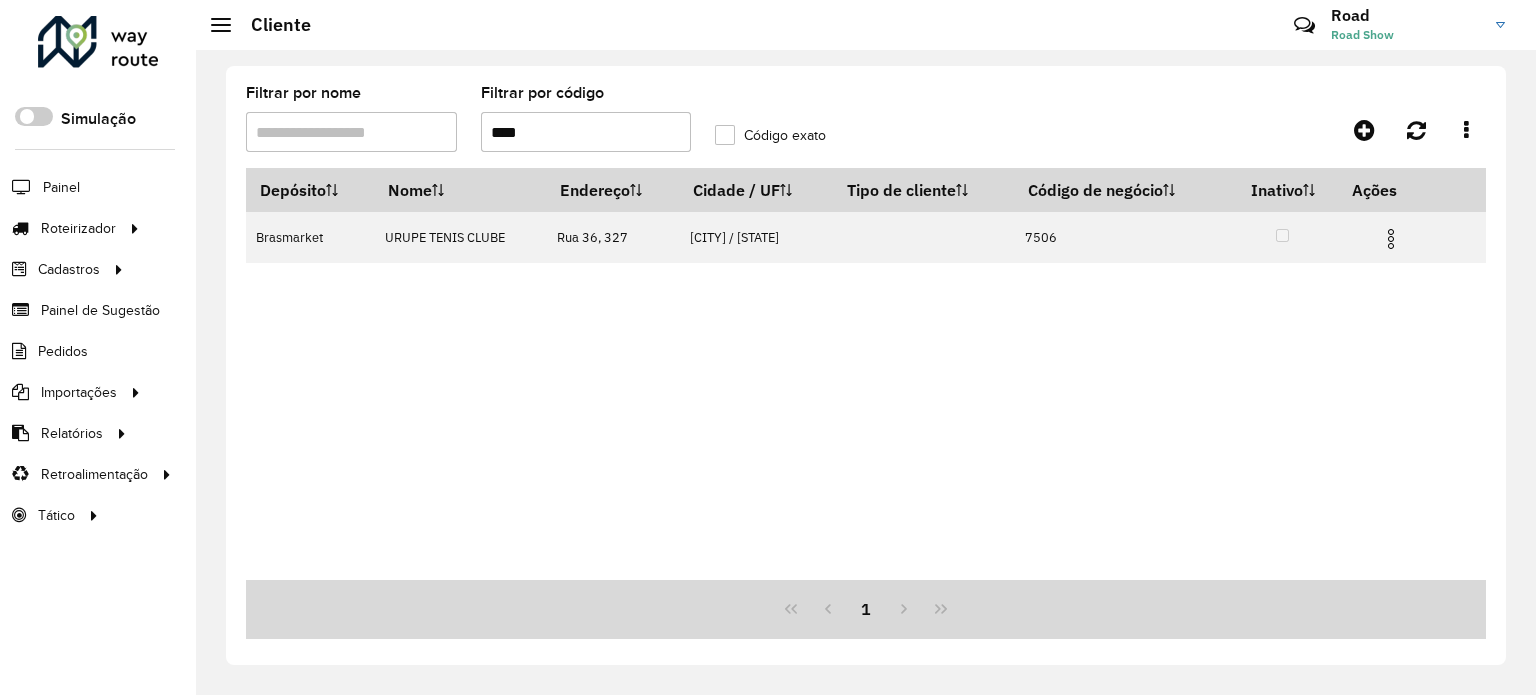scroll, scrollTop: 0, scrollLeft: 0, axis: both 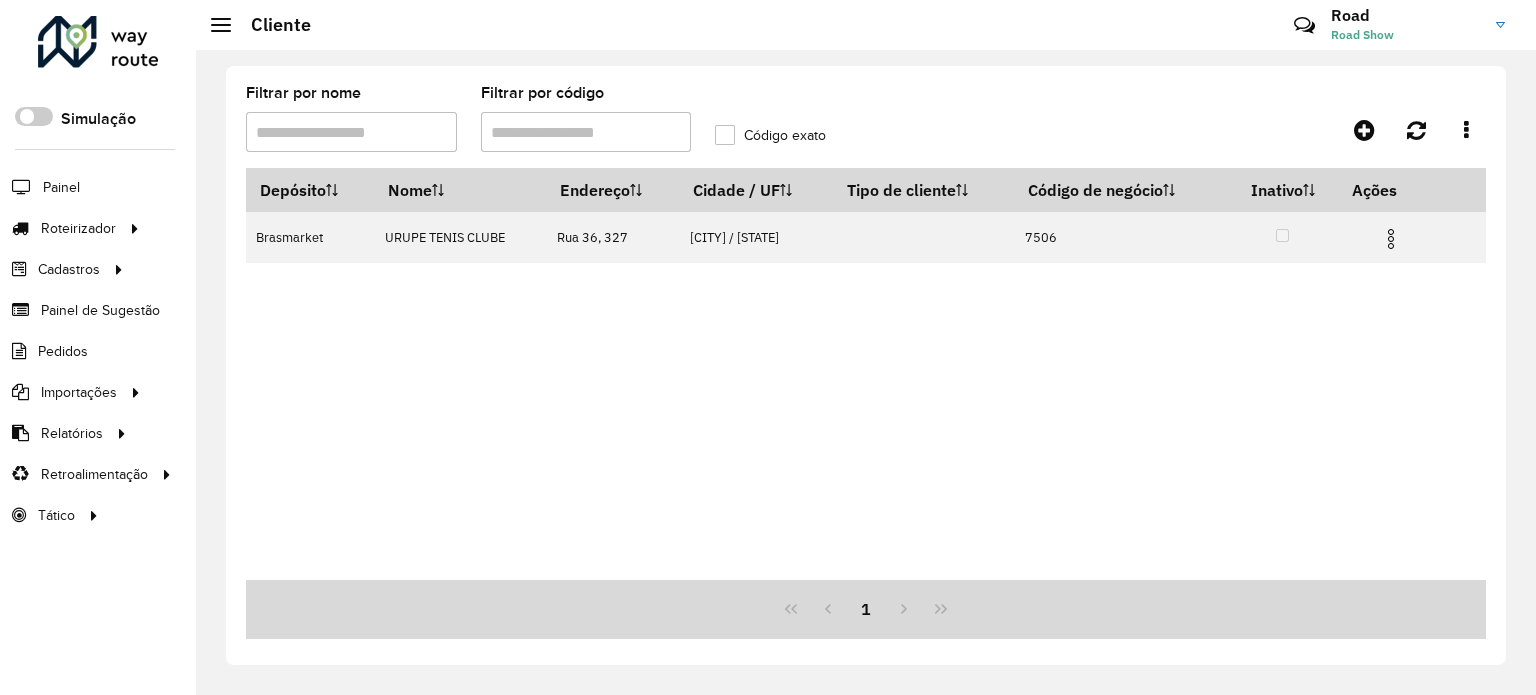 type 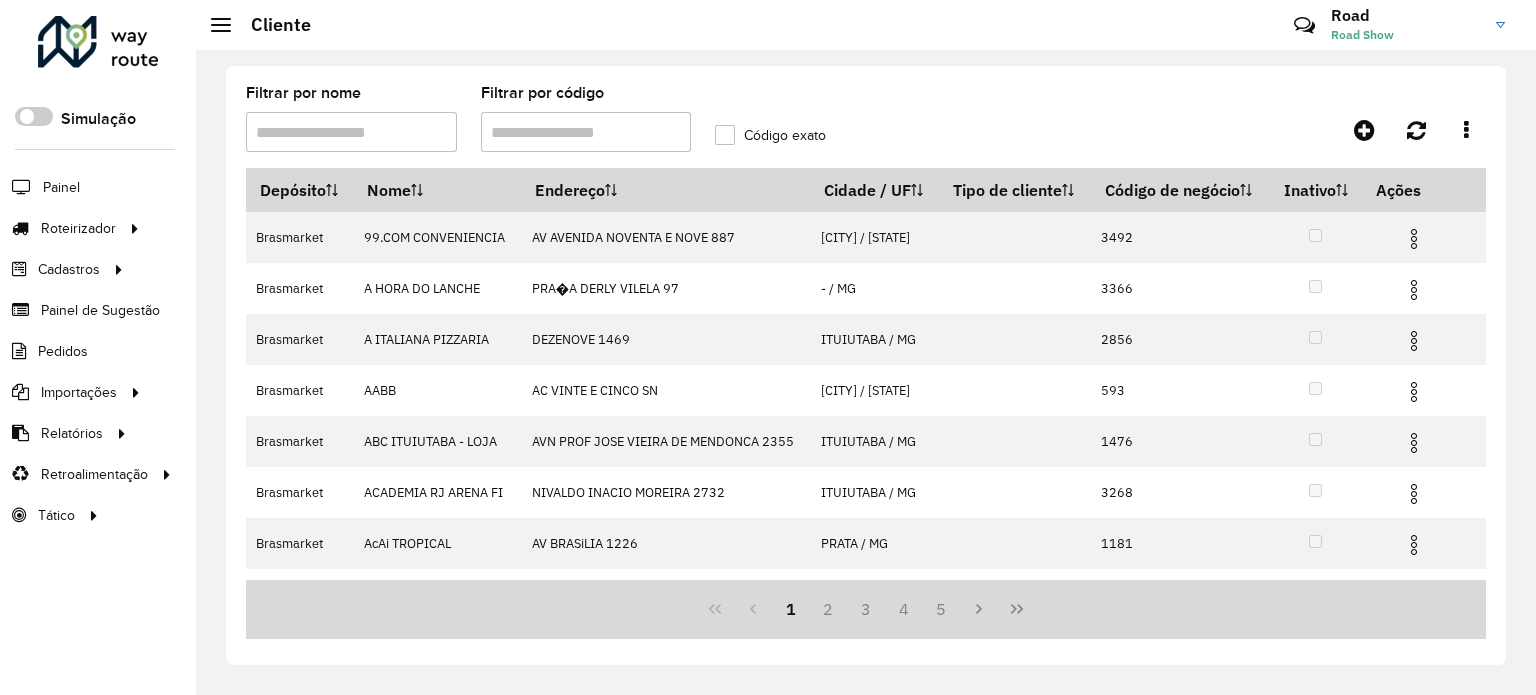 click on "Filtrar por nome" at bounding box center (351, 132) 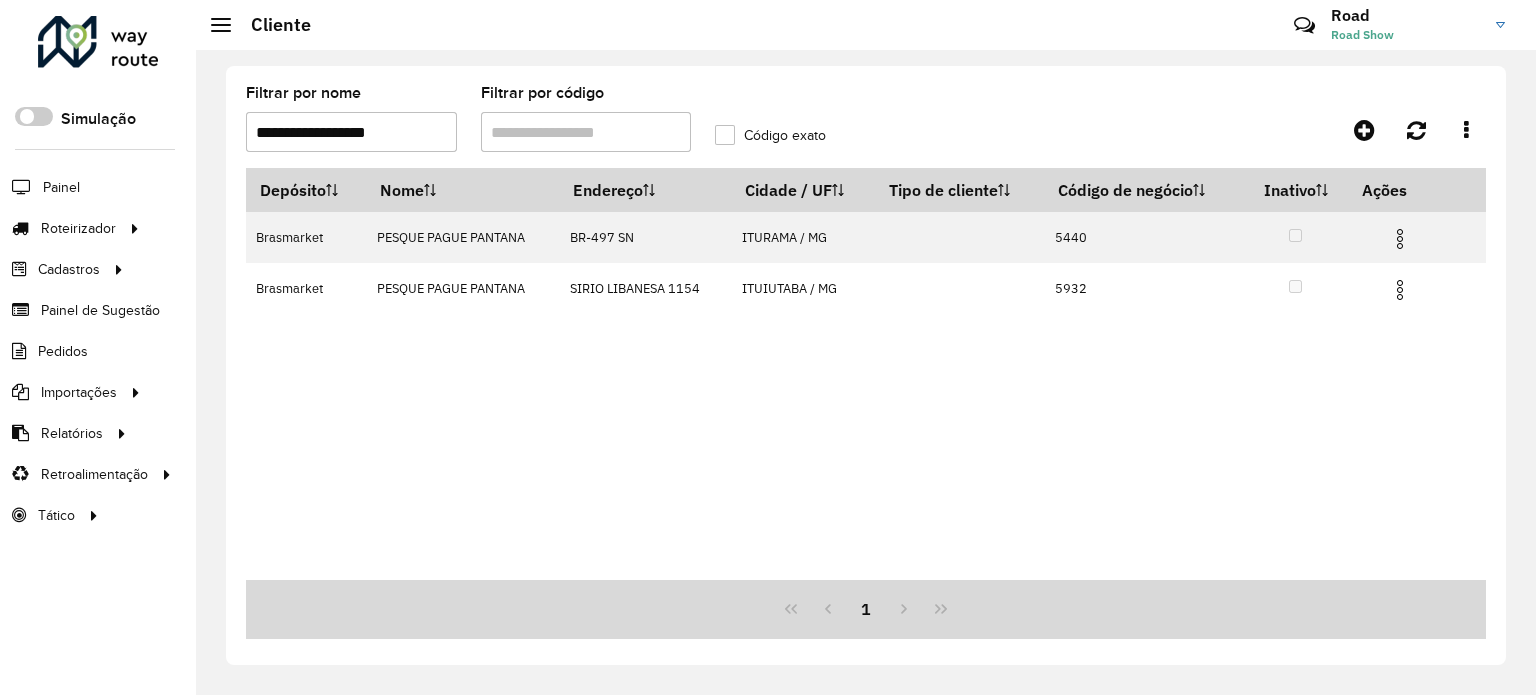 drag, startPoint x: 327, startPoint y: 111, endPoint x: 37, endPoint y: 71, distance: 292.74564 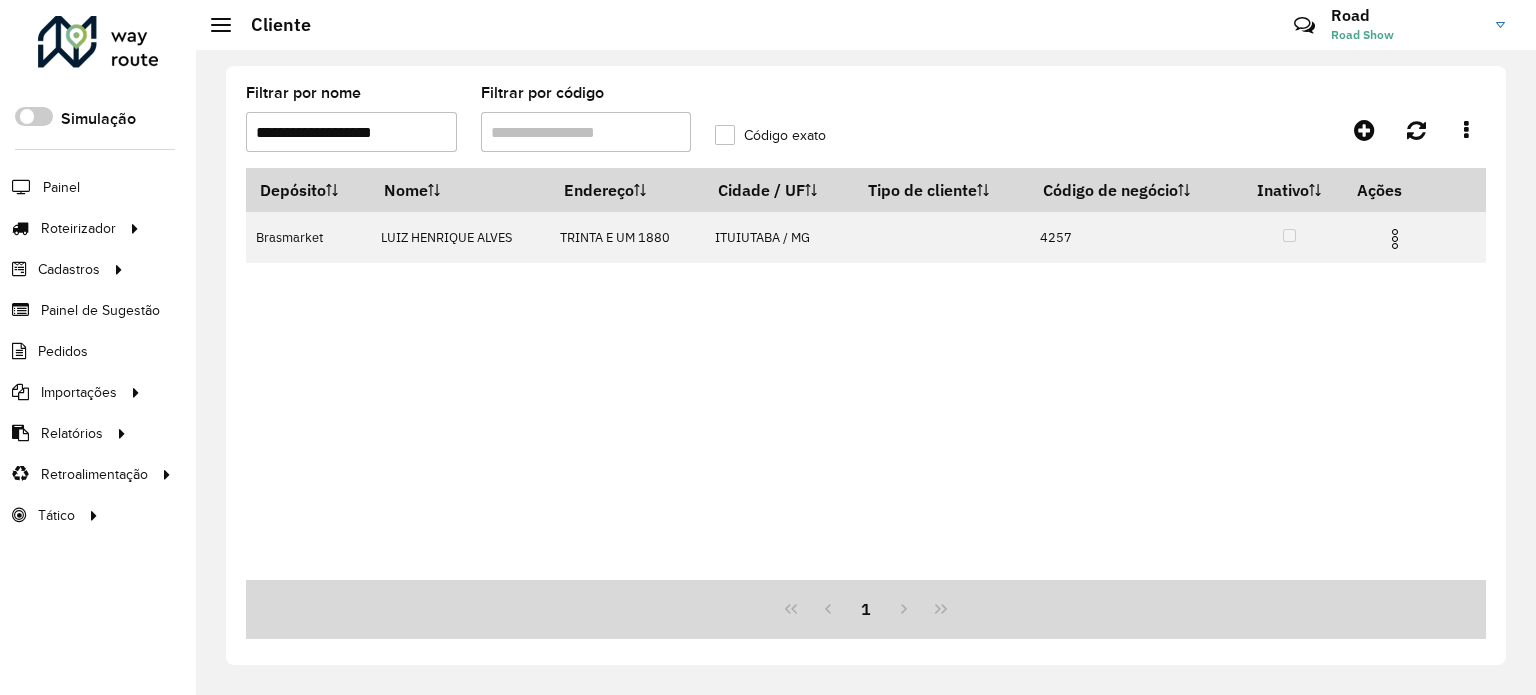 drag, startPoint x: 245, startPoint y: 93, endPoint x: 0, endPoint y: 15, distance: 257.1167 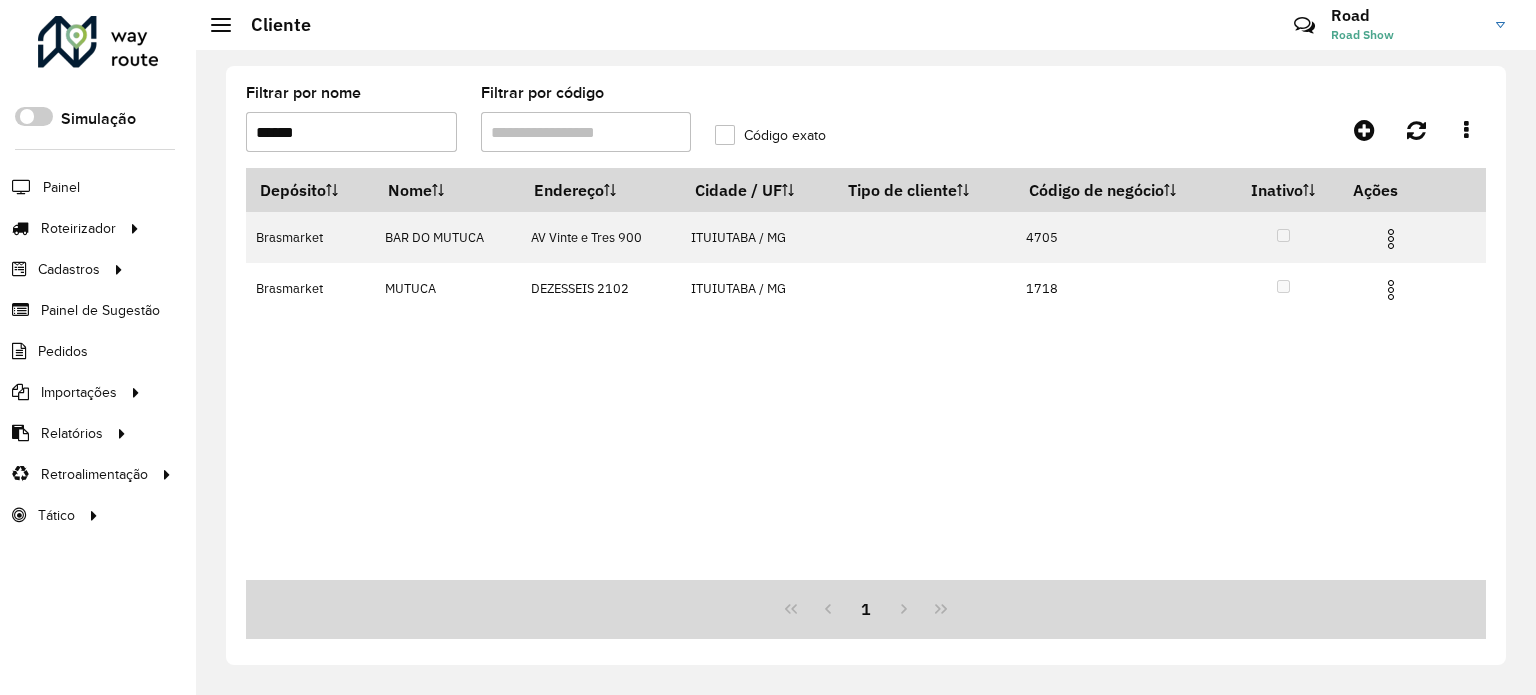 type on "******" 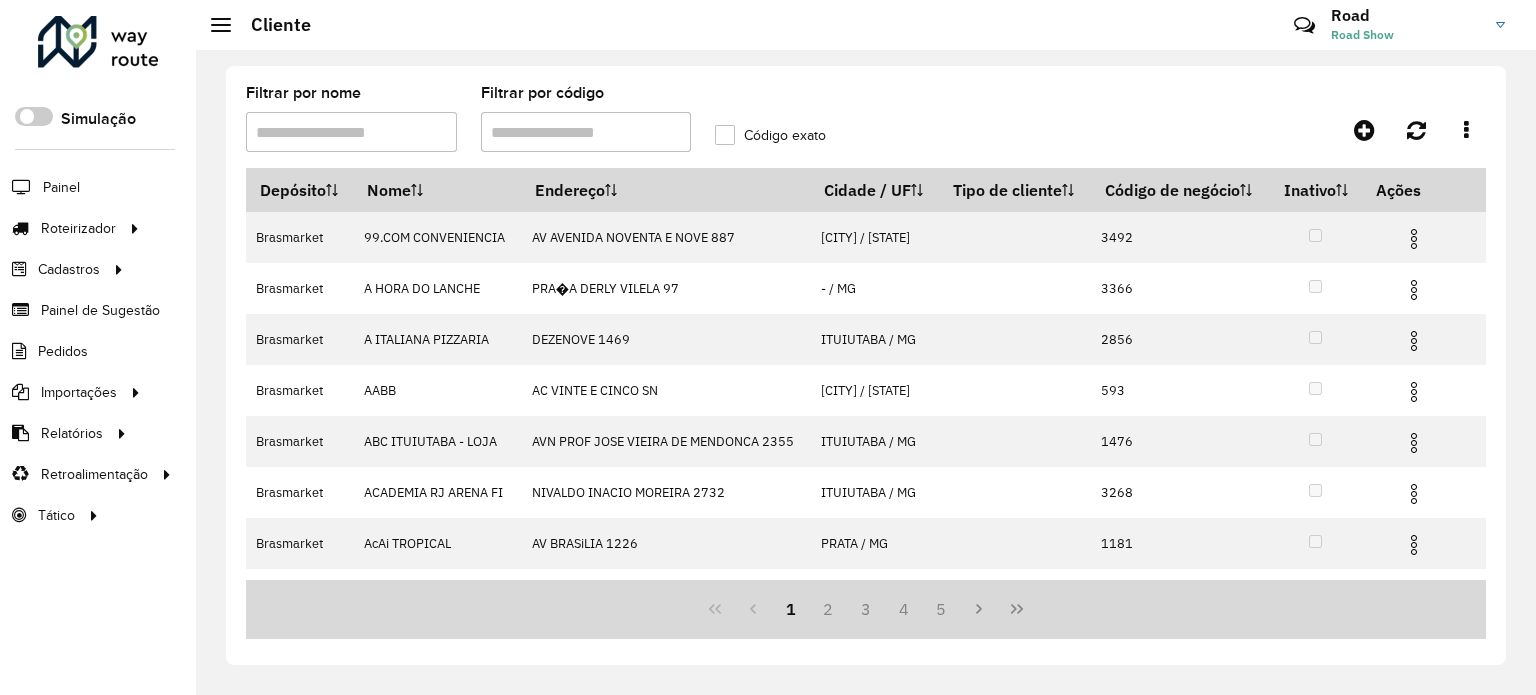 click on "Filtrar por nome" at bounding box center [351, 132] 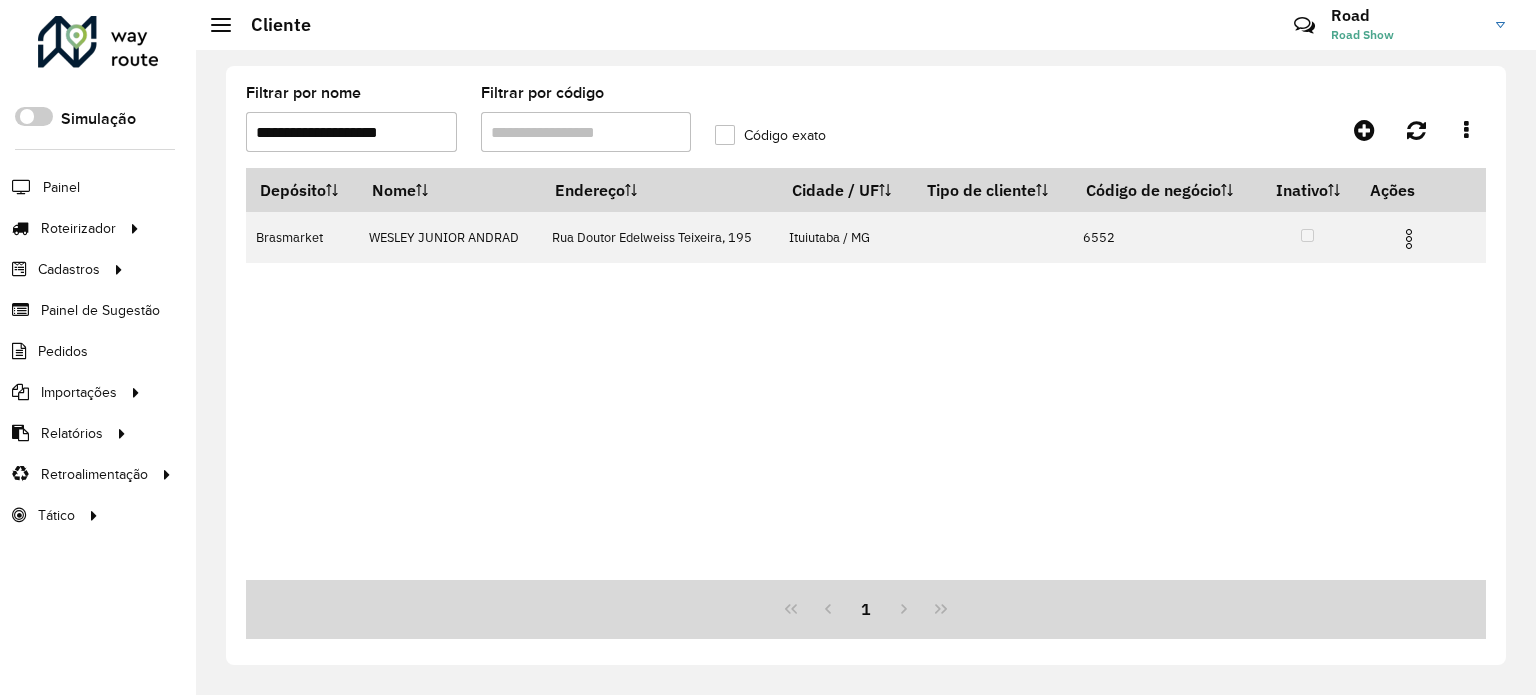 drag, startPoint x: 412, startPoint y: 134, endPoint x: 0, endPoint y: 102, distance: 413.24084 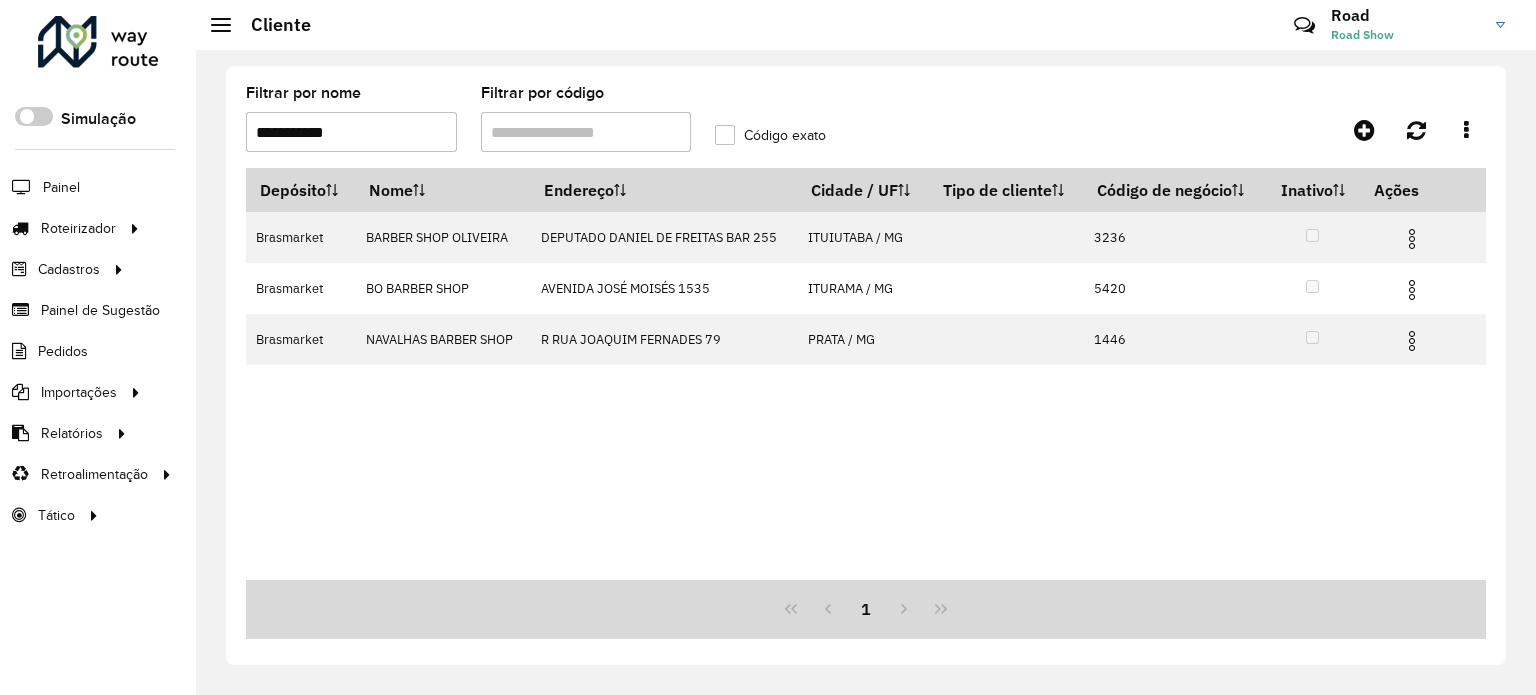 click on "Roteirizador AmbevTech Simulação Painel Roteirizador Entregas Vendas Cadastros Checkpoint Cliente Condição de pagamento Consulta de setores Depósito Disponibilidade de veículos Fator tipo de produto Grupo Rota Fator Tipo Produto Grupo de Depósito Grupo de rotas exclusiva Grupo de setores Jornada Layout integração Modelo Motorista Multi Depósito Painel de sugestão Parada Pedágio Perfil de Vendedor Ponto de apoio Ponto de apoio FAD Prioridade pedido Produto Restrição de Atendimento Planner Rodízio de placa Rota exclusiva FAD Rótulo Setor Setor Planner Tempo de parada de refeição Tipo de cliente Tipo de jornada Tipo de produto Tipo de veículo Tipo de veículo RN Transportadora Usuário Vendedor Veículo Painel de Sugestão Pedidos Importações Clientes Fator tipo produto Grade de atendimento Janela de atendimento Localização Pedidos Tempo de espera Veículos Relatórios Ações da sessão Clientes Clientes fora malha Edição tempo atendimento Exclusão pedido Fator tipo de produto Romaneio" 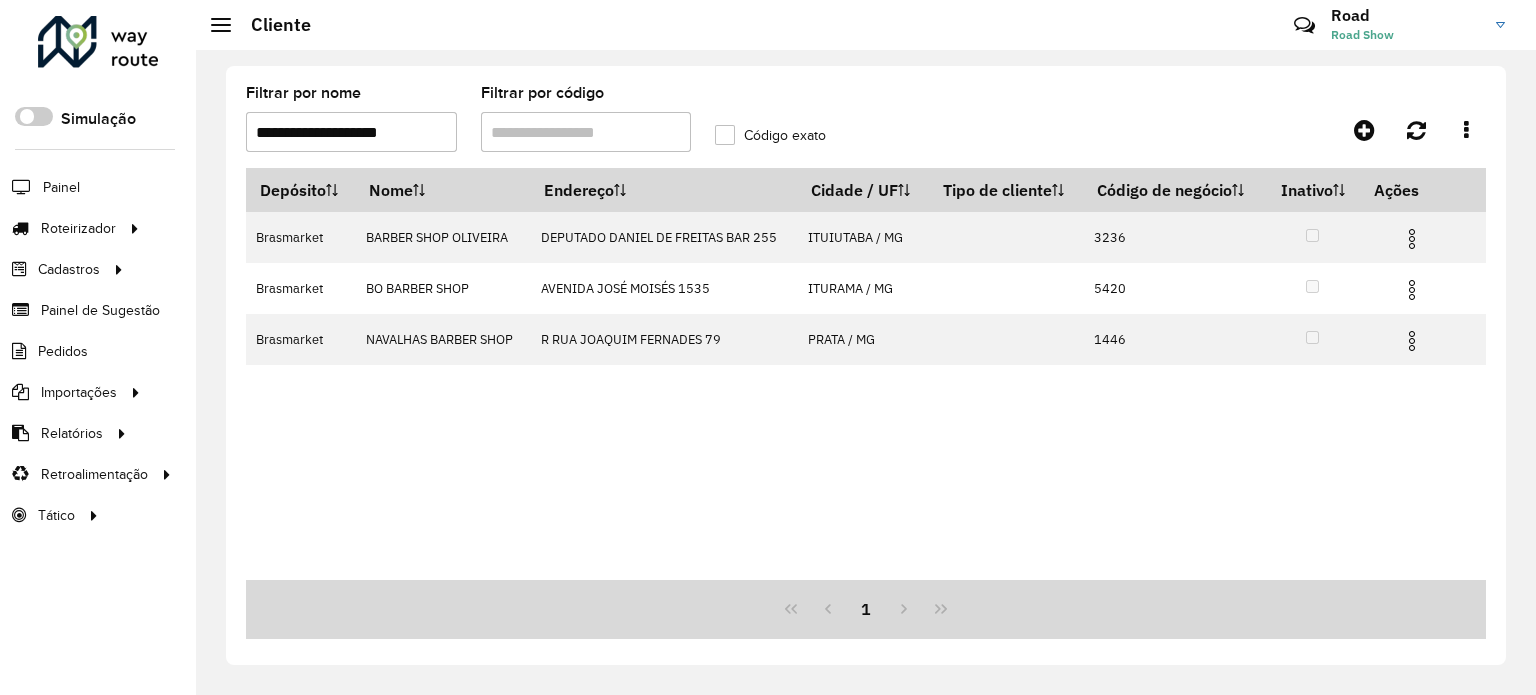 type on "**********" 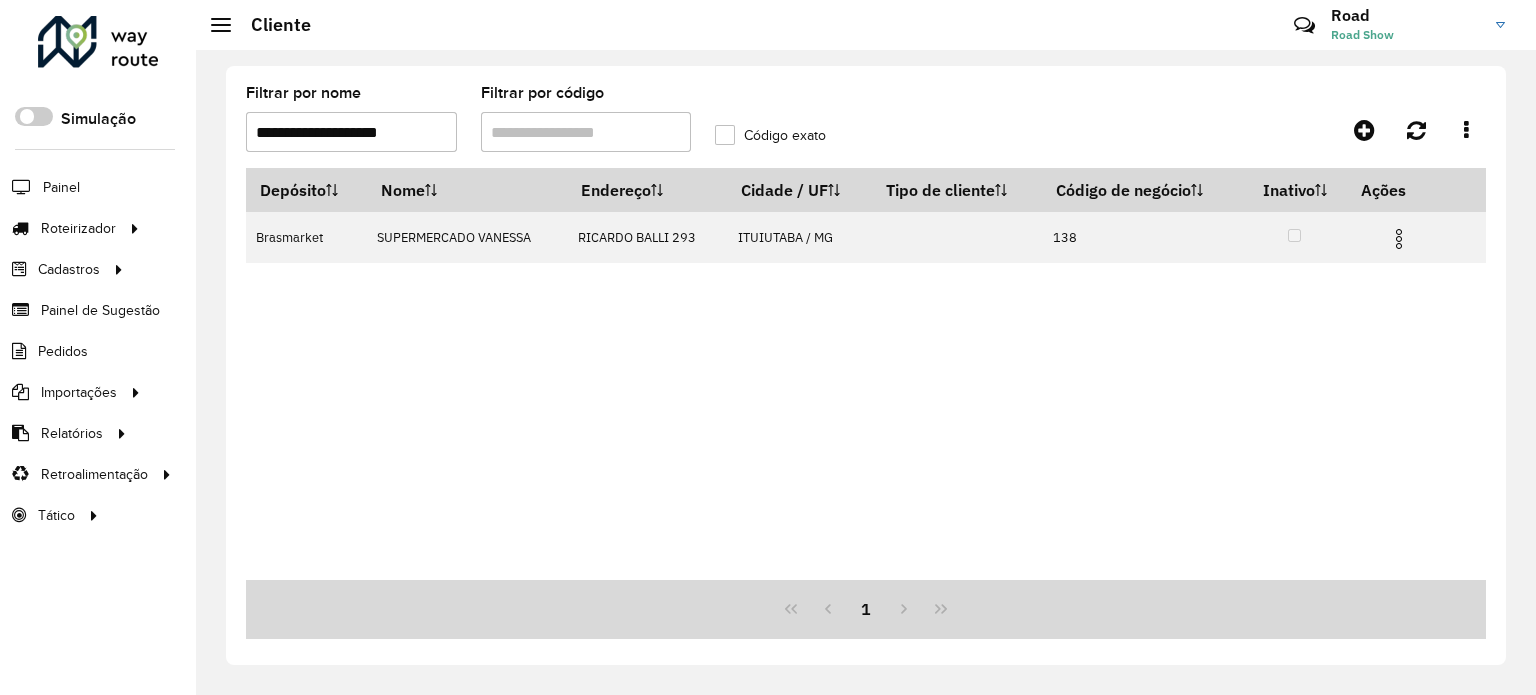 drag, startPoint x: 420, startPoint y: 144, endPoint x: 83, endPoint y: 87, distance: 341.78647 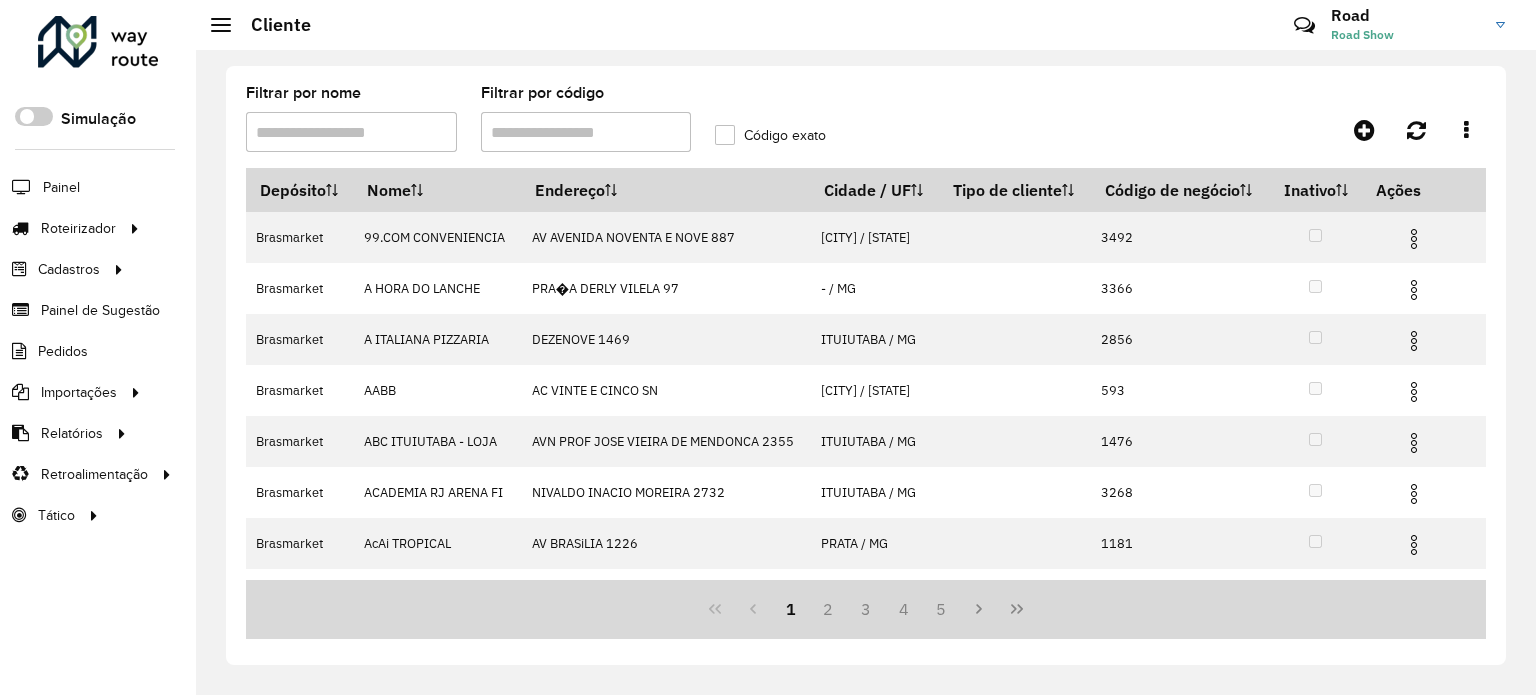 type 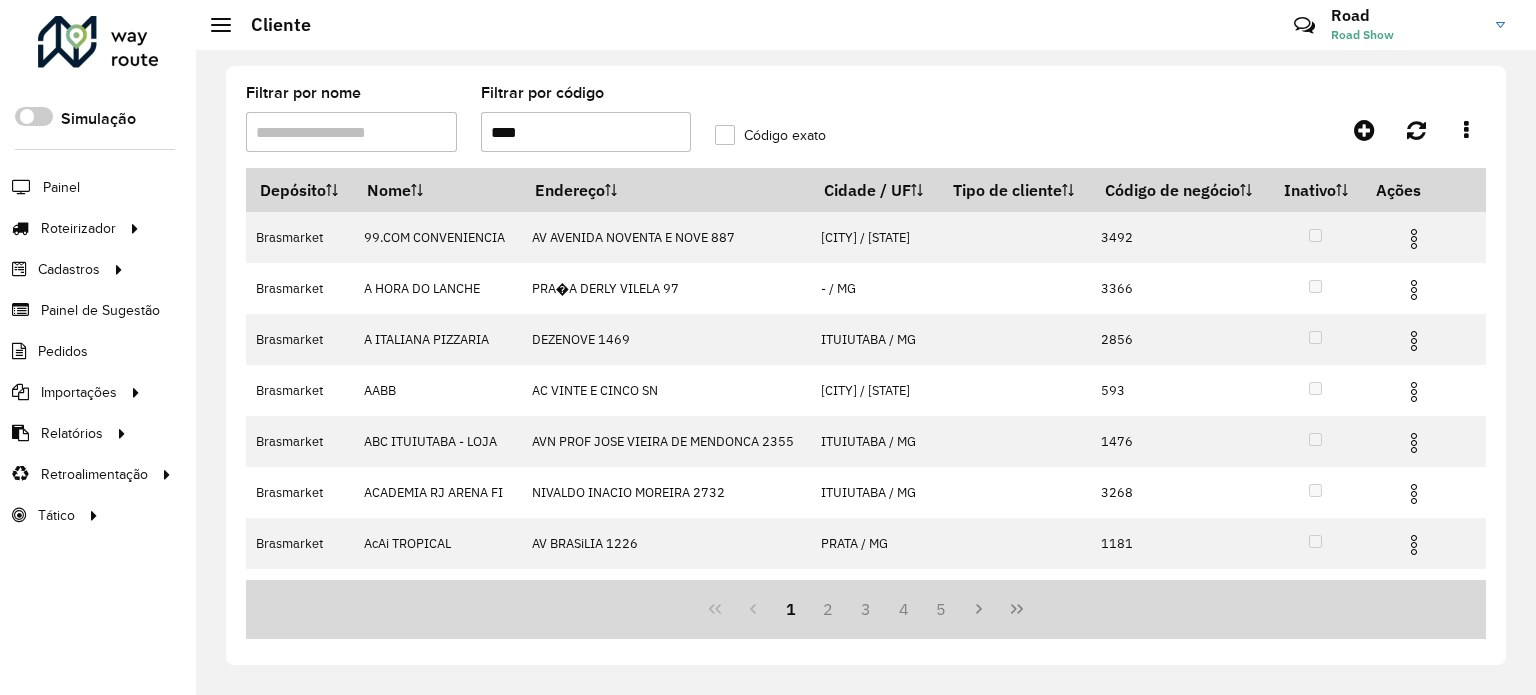 type on "****" 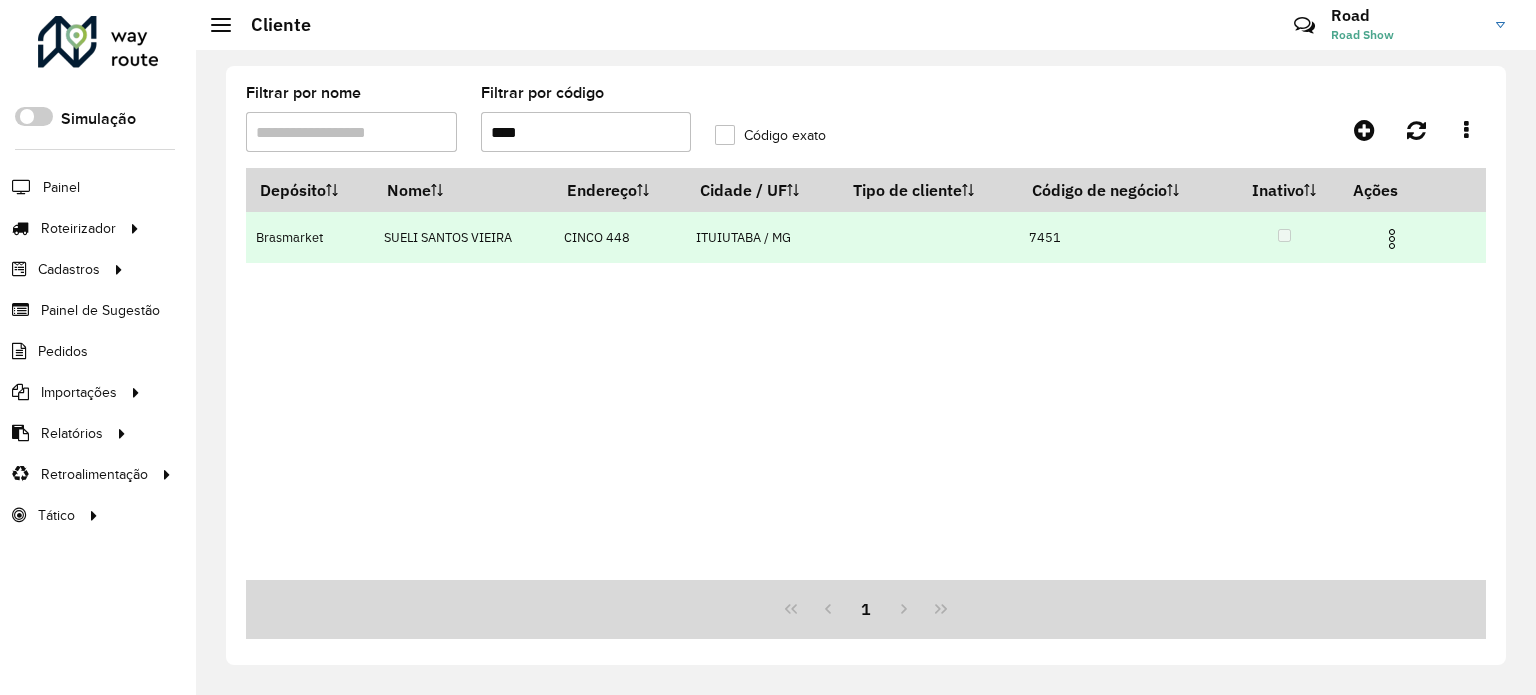 click at bounding box center [1392, 239] 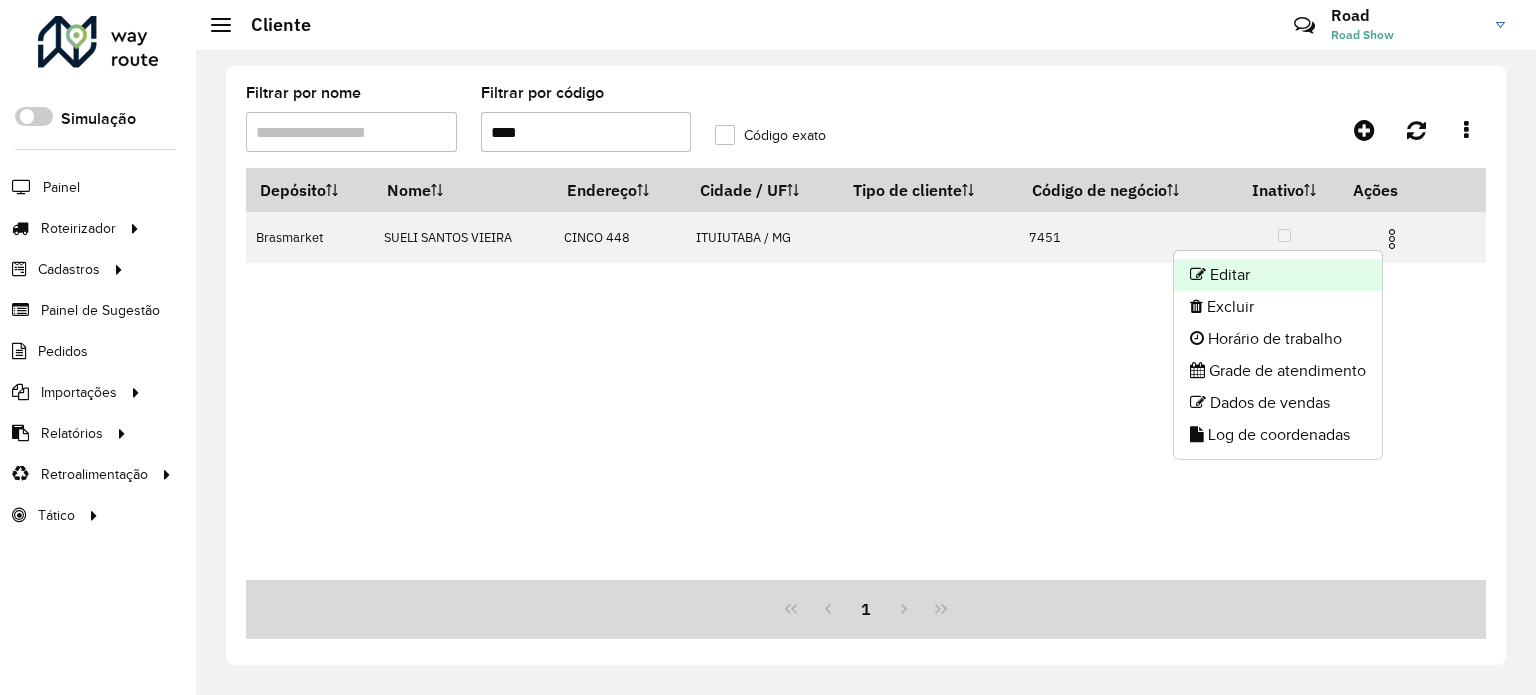 click on "Editar" 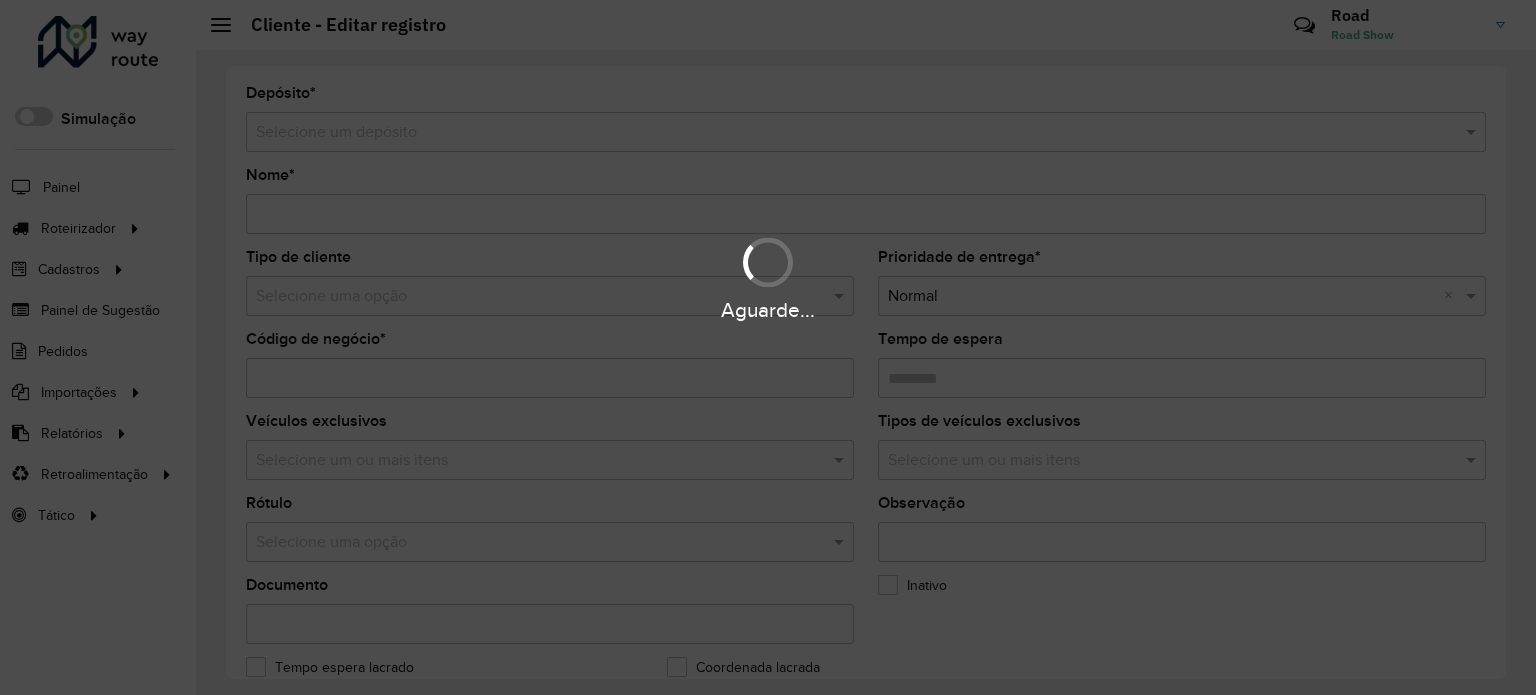 type on "**********" 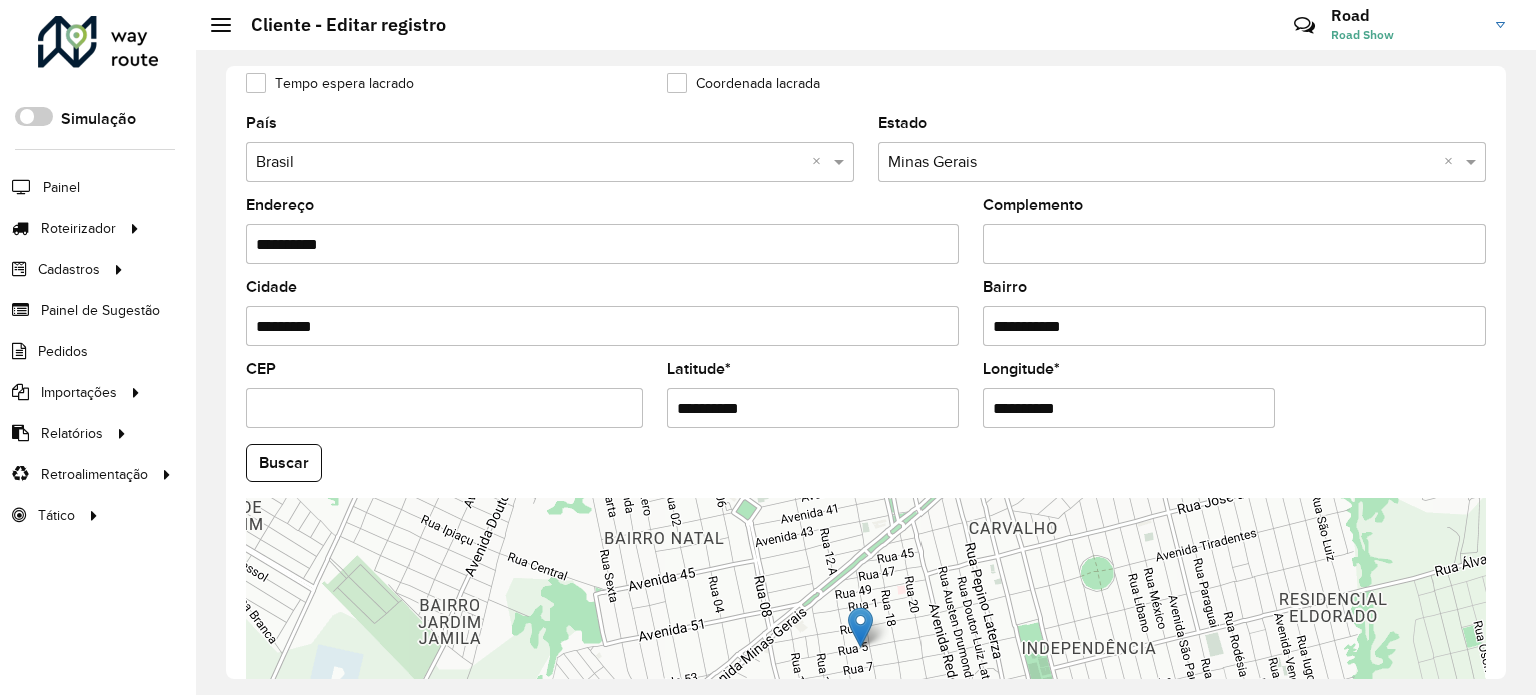 scroll, scrollTop: 700, scrollLeft: 0, axis: vertical 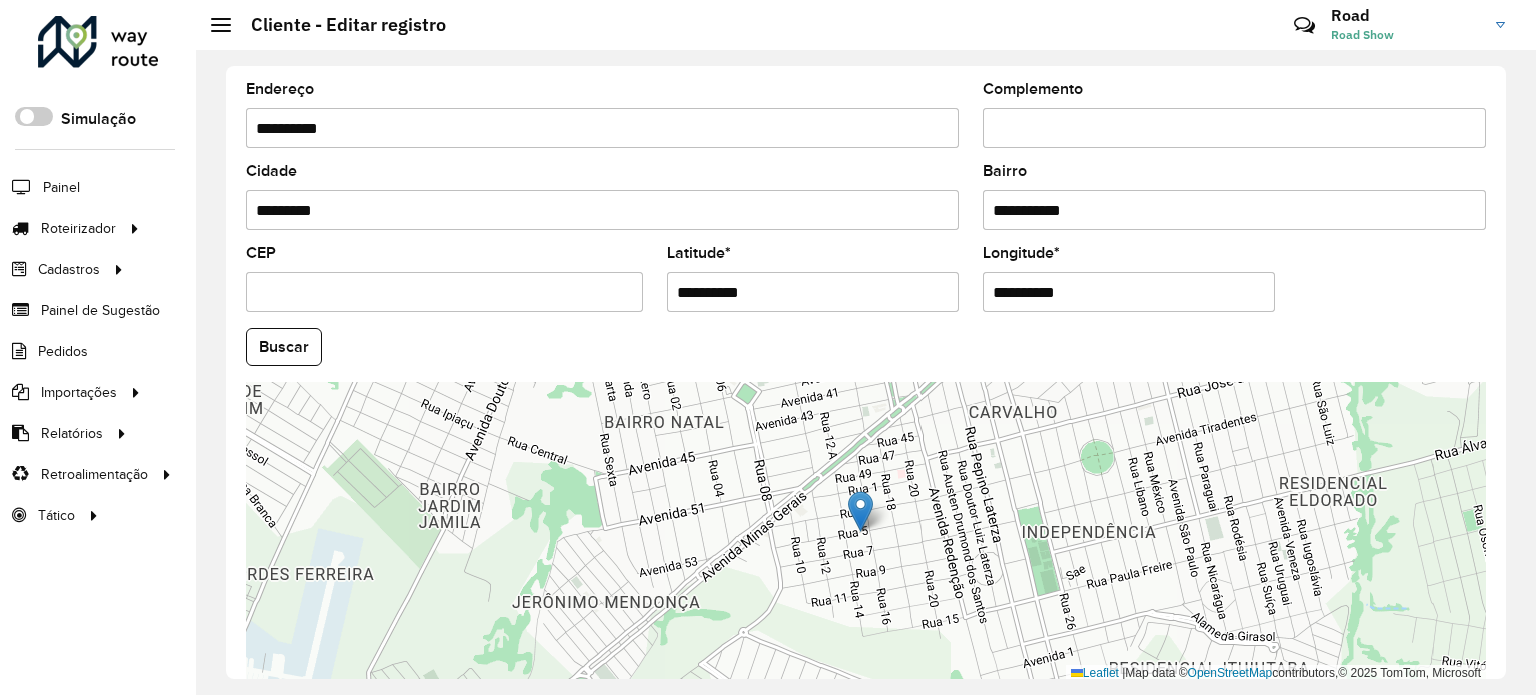 drag, startPoint x: 767, startPoint y: 287, endPoint x: 494, endPoint y: 256, distance: 274.75443 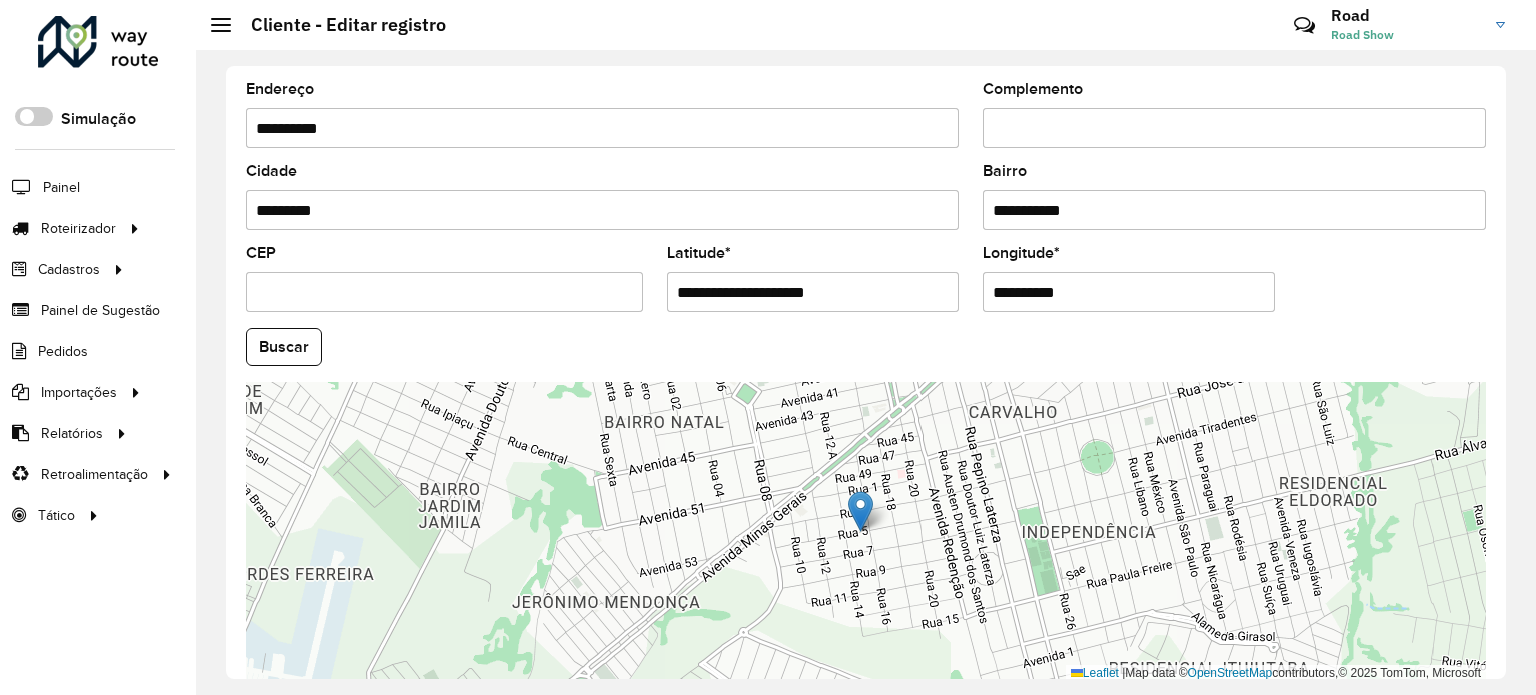 drag, startPoint x: 758, startPoint y: 287, endPoint x: 956, endPoint y: 300, distance: 198.42632 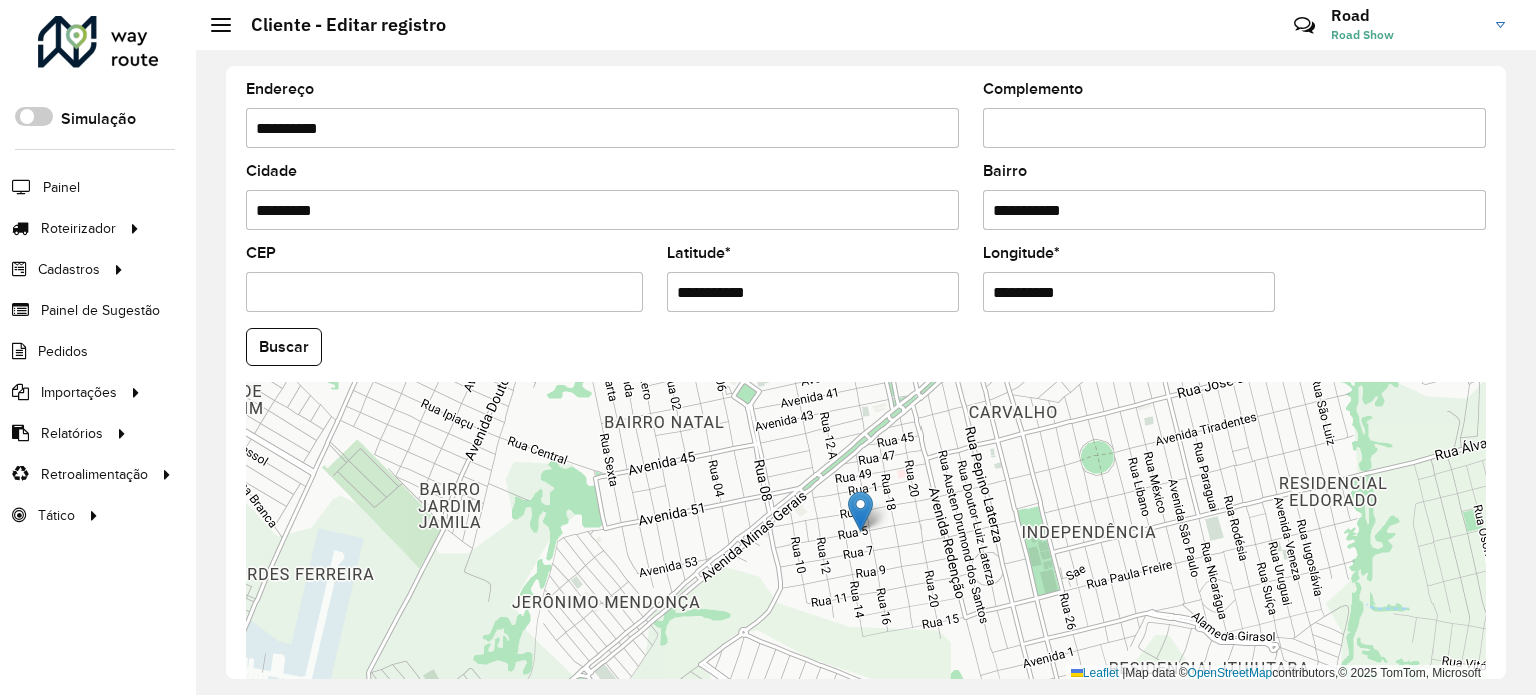 type on "**********" 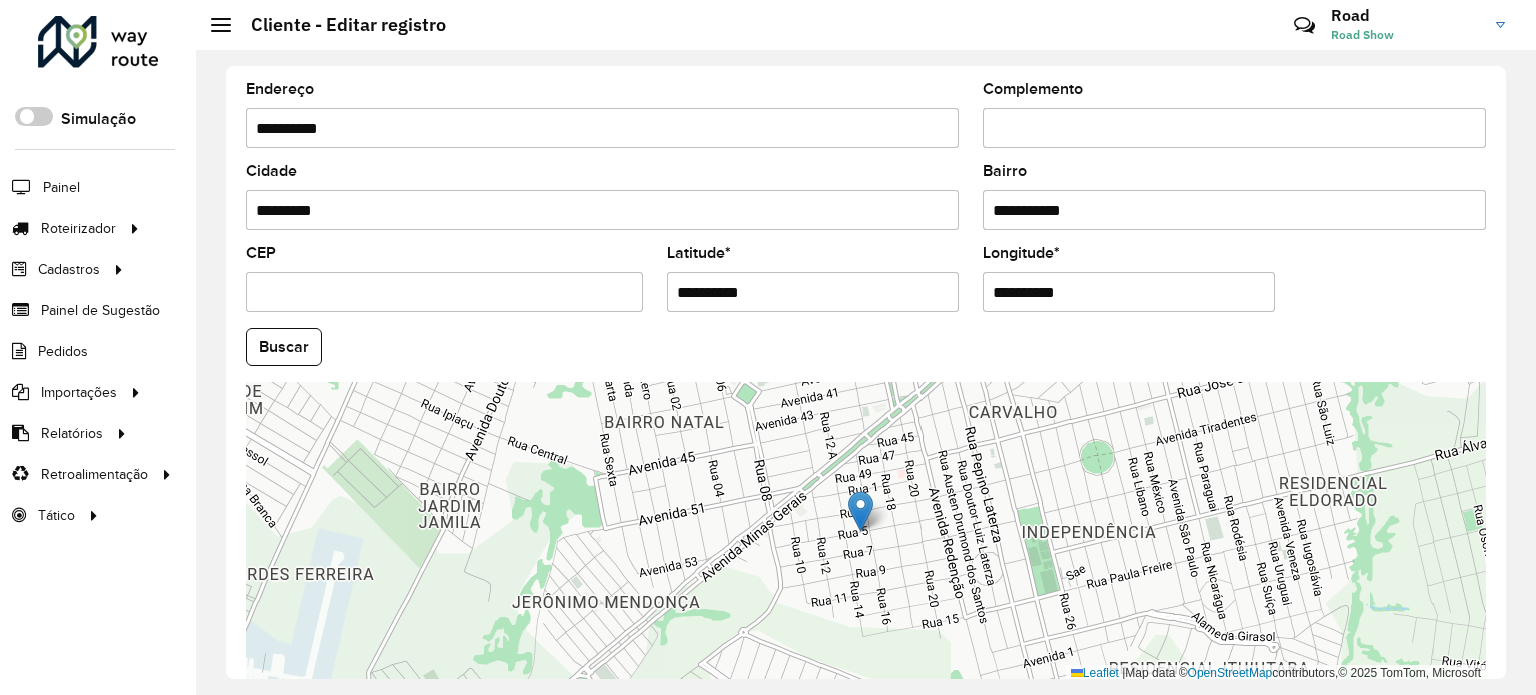 drag, startPoint x: 1082, startPoint y: 285, endPoint x: 881, endPoint y: 291, distance: 201.08954 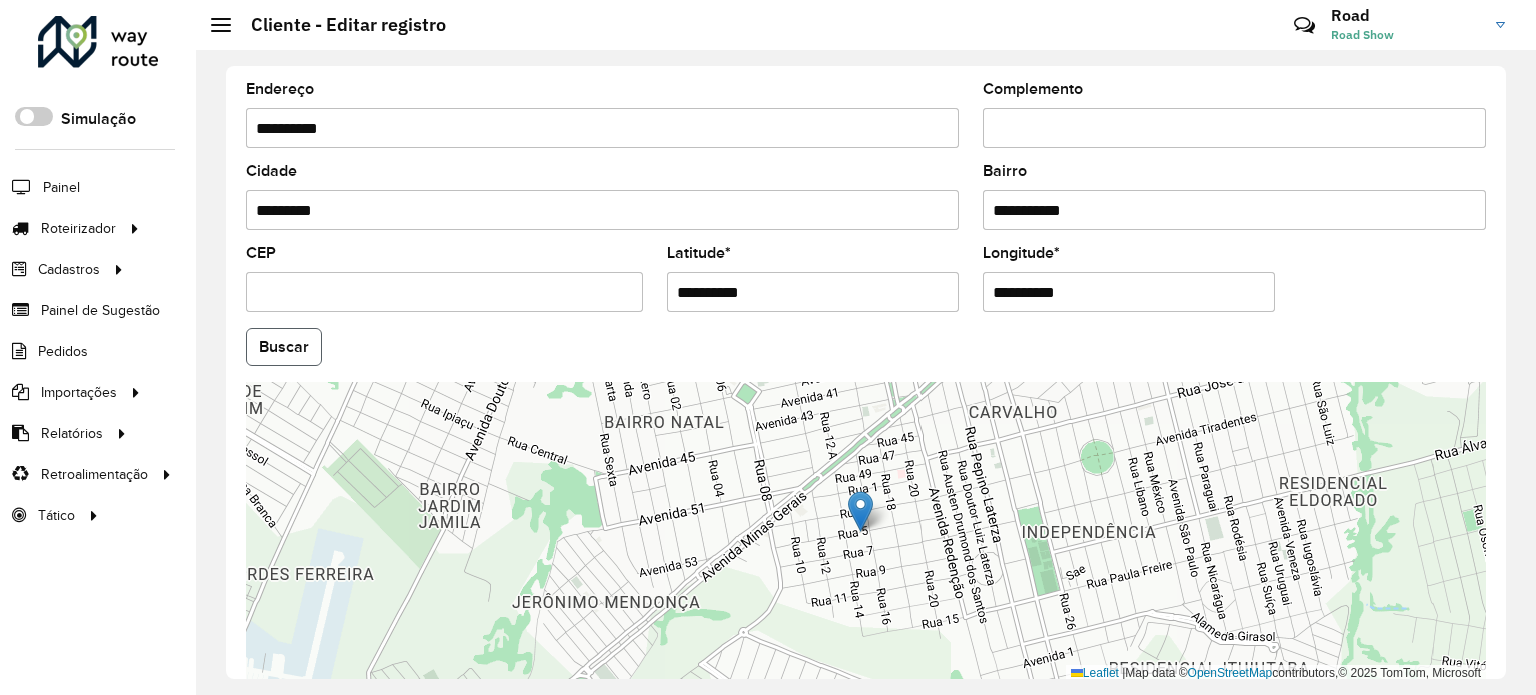click on "Buscar" 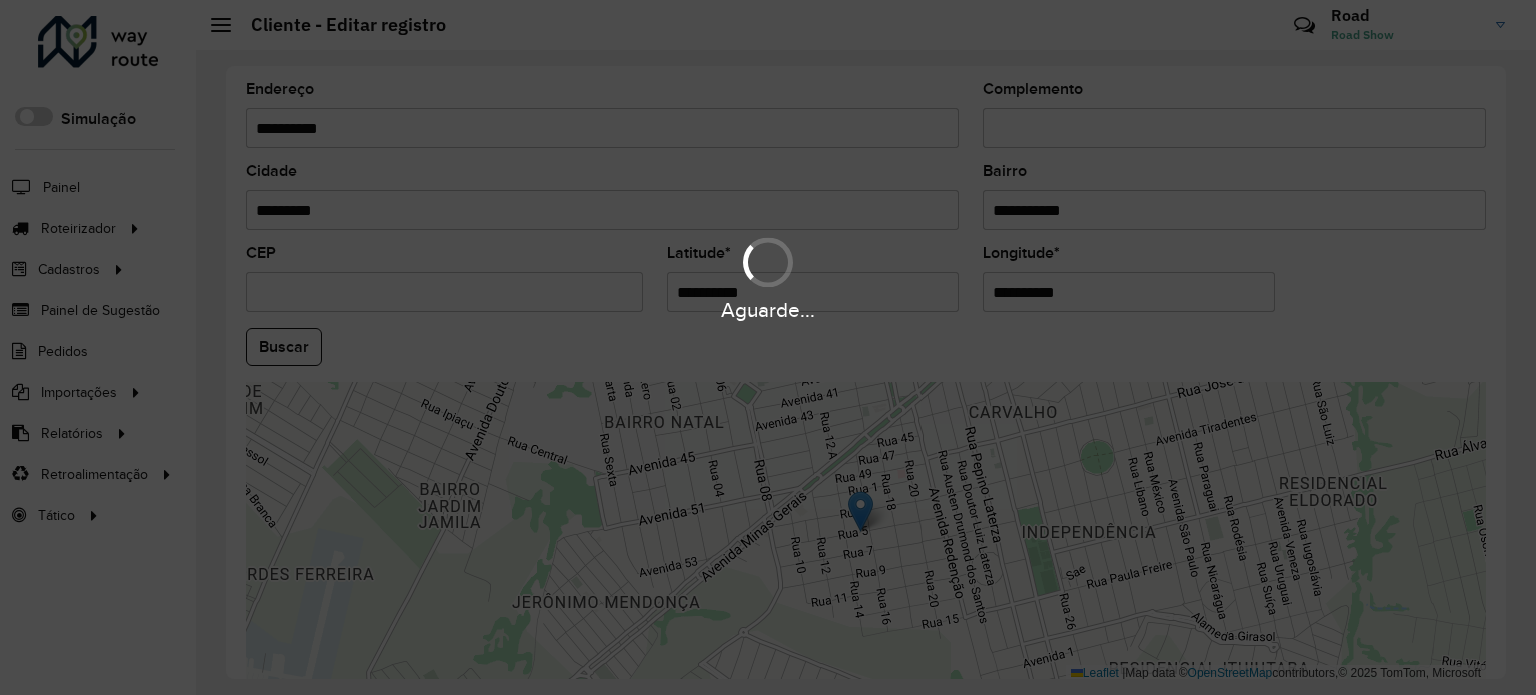 type on "**********" 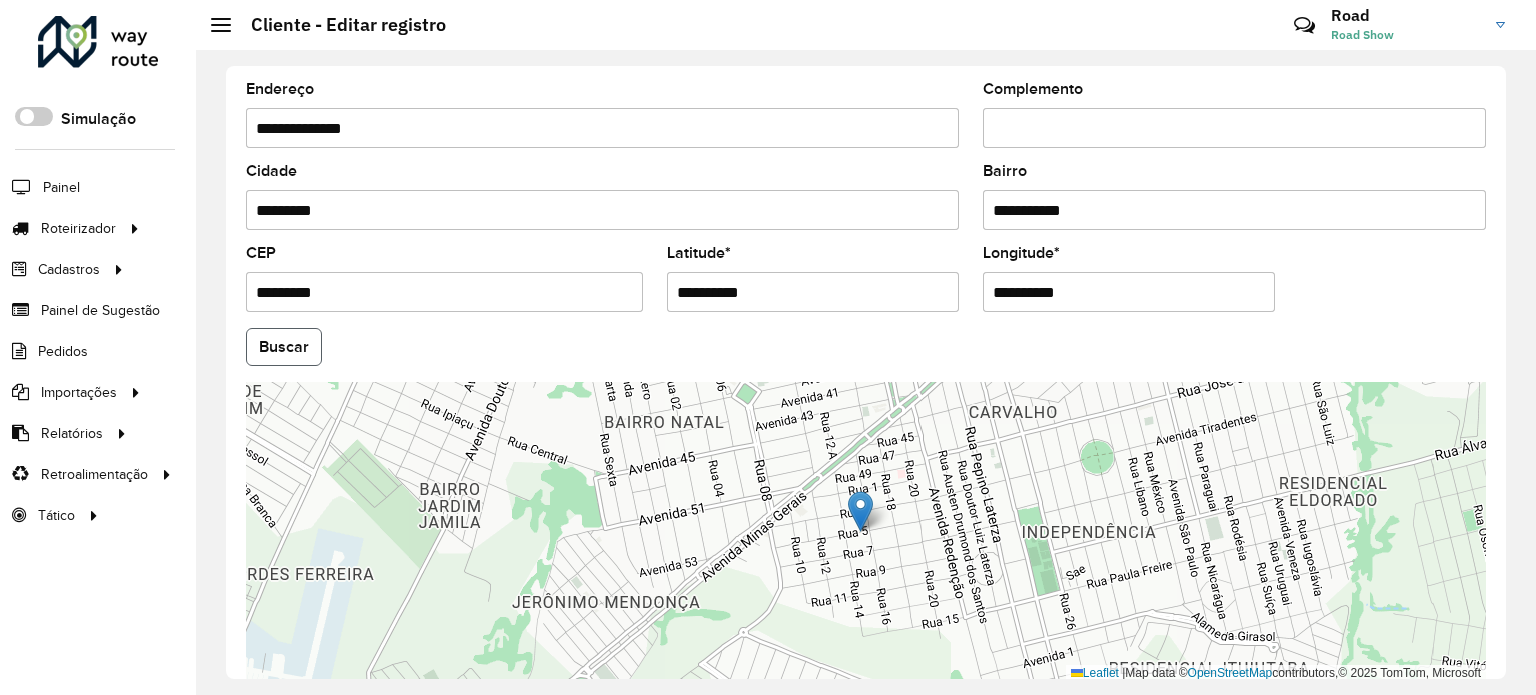 click on "Buscar" 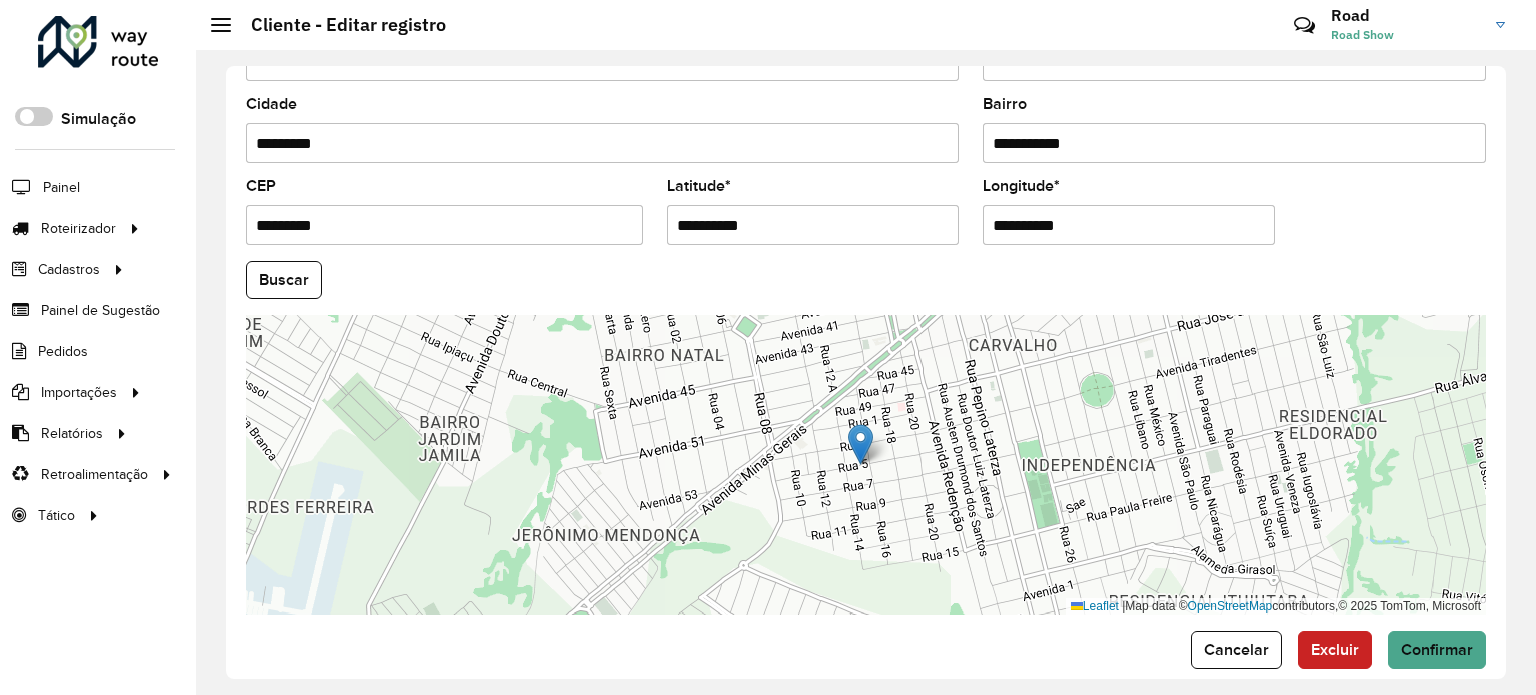 scroll, scrollTop: 784, scrollLeft: 0, axis: vertical 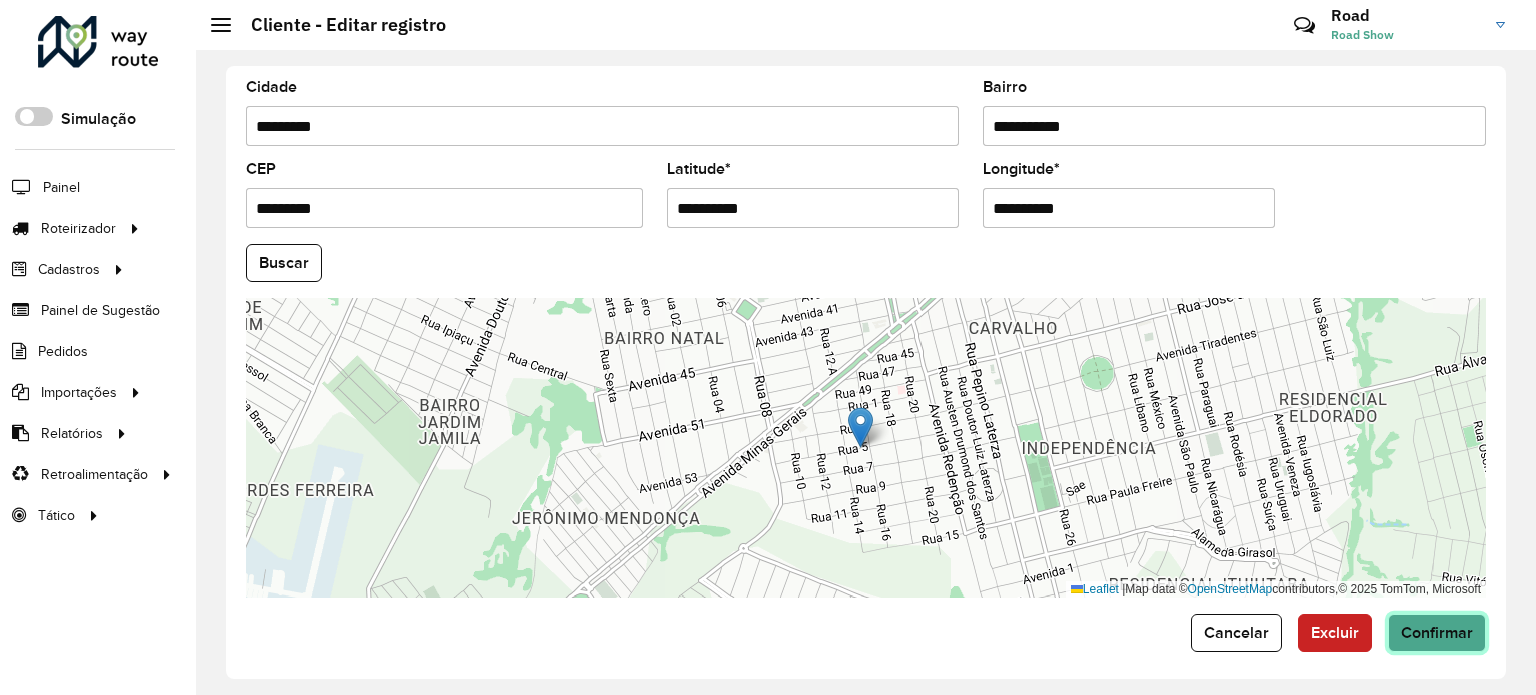 click on "Confirmar" 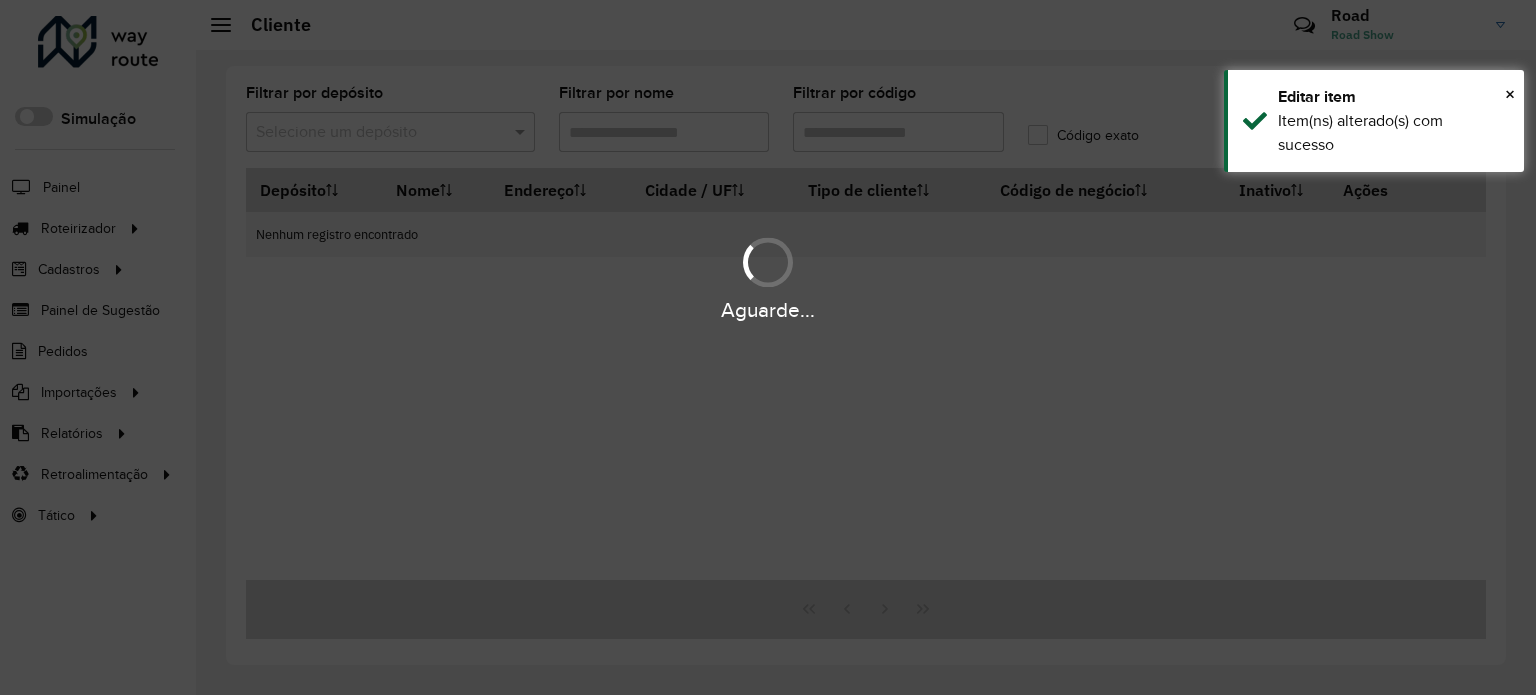 type on "****" 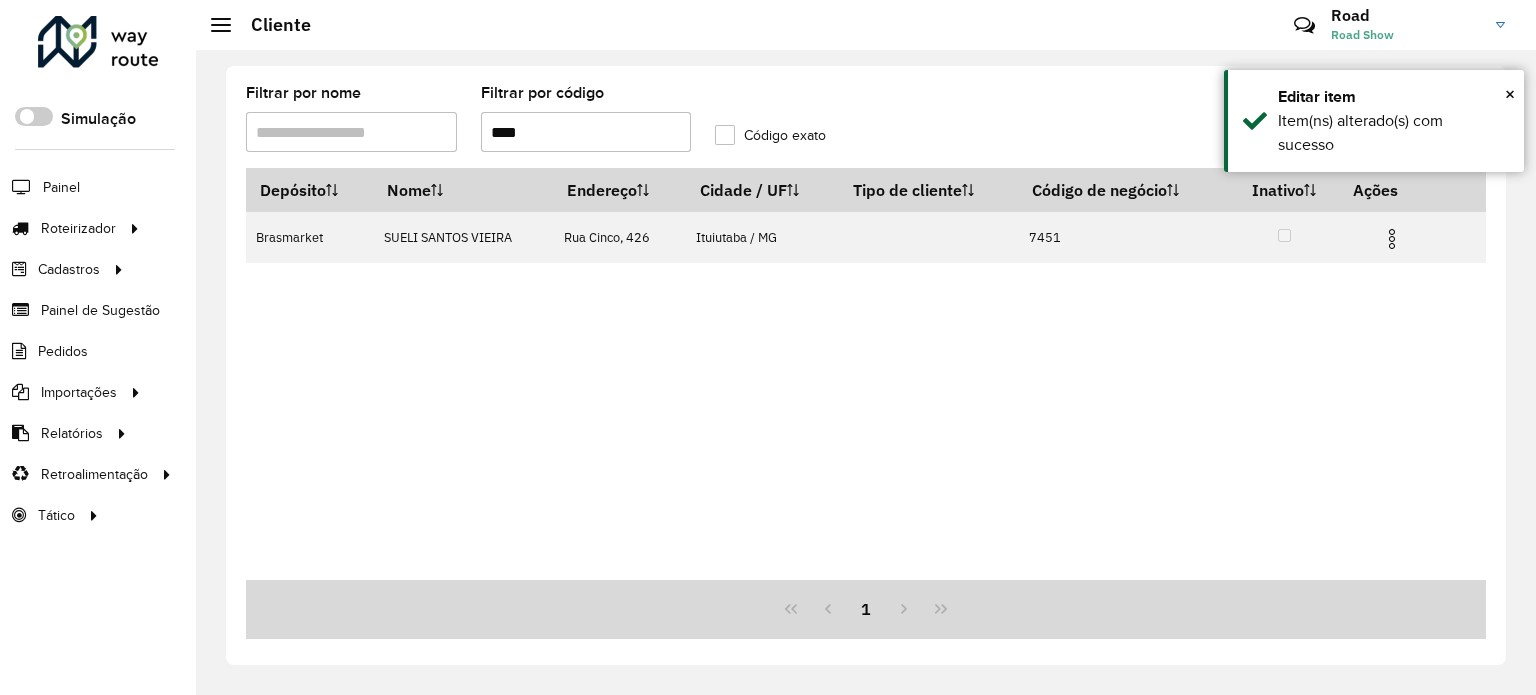 drag, startPoint x: 423, startPoint y: 118, endPoint x: 387, endPoint y: 127, distance: 37.107952 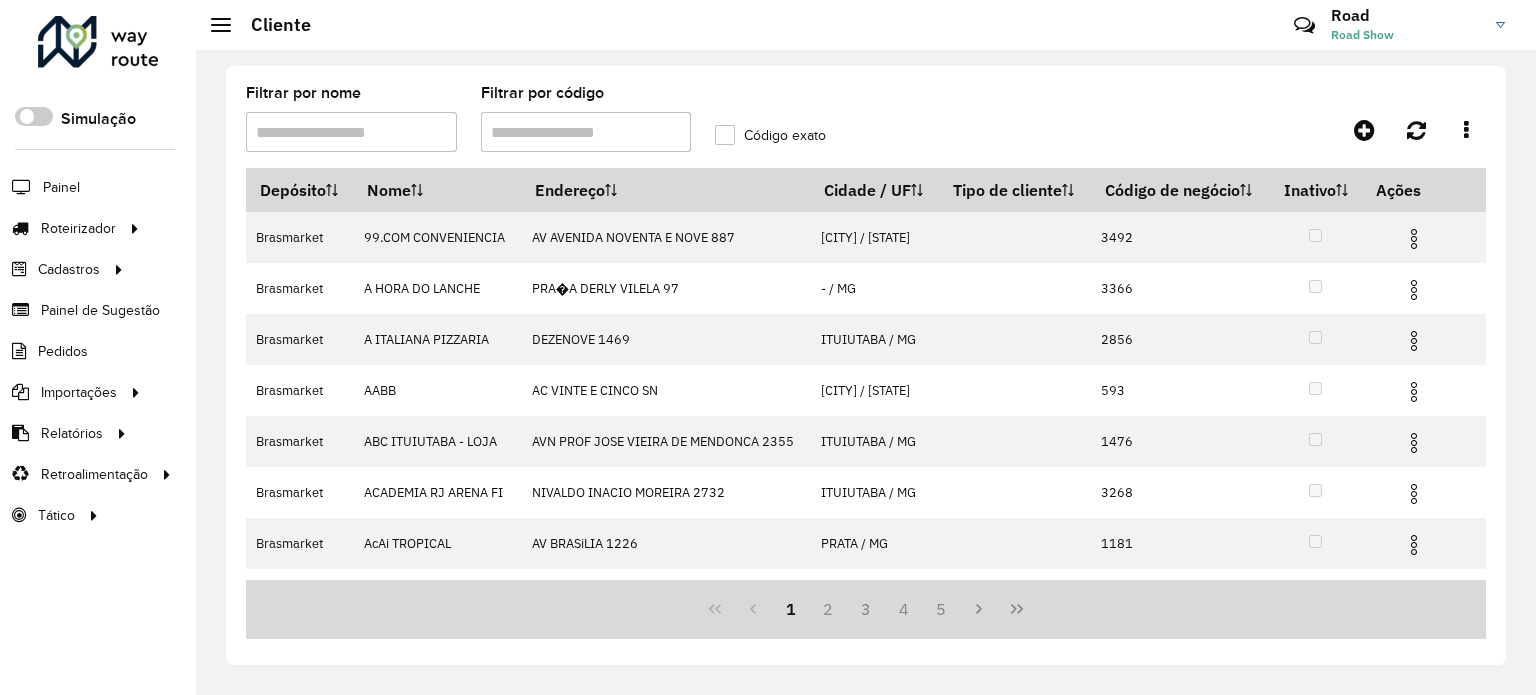 click on "Filtrar por código" at bounding box center [586, 132] 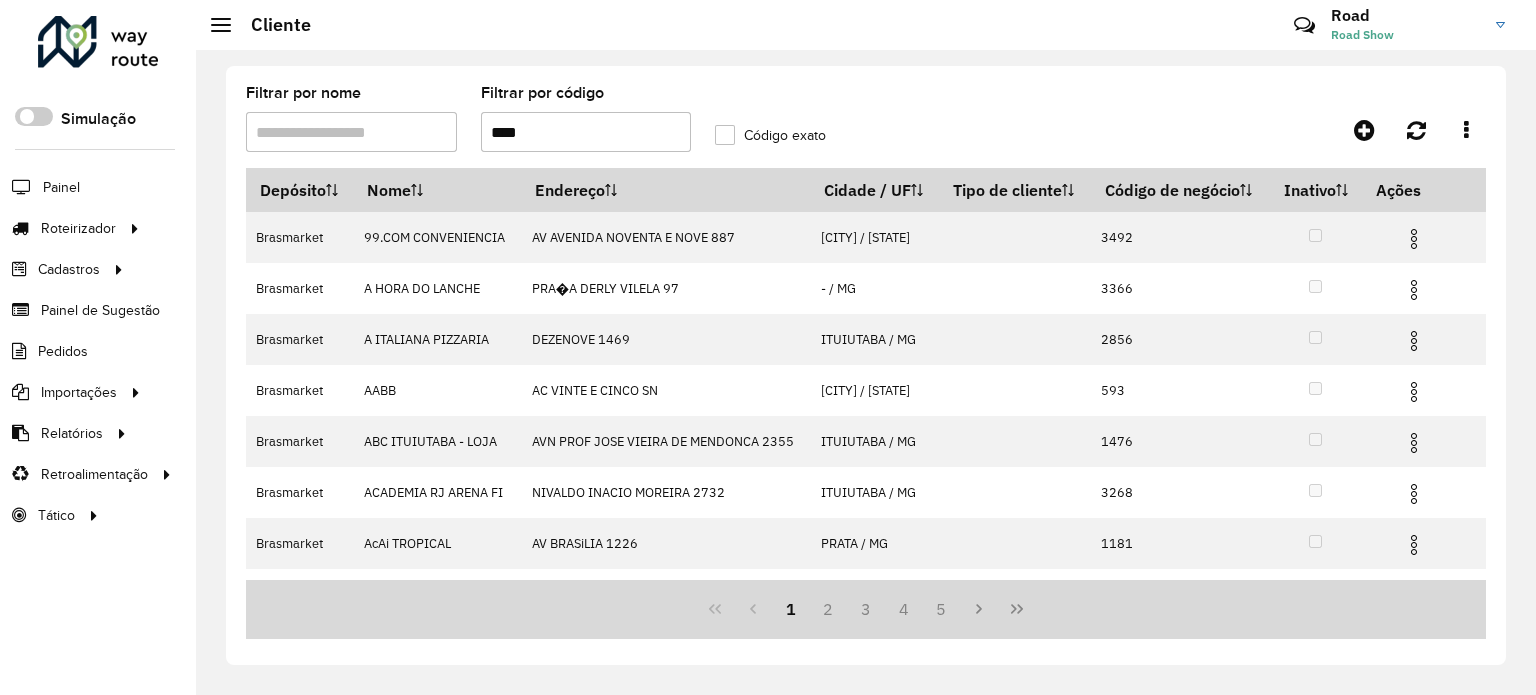 type on "****" 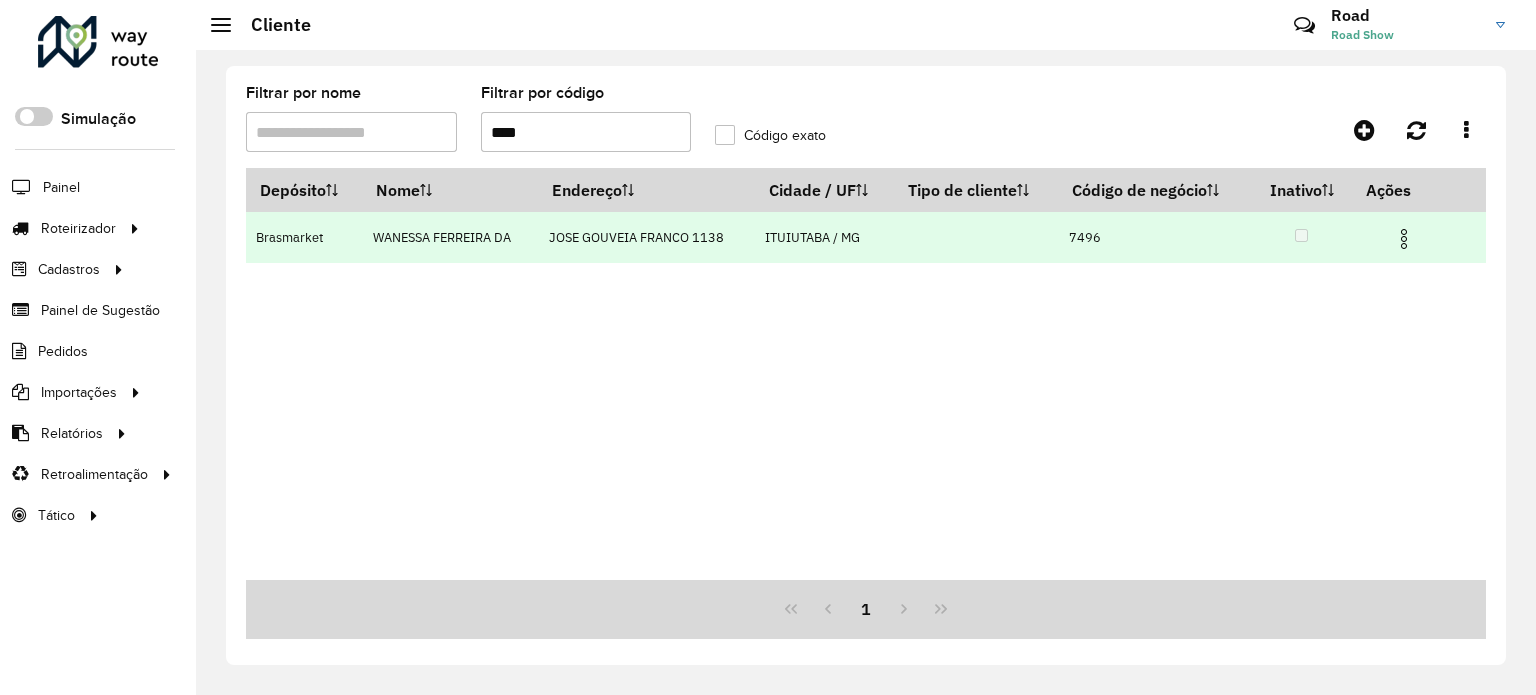 click at bounding box center (1404, 239) 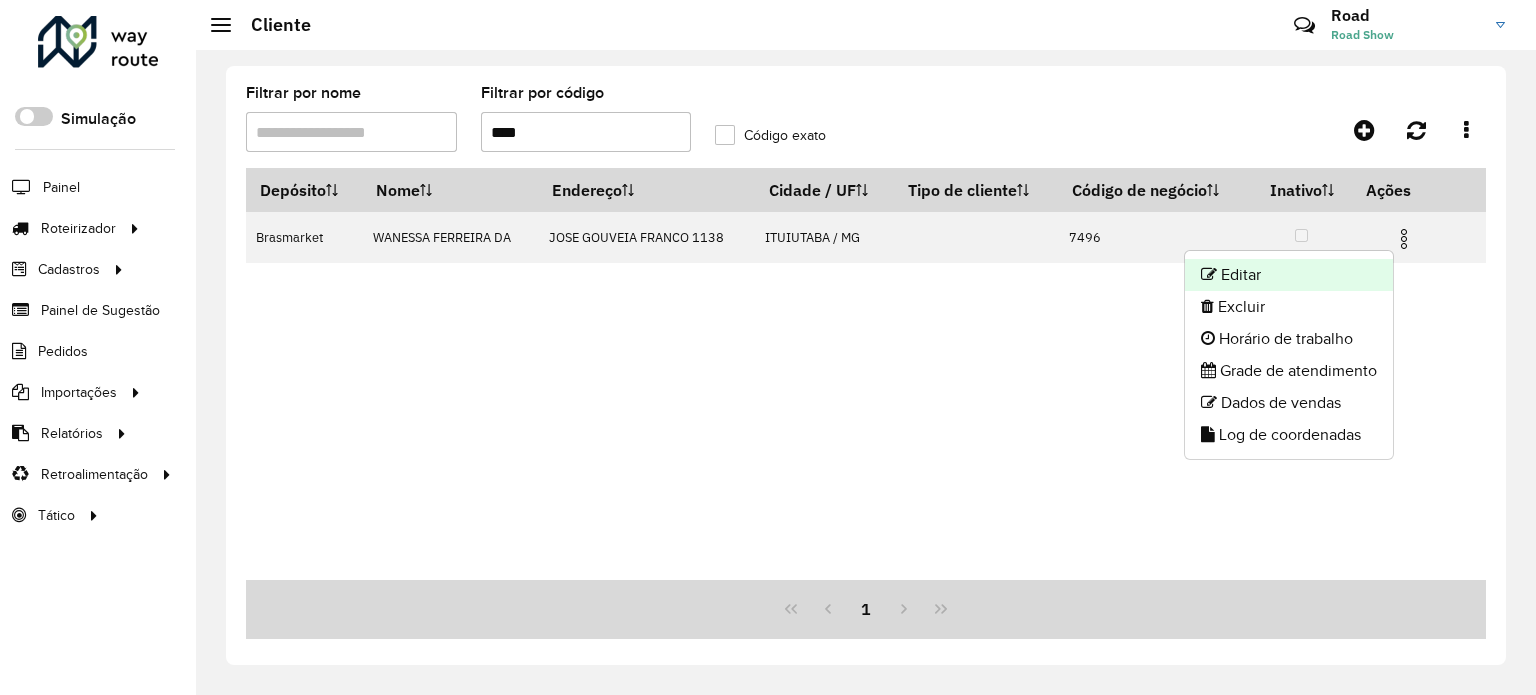 click on "Editar" 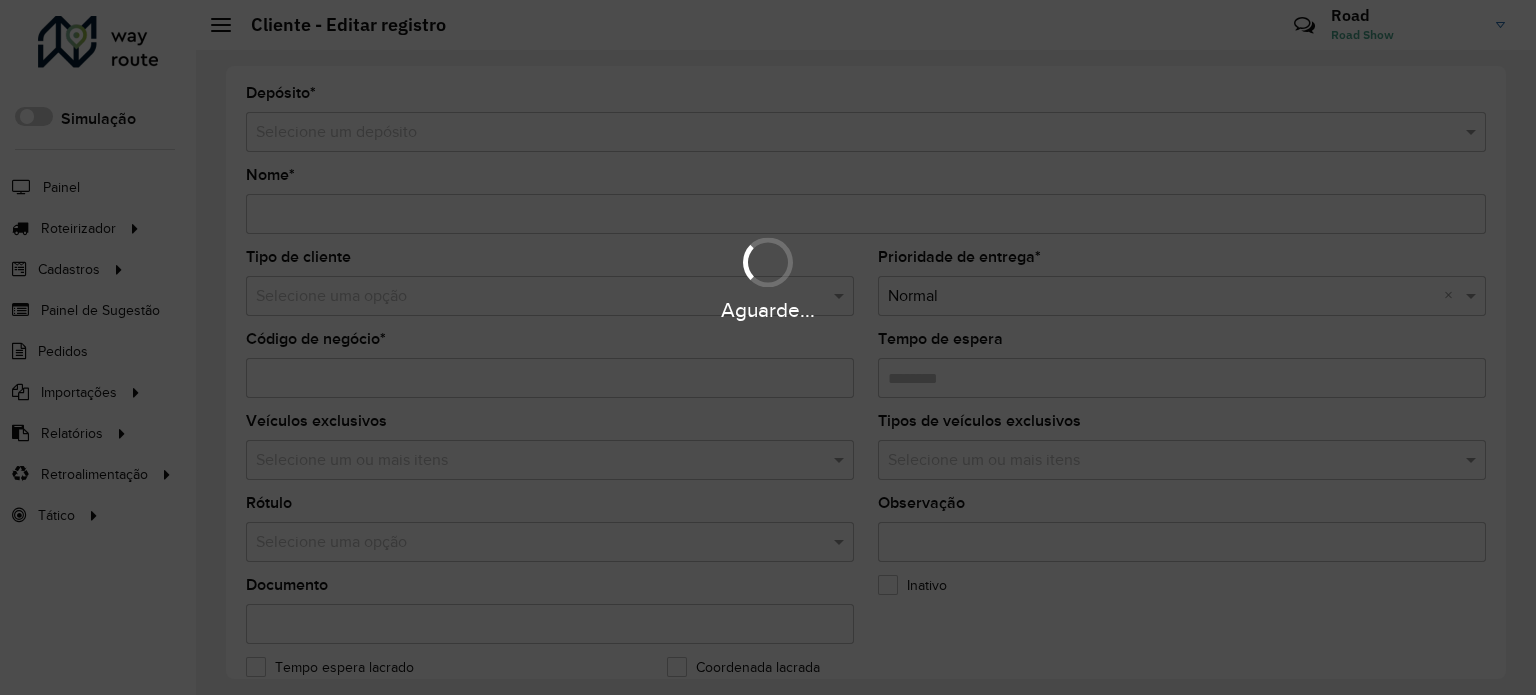 type on "**********" 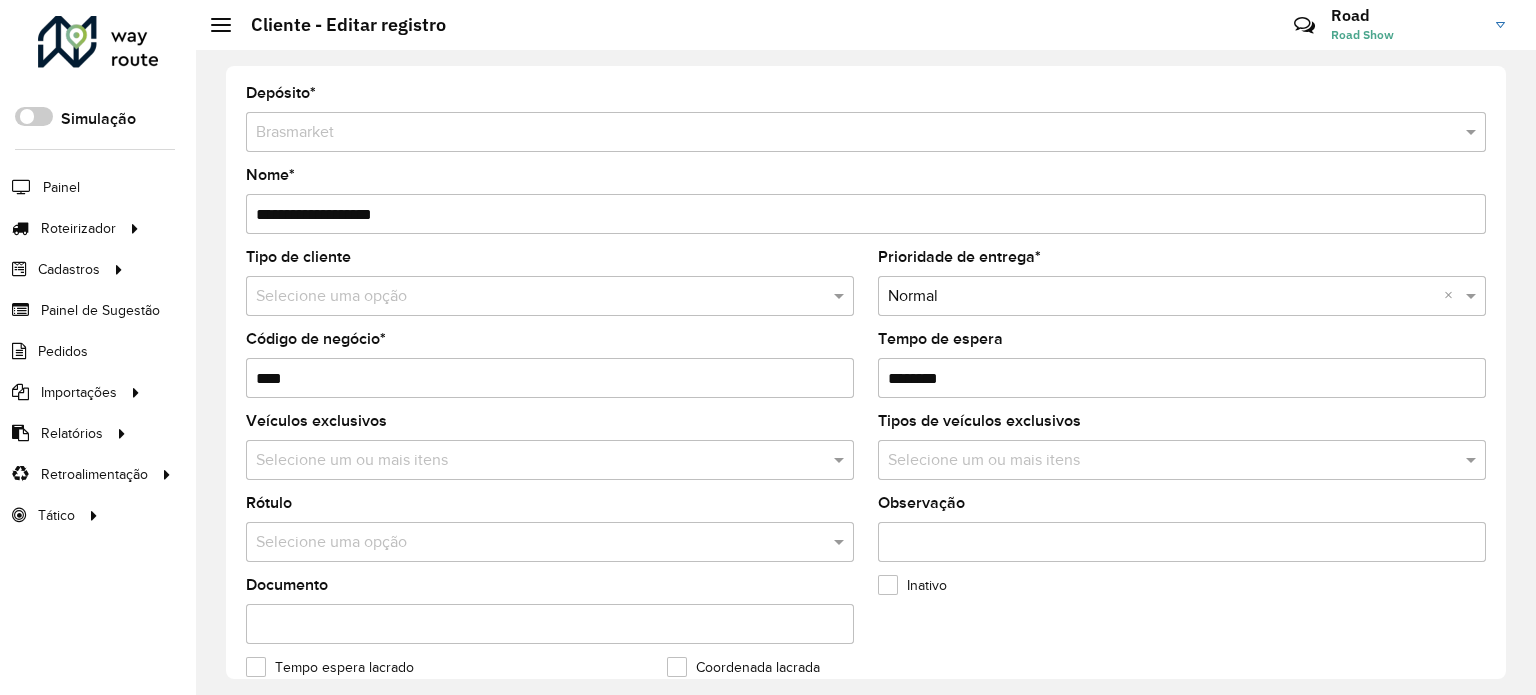 click on "Tempo de espera" at bounding box center (1182, 378) 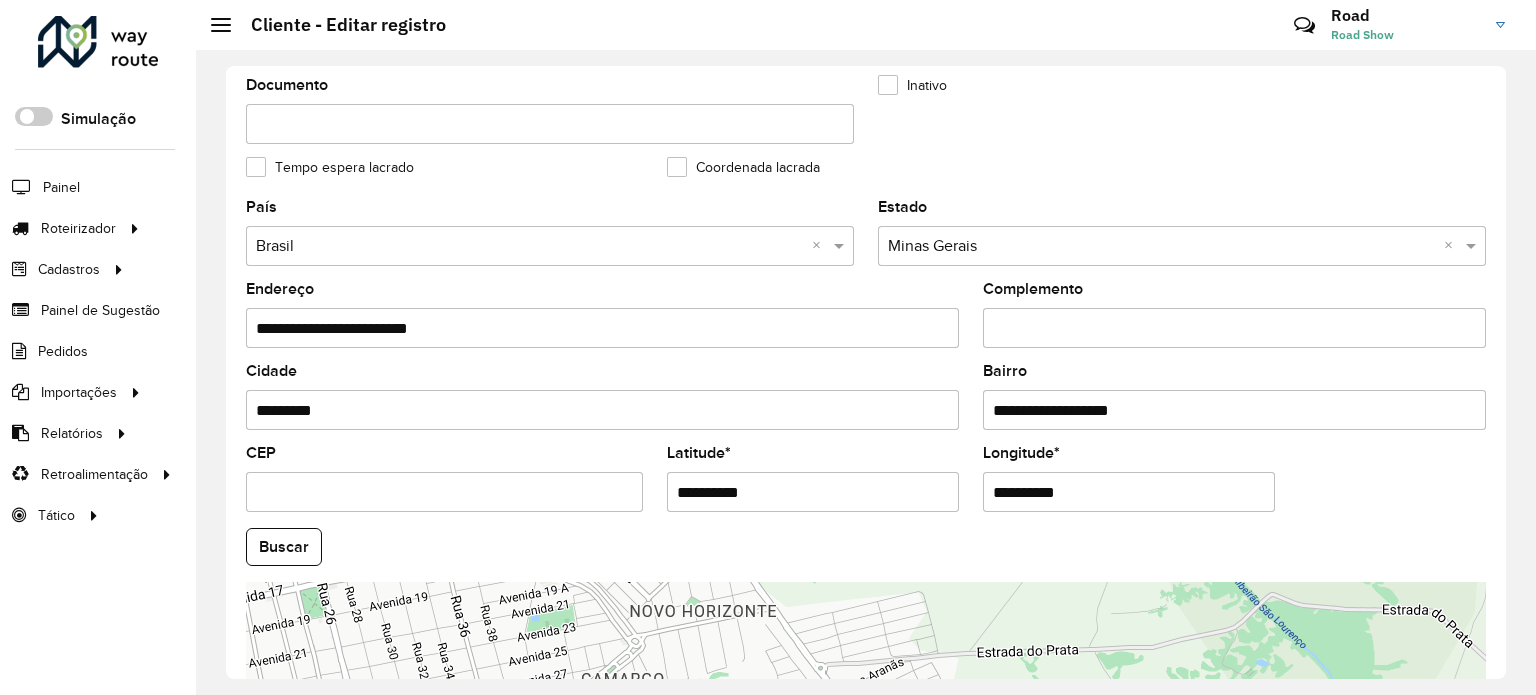 scroll, scrollTop: 600, scrollLeft: 0, axis: vertical 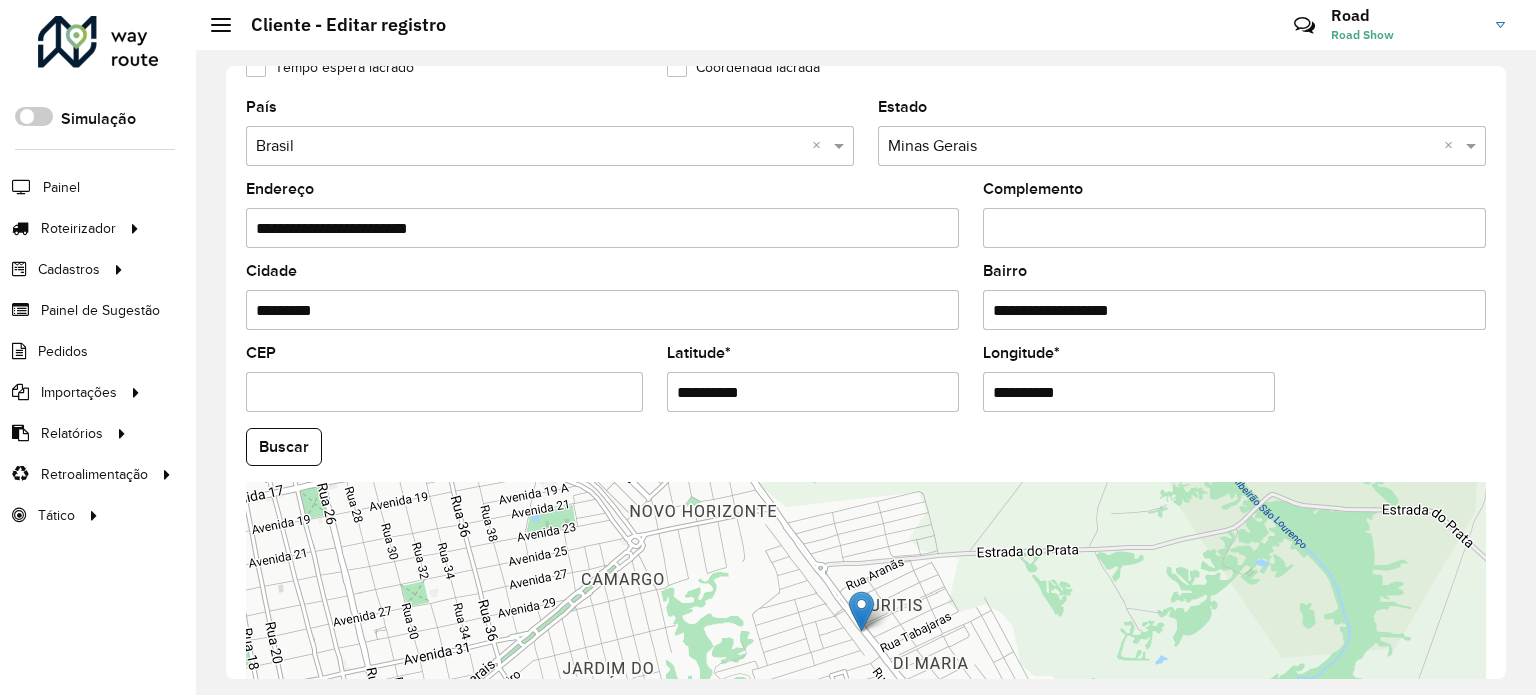 drag, startPoint x: 772, startPoint y: 383, endPoint x: 444, endPoint y: 371, distance: 328.21945 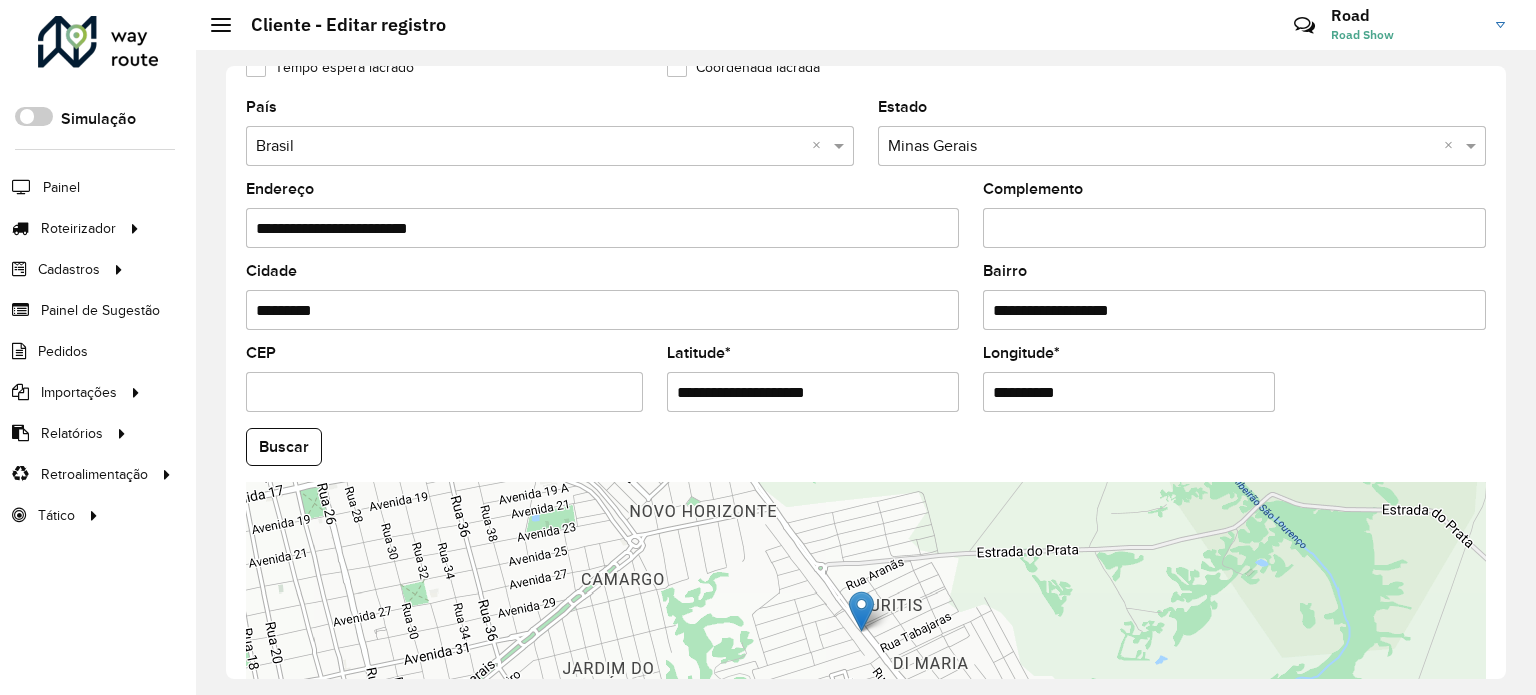 drag, startPoint x: 770, startPoint y: 385, endPoint x: 905, endPoint y: 380, distance: 135.09256 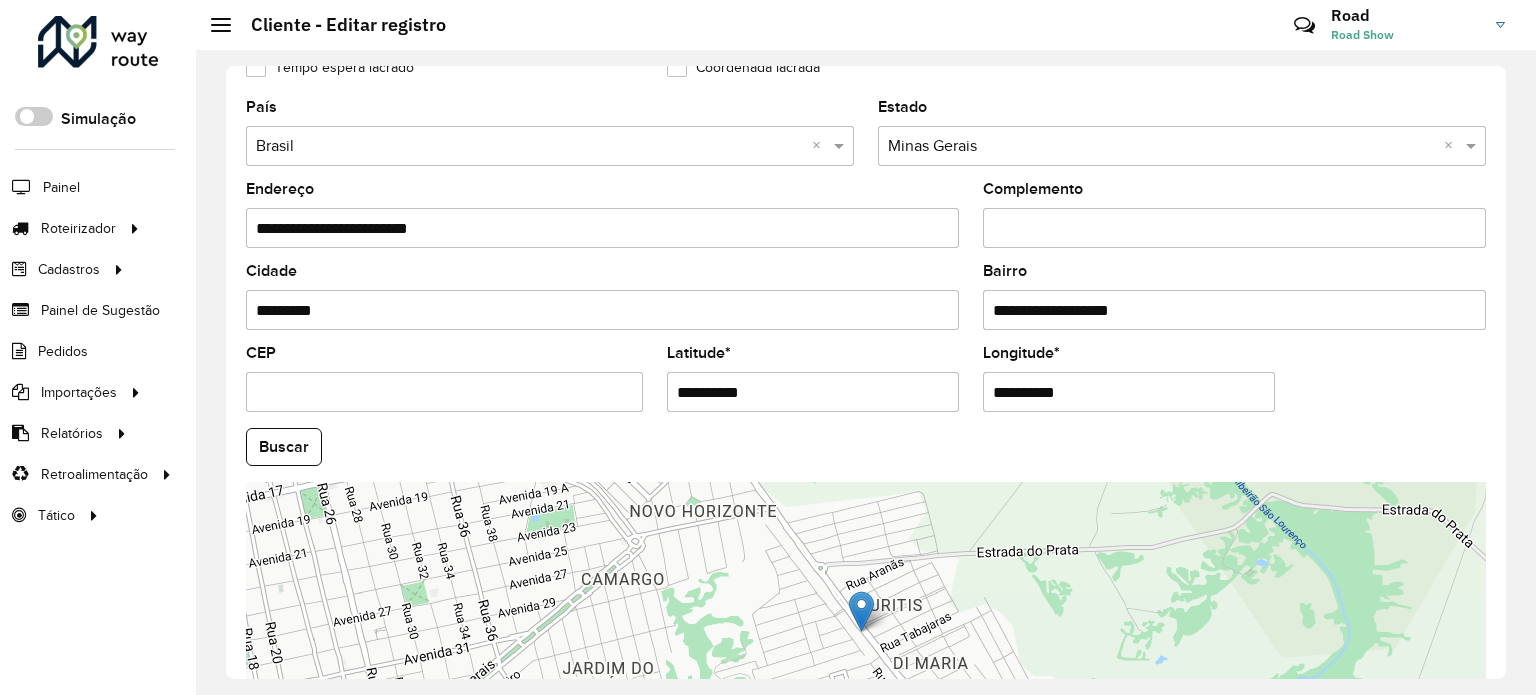 type on "**********" 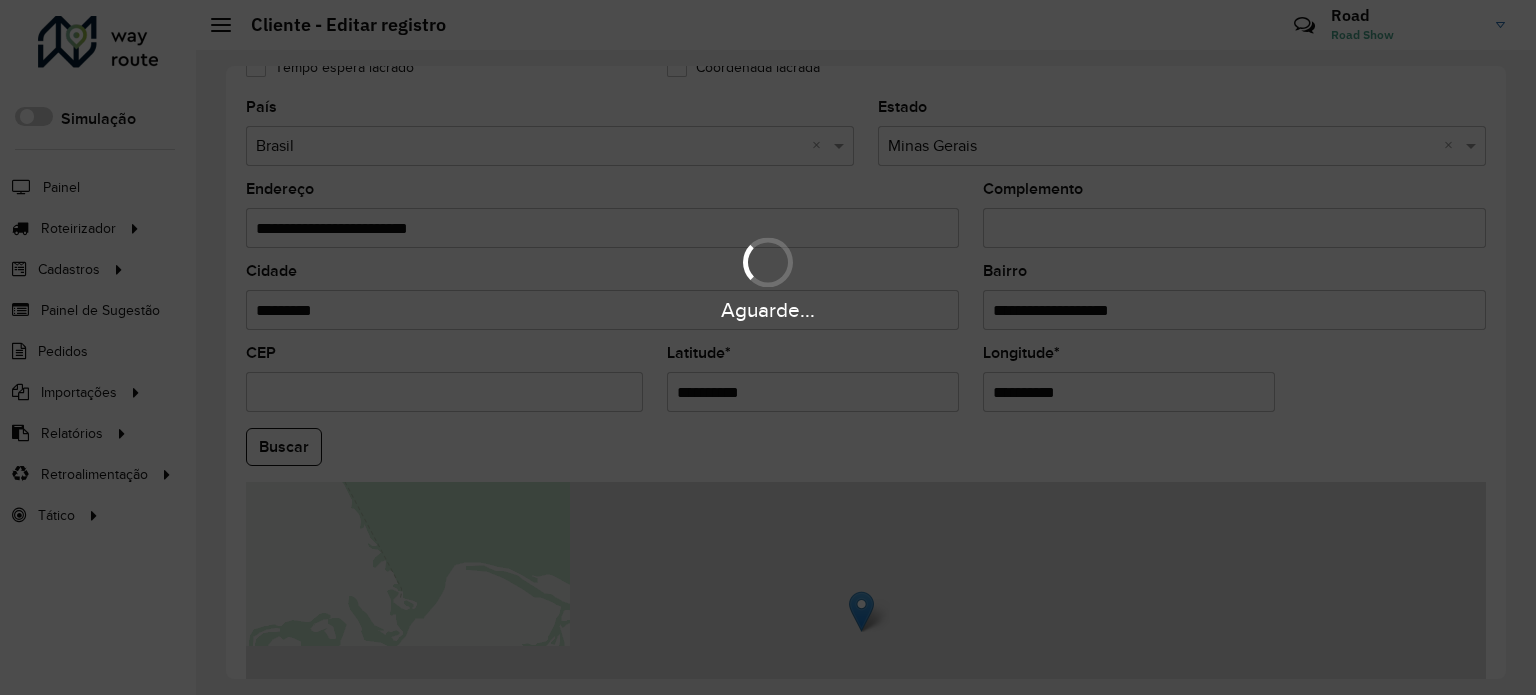 drag, startPoint x: 1110, startPoint y: 383, endPoint x: 675, endPoint y: 419, distance: 436.48712 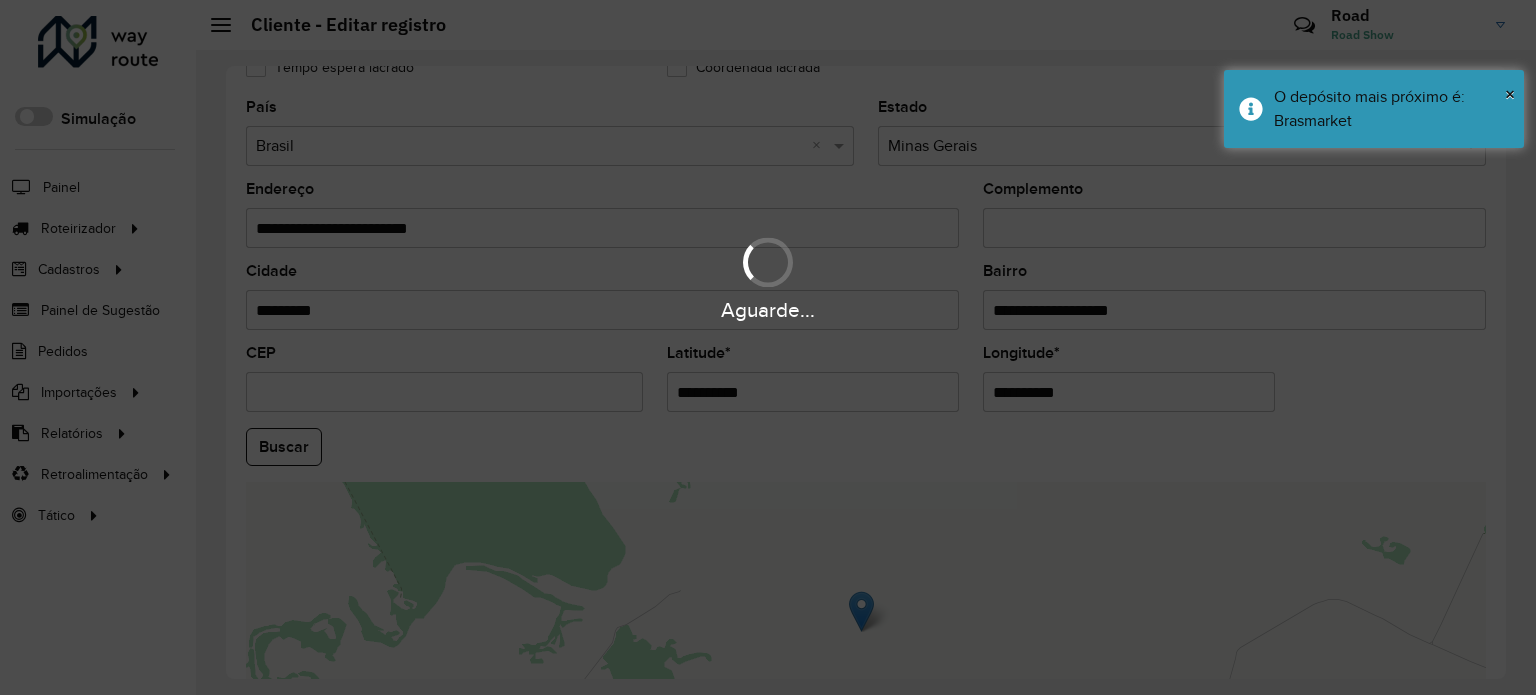paste 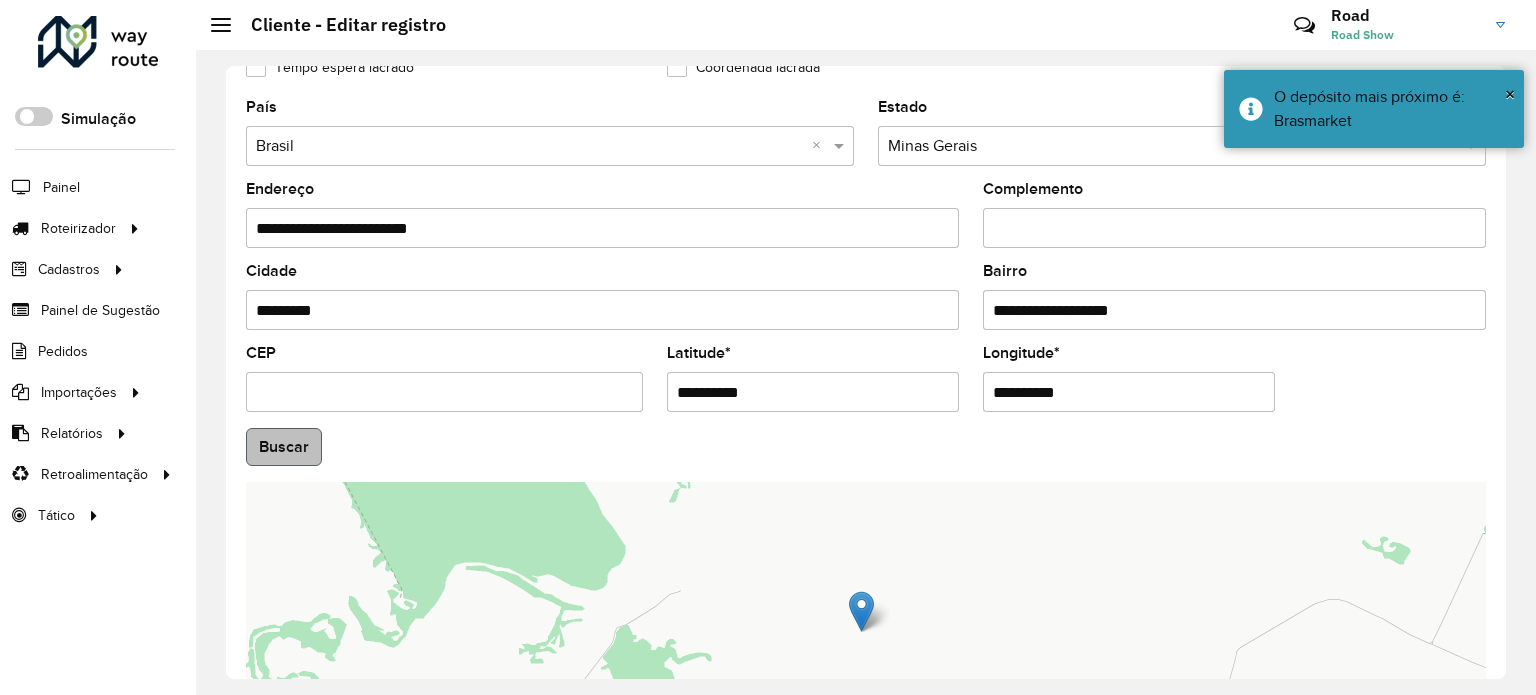 type on "**********" 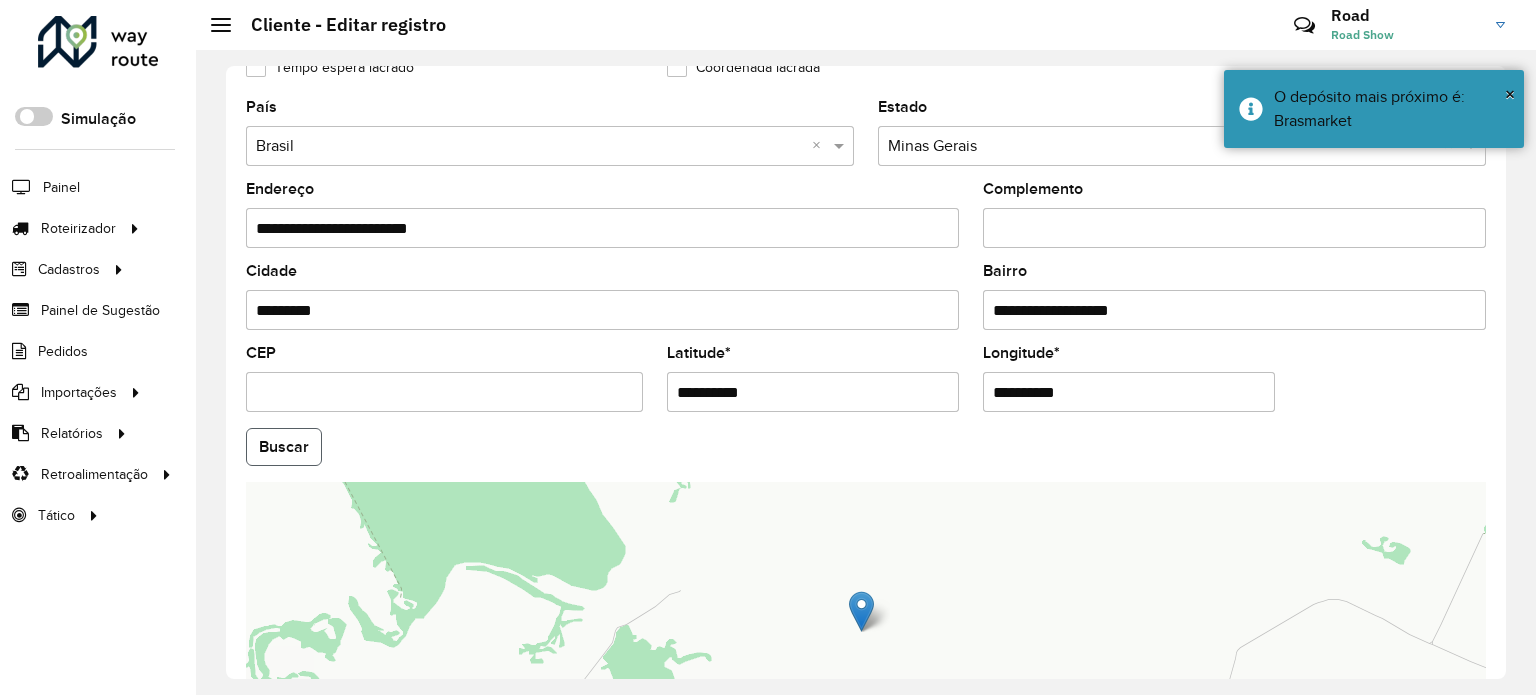 click on "Aguarde...  Pop-up bloqueado!  Seu navegador bloqueou automáticamente a abertura de uma nova janela.   Acesse as configurações e adicione o endereço do sistema a lista de permissão.   Fechar  Roteirizador AmbevTech Simulação Painel Roteirizador Entregas Vendas Cadastros Checkpoint Cliente Condição de pagamento Consulta de setores Depósito Disponibilidade de veículos Fator tipo de produto Grupo Rota Fator Tipo Produto Grupo de Depósito Grupo de rotas exclusiva Grupo de setores Jornada Layout integração Modelo Motorista Multi Depósito Painel de sugestão Parada Pedágio Perfil de Vendedor Ponto de apoio Ponto de apoio FAD Prioridade pedido Produto Restrição de Atendimento Planner Rodízio de placa Rota exclusiva FAD Rótulo Setor Setor Planner Tempo de parada de refeição Tipo de cliente Tipo de jornada Tipo de produto Tipo de veículo Tipo de veículo RN Transportadora Usuário Vendedor Veículo Painel de Sugestão Pedidos Importações Clientes Fator tipo produto Grade de atendimento Setor" at bounding box center (768, 347) 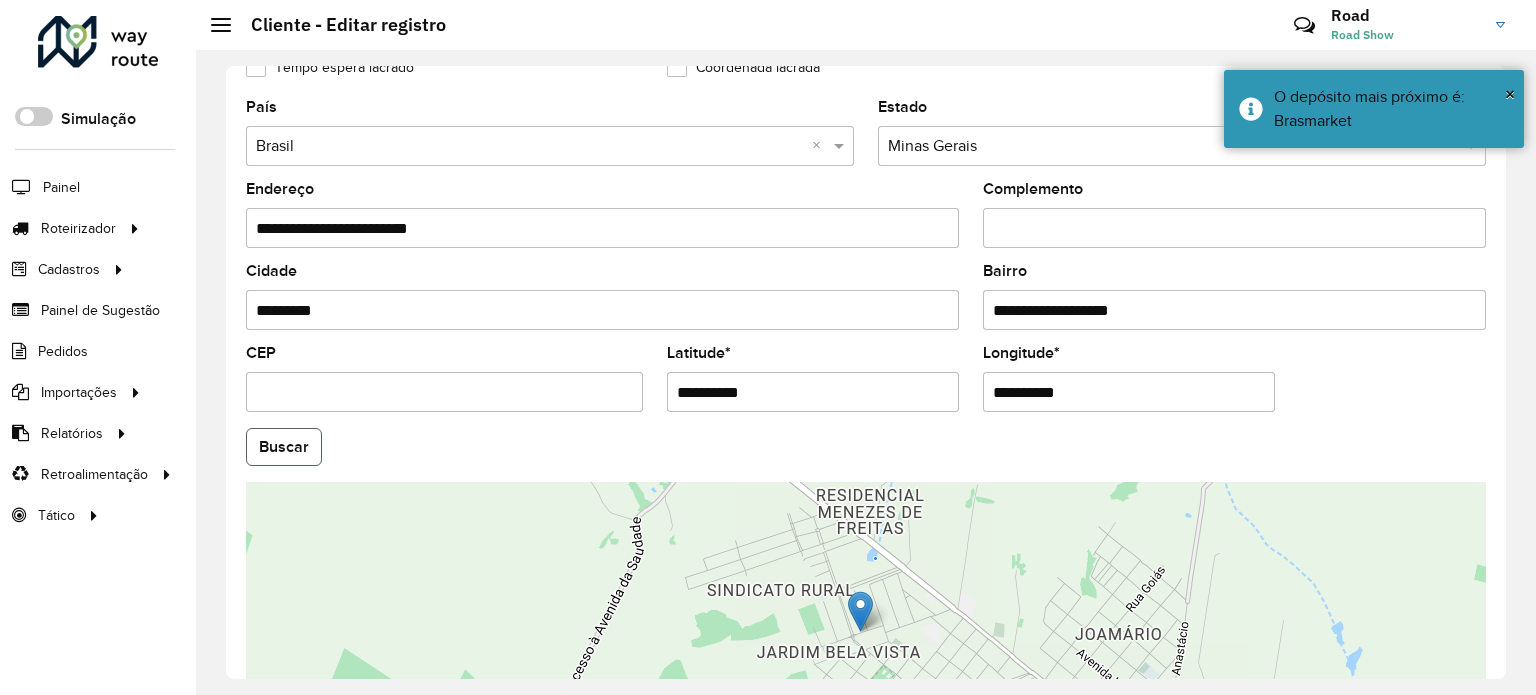 click on "Buscar" 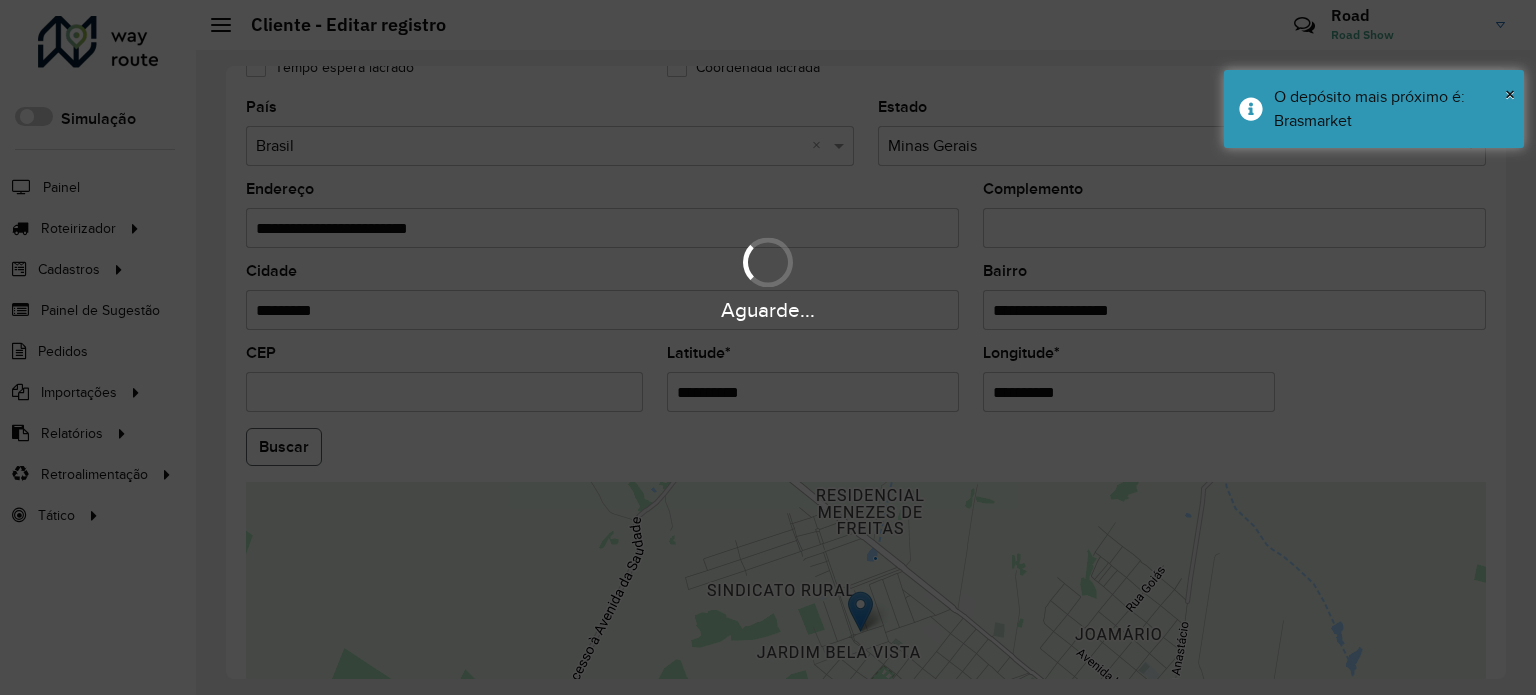 type on "**********" 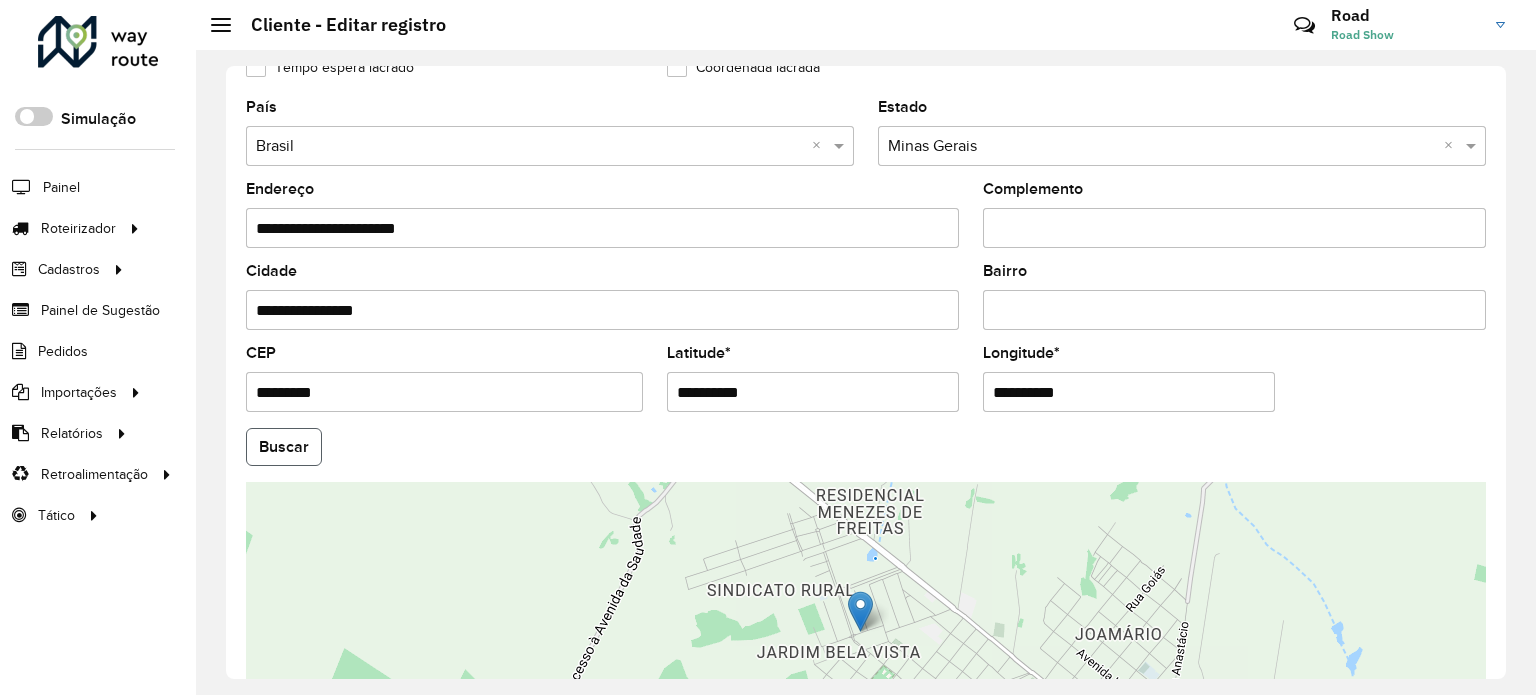 click on "Buscar" 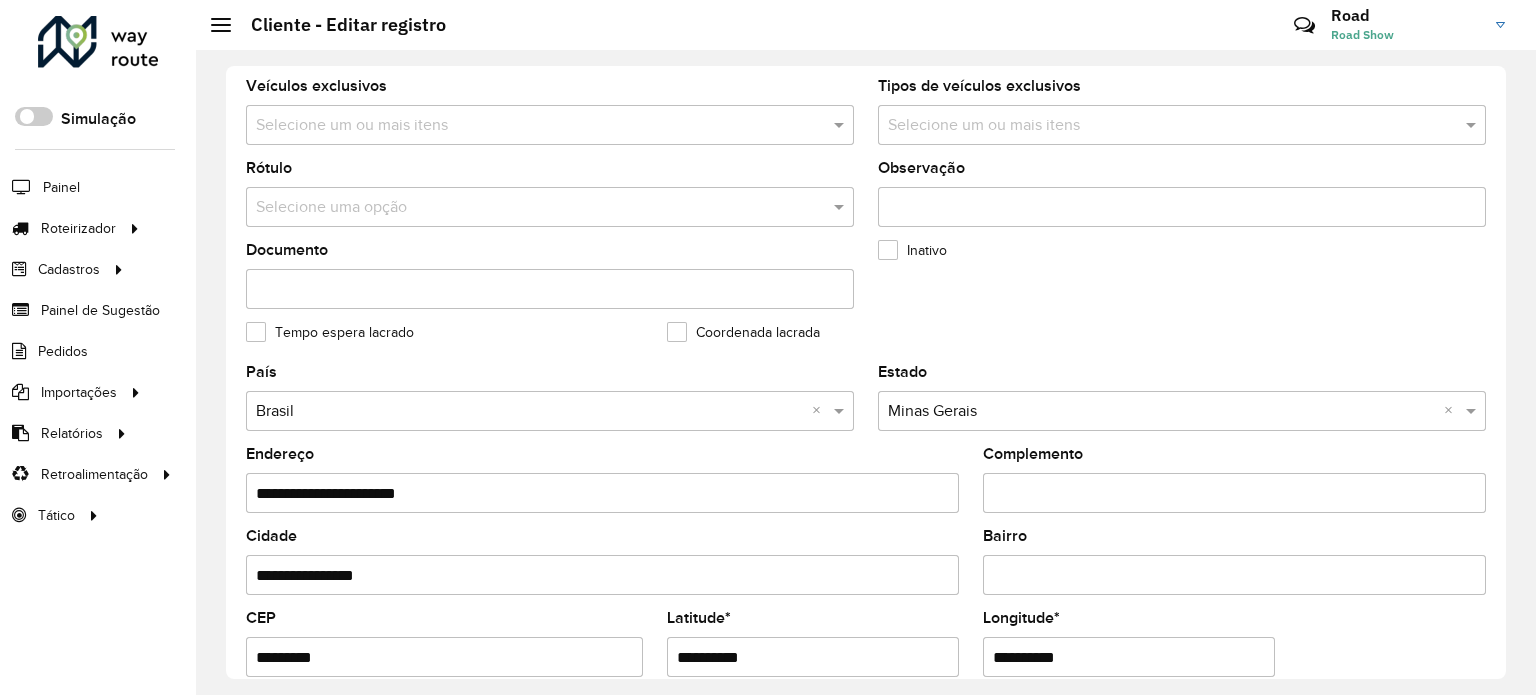 scroll, scrollTop: 600, scrollLeft: 0, axis: vertical 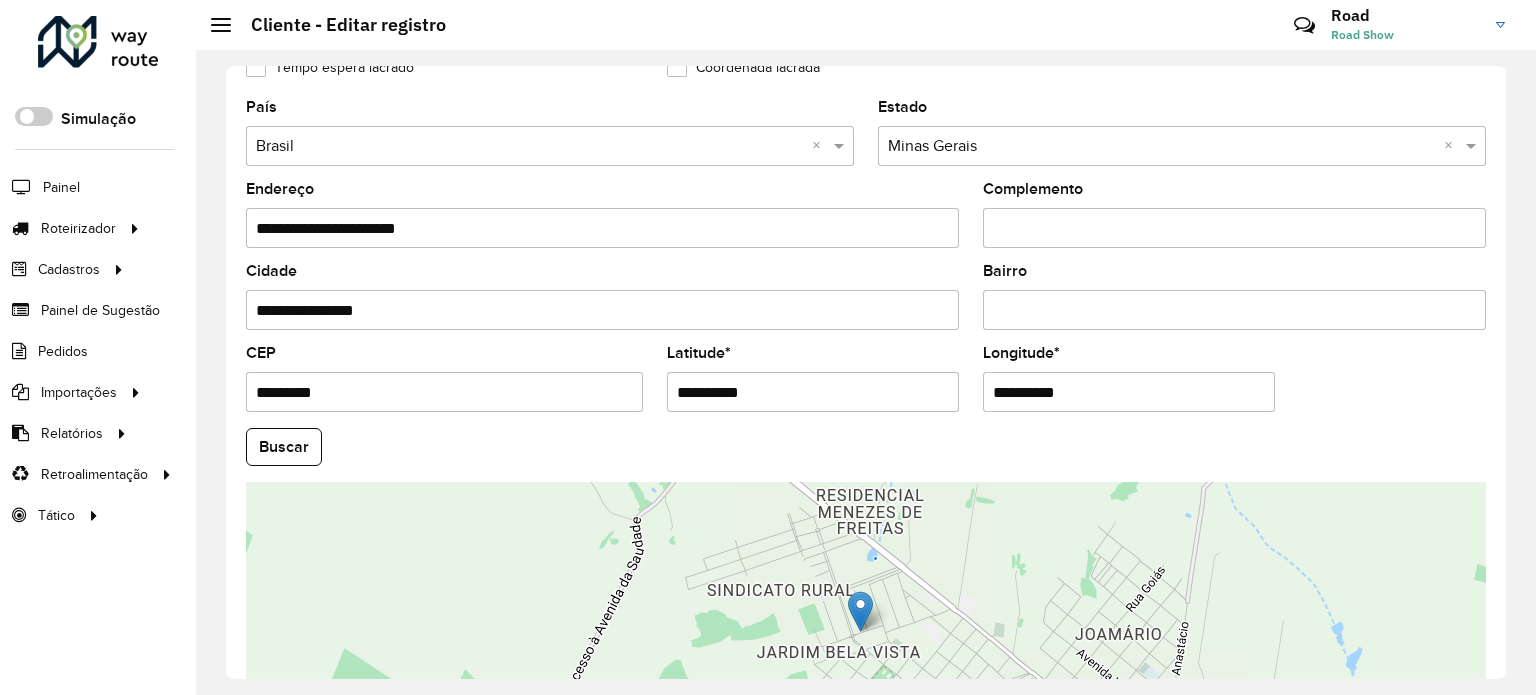 drag, startPoint x: 798, startPoint y: 395, endPoint x: 543, endPoint y: 379, distance: 255.50146 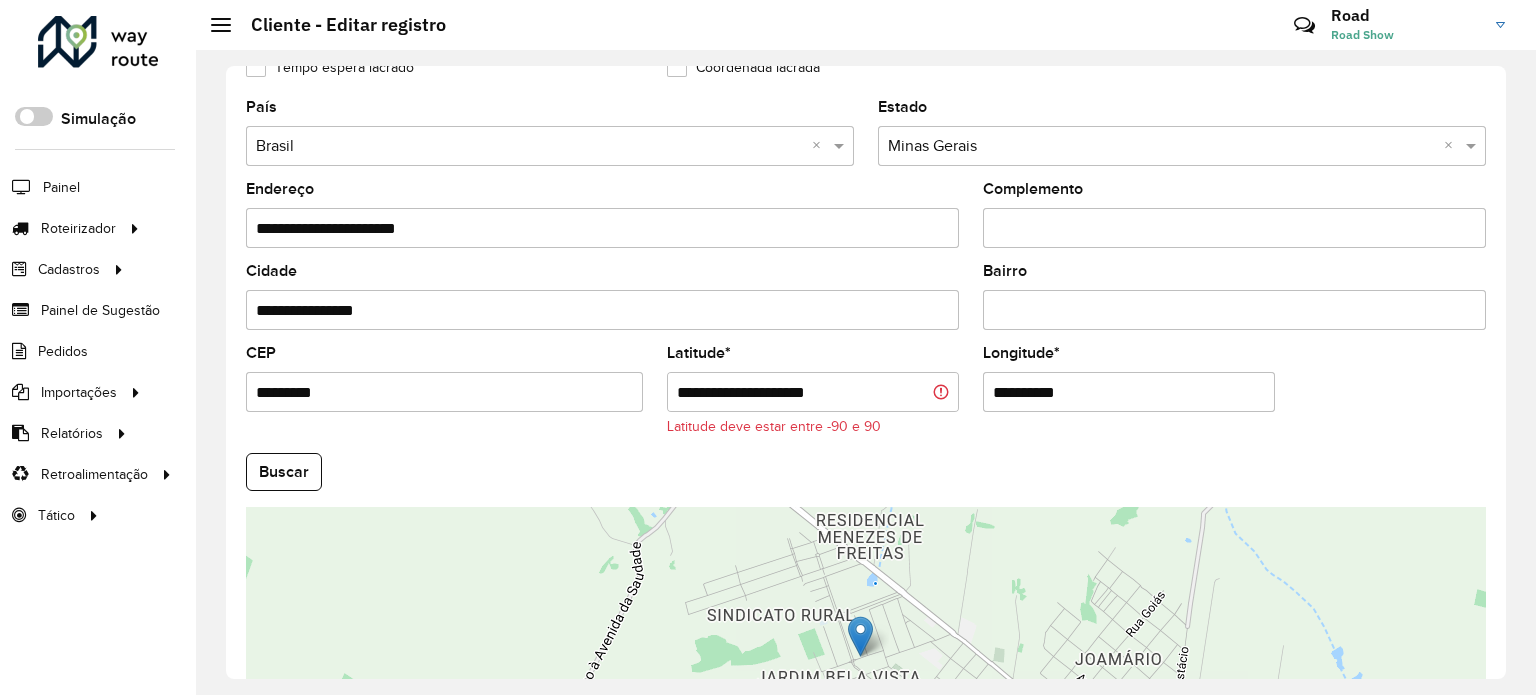 drag, startPoint x: 758, startPoint y: 388, endPoint x: 925, endPoint y: 388, distance: 167 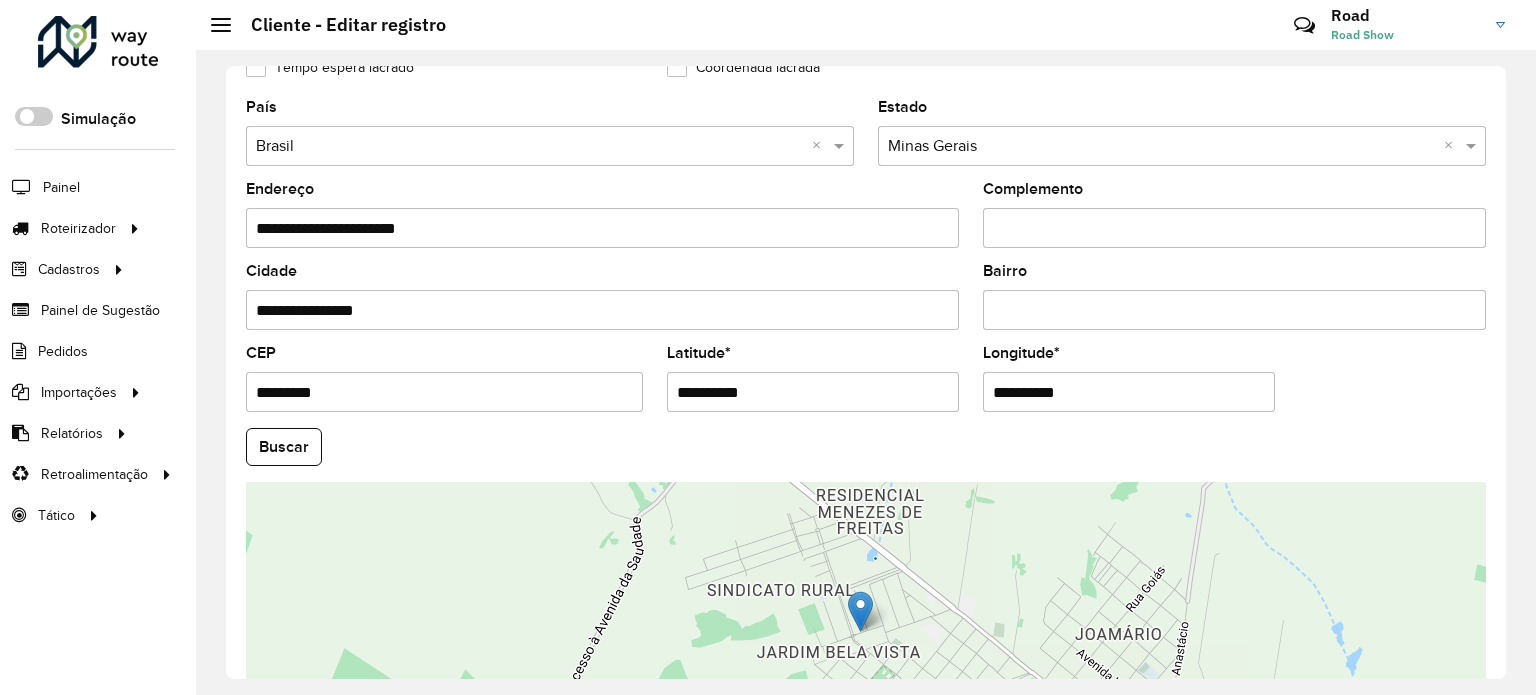 type on "**********" 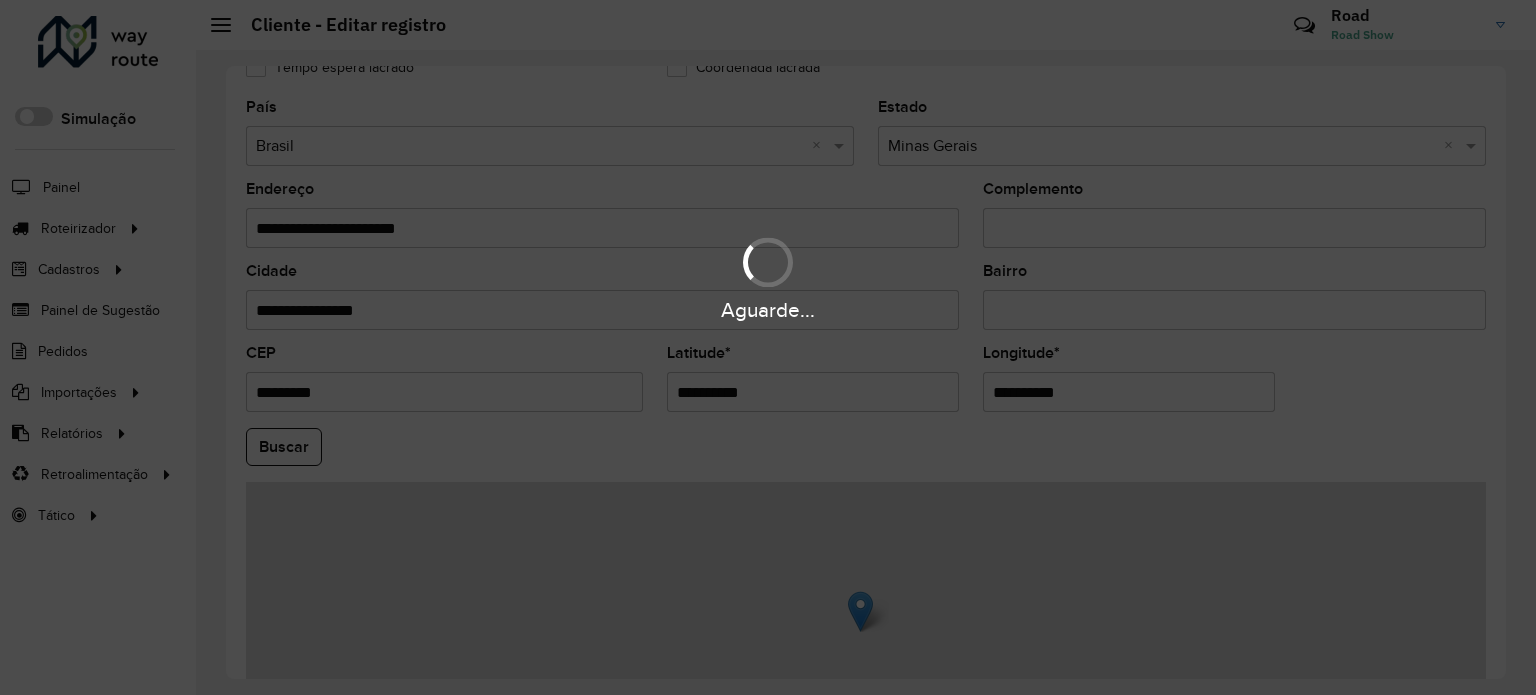 drag, startPoint x: 1096, startPoint y: 387, endPoint x: 880, endPoint y: 395, distance: 216.1481 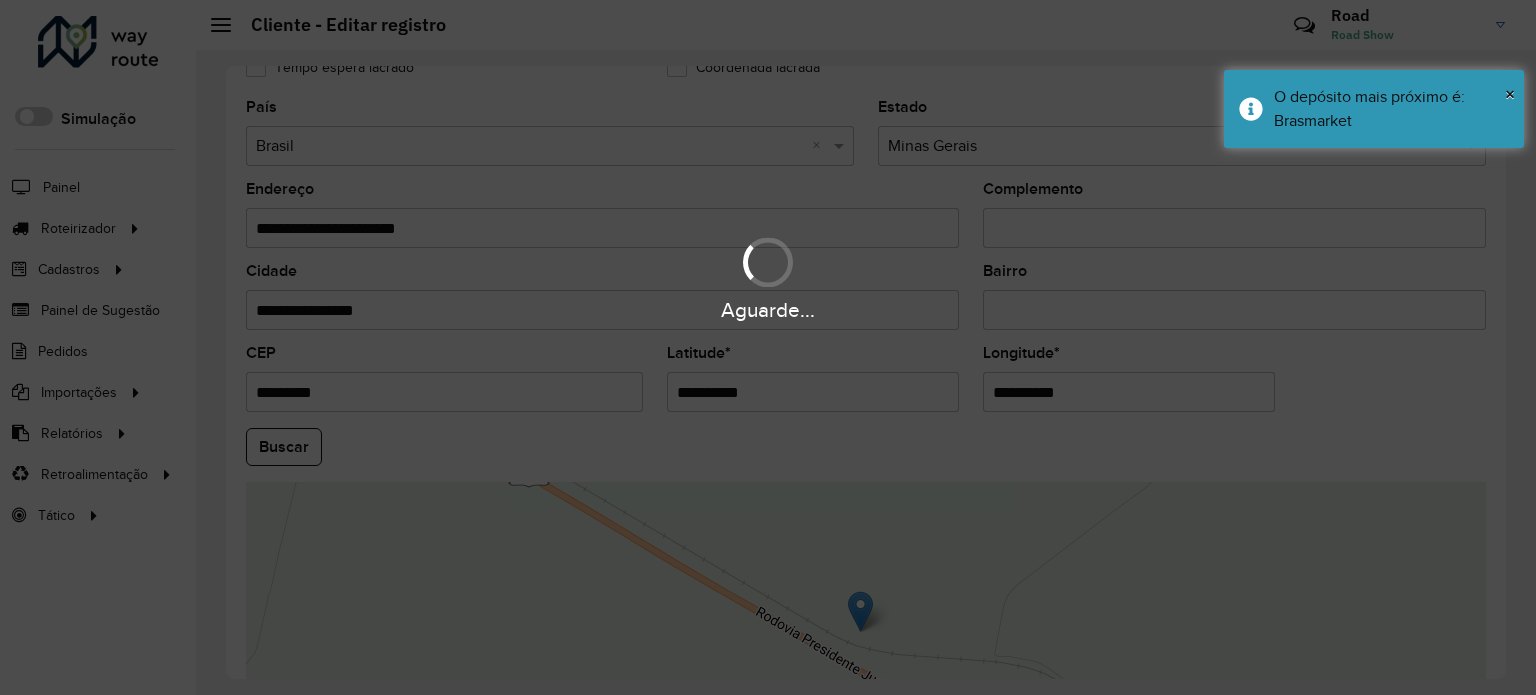 paste 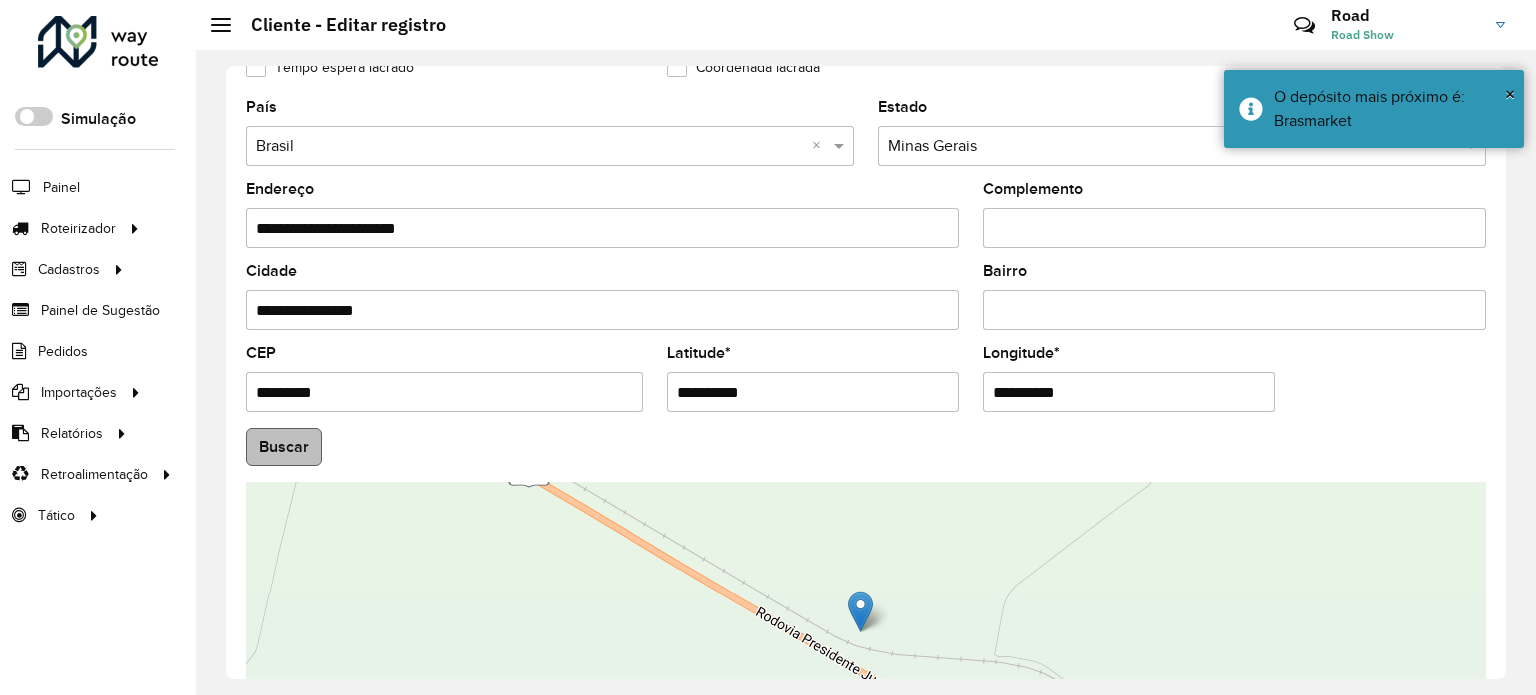 type on "**********" 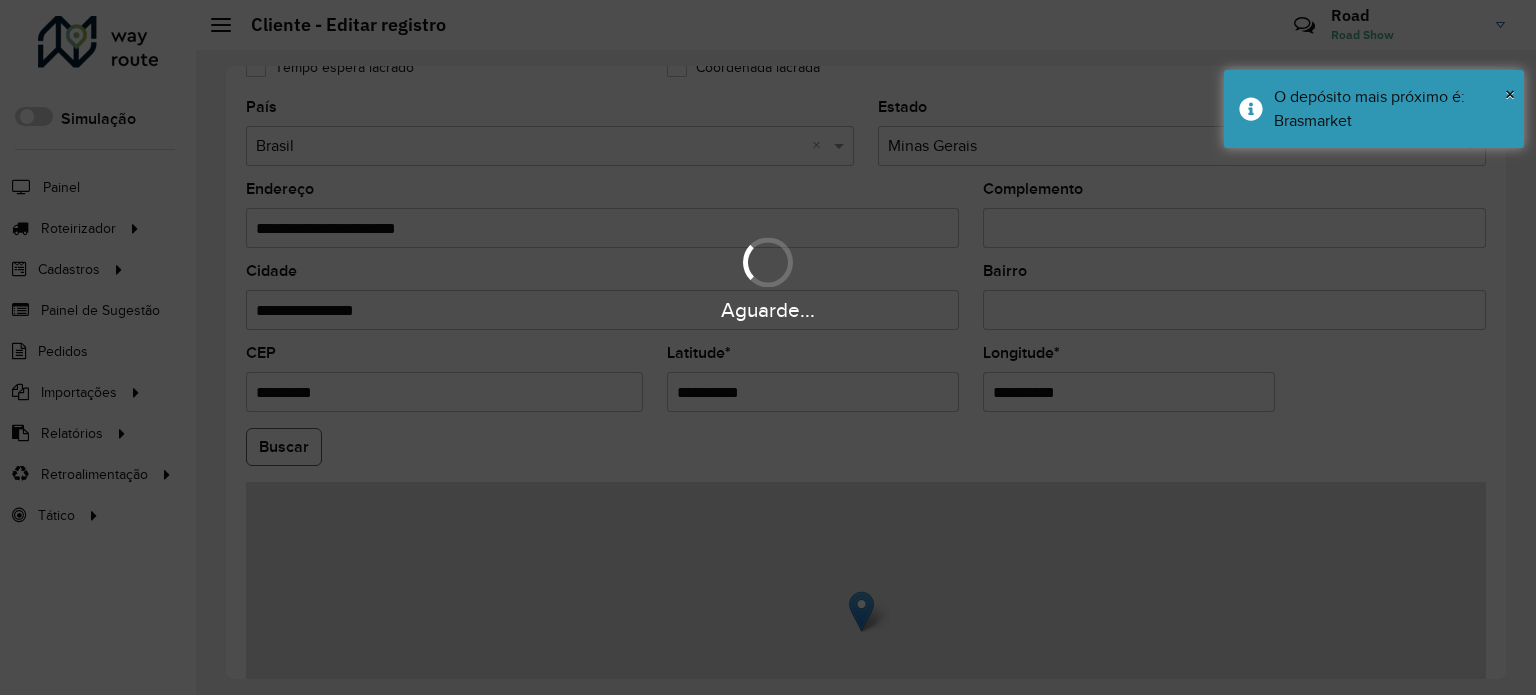 click on "Aguarde...  Pop-up bloqueado!  Seu navegador bloqueou automáticamente a abertura de uma nova janela.   Acesse as configurações e adicione o endereço do sistema a lista de permissão.   Fechar  Roteirizador AmbevTech Simulação Painel Roteirizador Entregas Vendas Cadastros Checkpoint Cliente Condição de pagamento Consulta de setores Depósito Disponibilidade de veículos Fator tipo de produto Grupo Rota Fator Tipo Produto Grupo de Depósito Grupo de rotas exclusiva Grupo de setores Jornada Layout integração Modelo Motorista Multi Depósito Painel de sugestão Parada Pedágio Perfil de Vendedor Ponto de apoio Ponto de apoio FAD Prioridade pedido Produto Restrição de Atendimento Planner Rodízio de placa Rota exclusiva FAD Rótulo Setor Setor Planner Tempo de parada de refeição Tipo de cliente Tipo de jornada Tipo de produto Tipo de veículo Tipo de veículo RN Transportadora Usuário Vendedor Veículo Painel de Sugestão Pedidos Importações Clientes Fator tipo produto Grade de atendimento Setor" at bounding box center (768, 347) 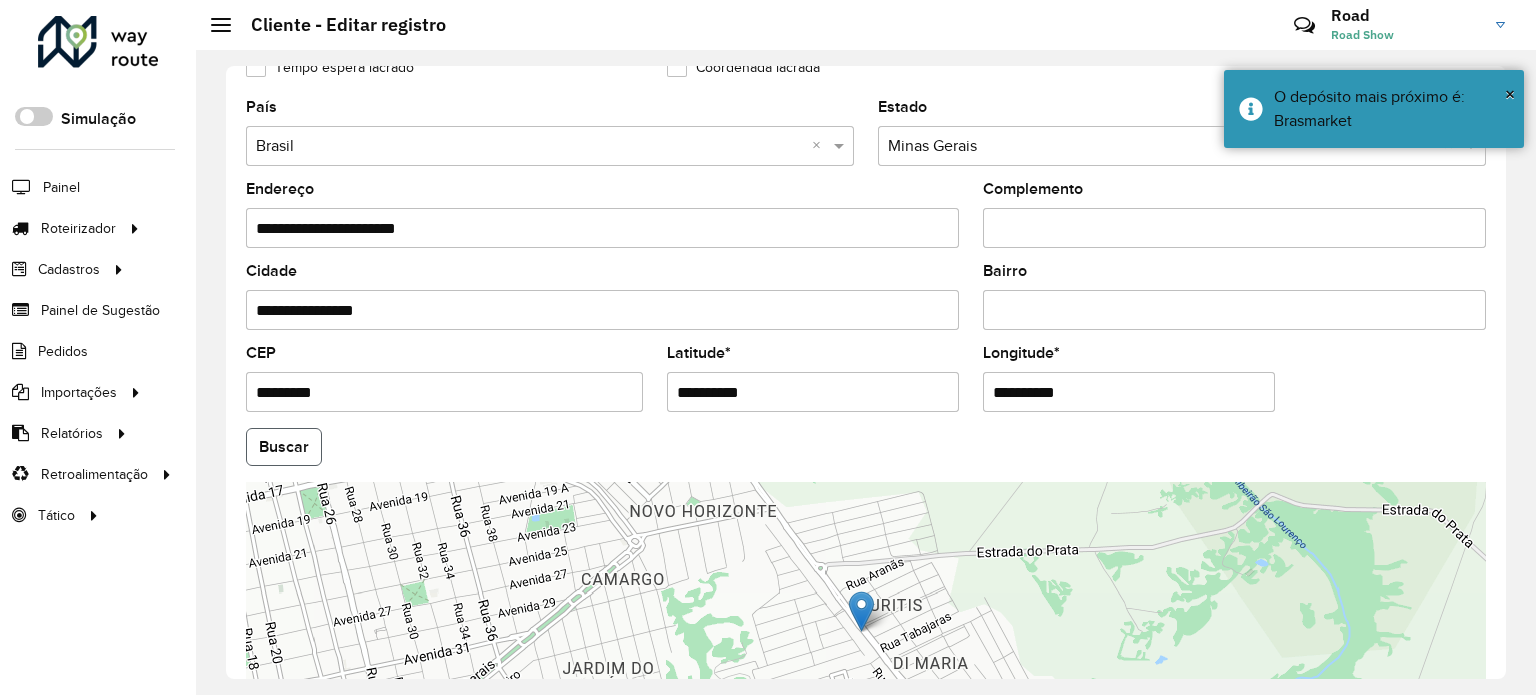 click on "Buscar" 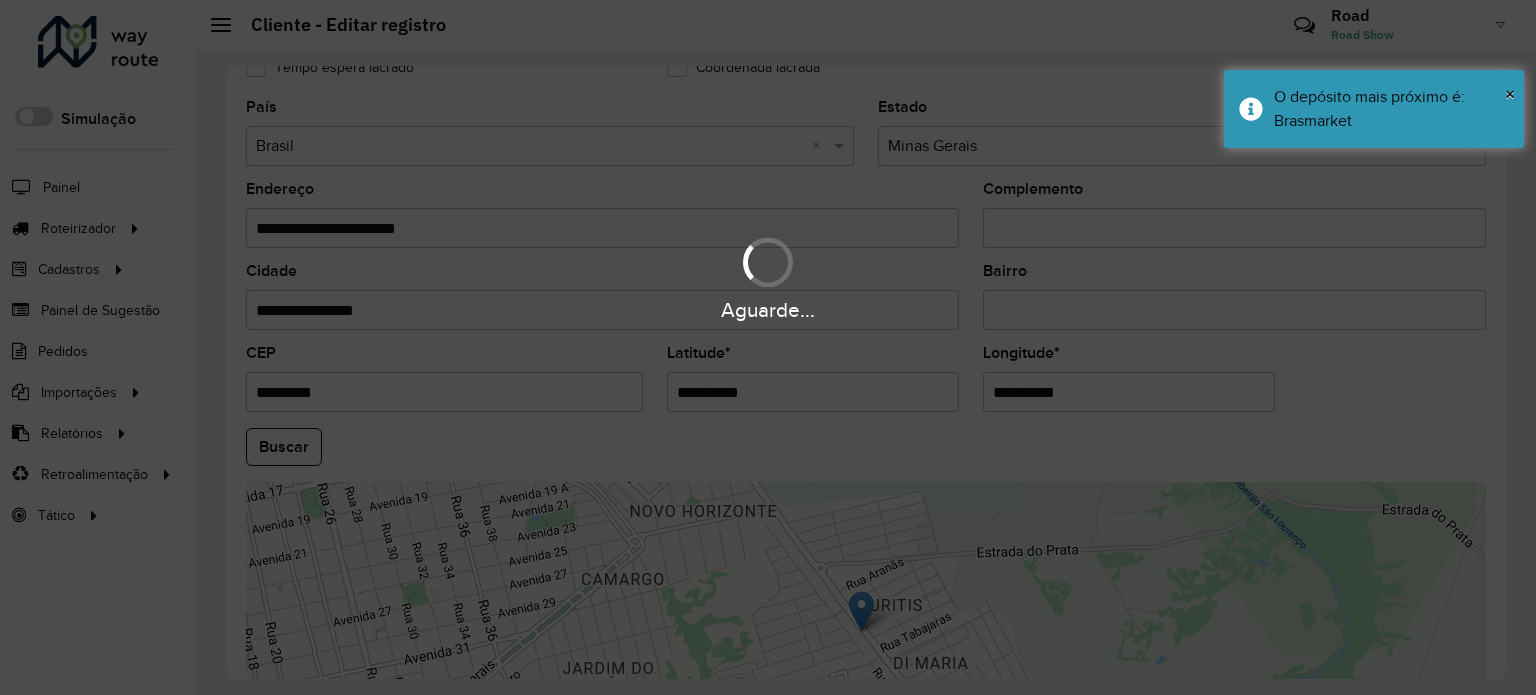type on "**********" 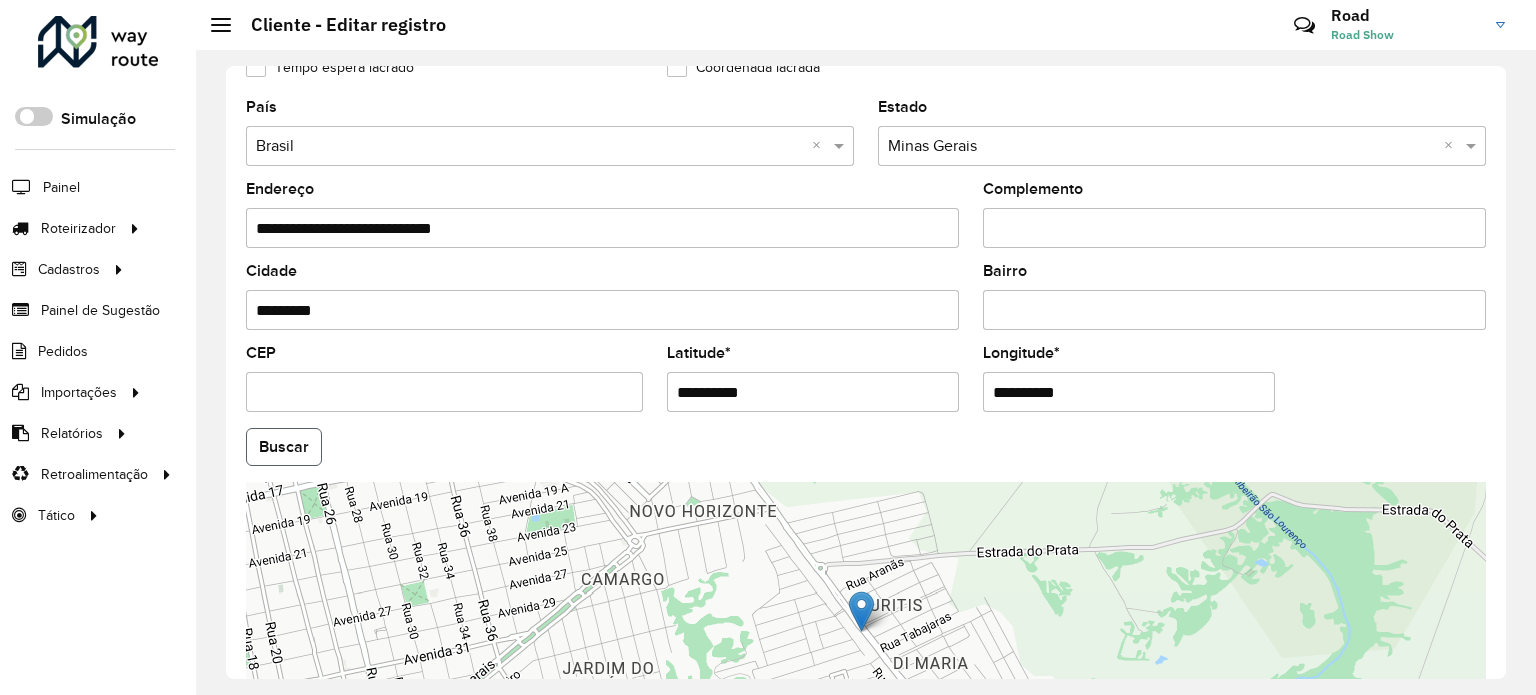 click on "Buscar" 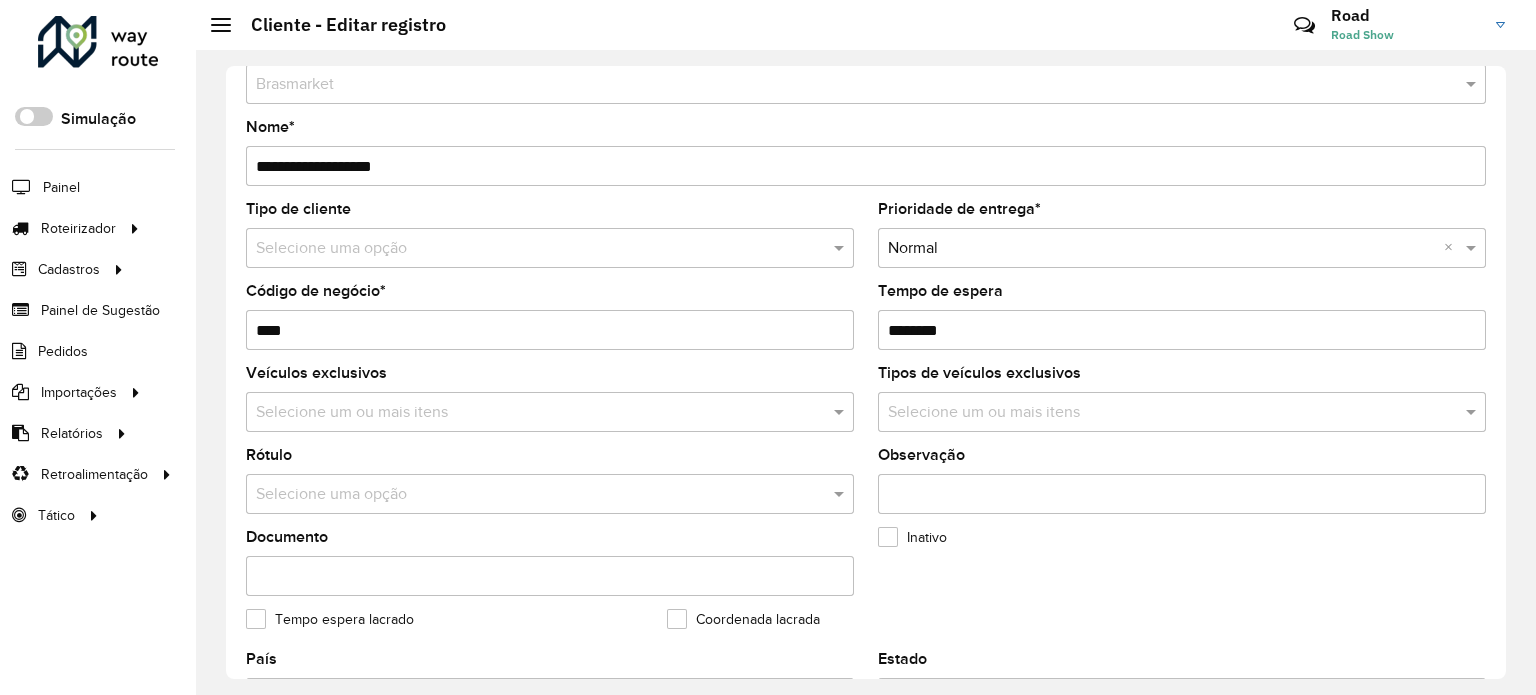 scroll, scrollTop: 0, scrollLeft: 0, axis: both 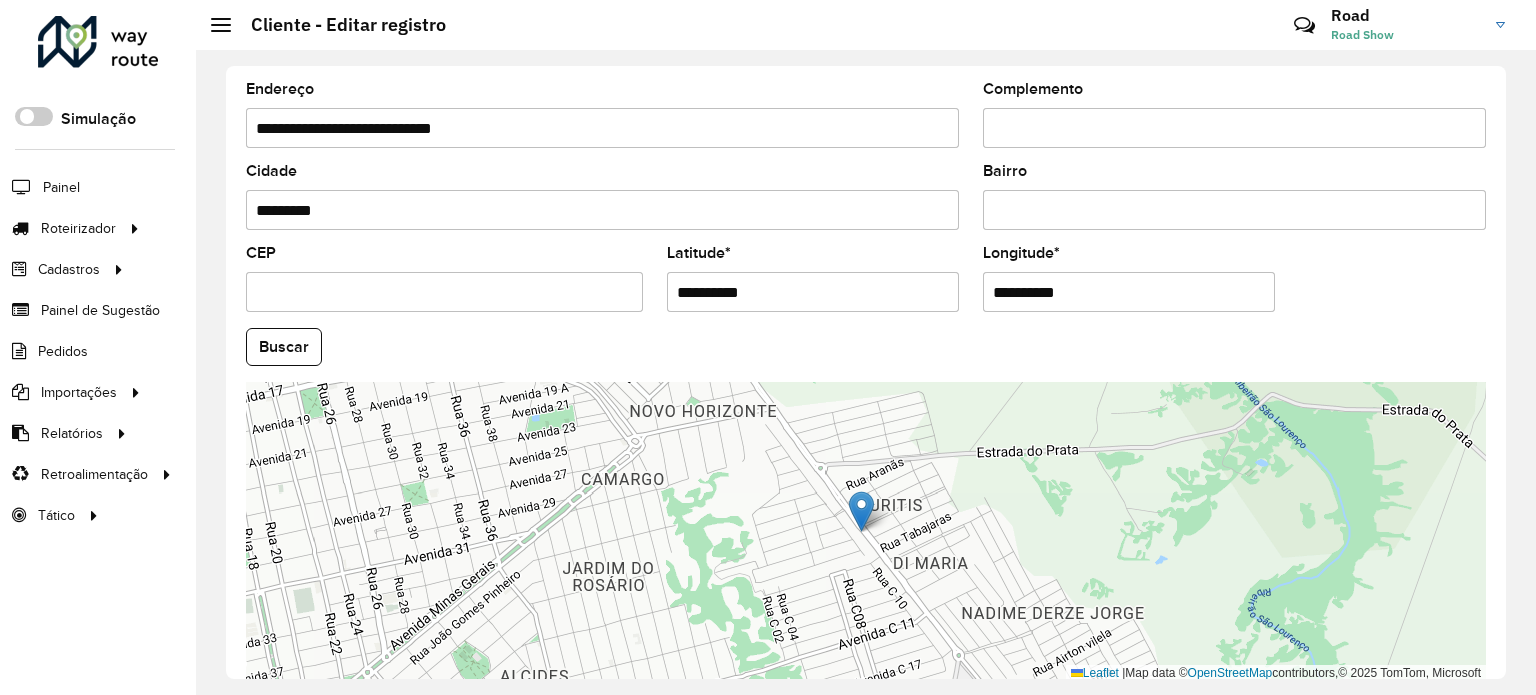 drag, startPoint x: 564, startPoint y: 289, endPoint x: 444, endPoint y: 288, distance: 120.004166 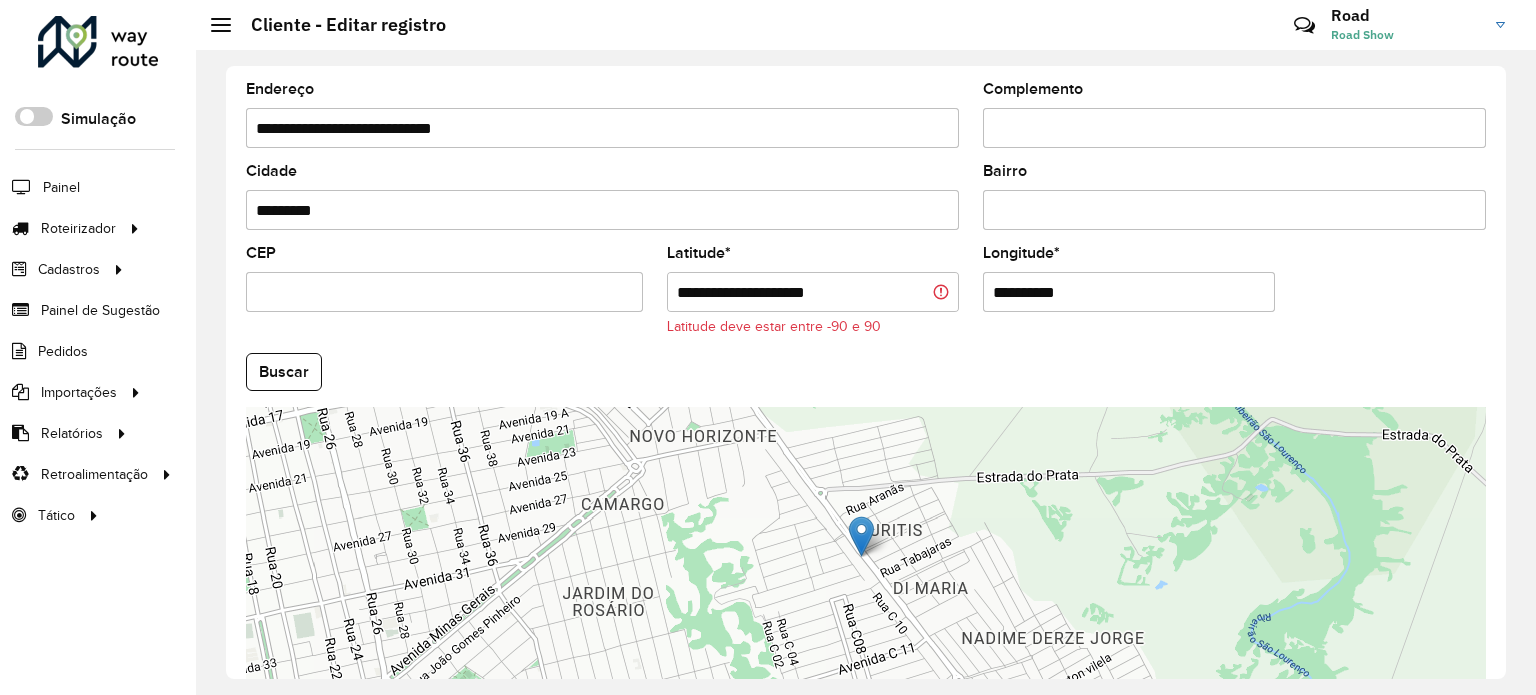 drag, startPoint x: 758, startPoint y: 285, endPoint x: 954, endPoint y: 310, distance: 197.58795 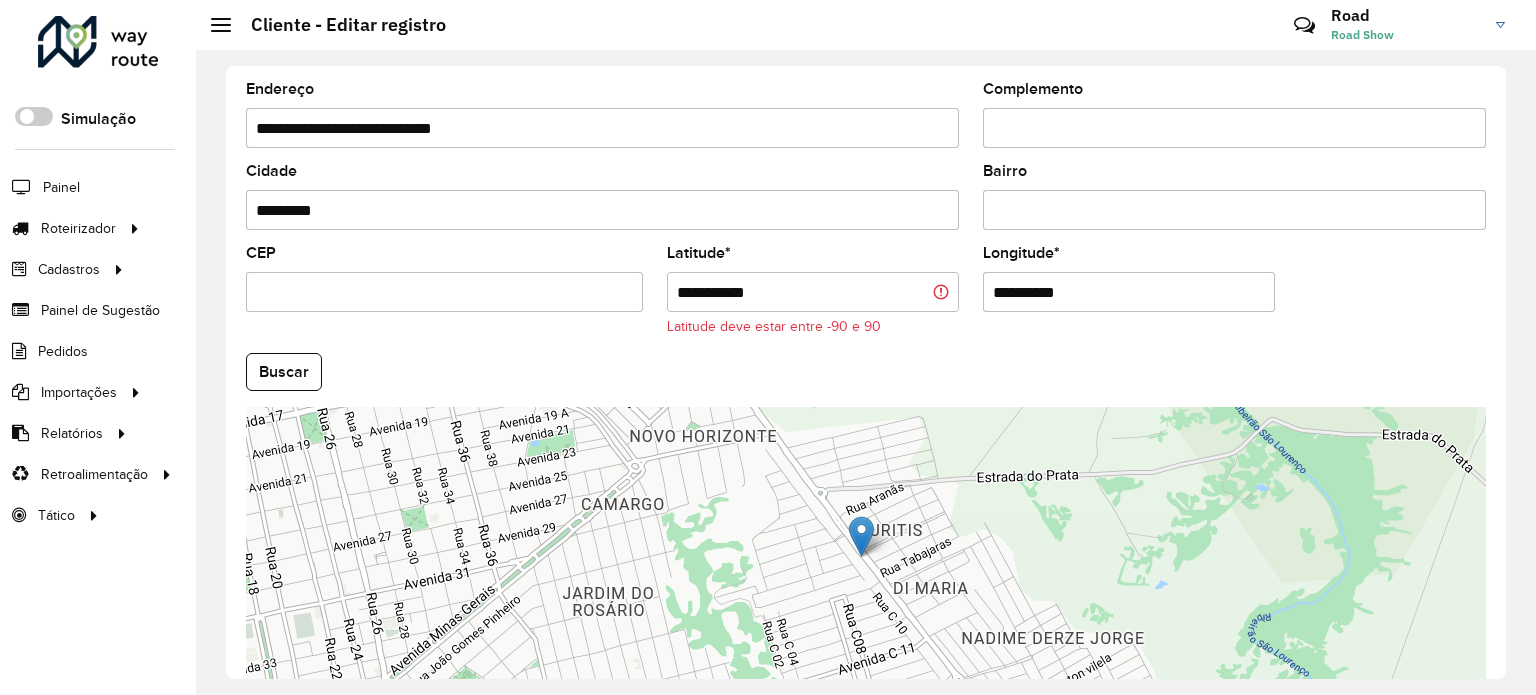 type on "**********" 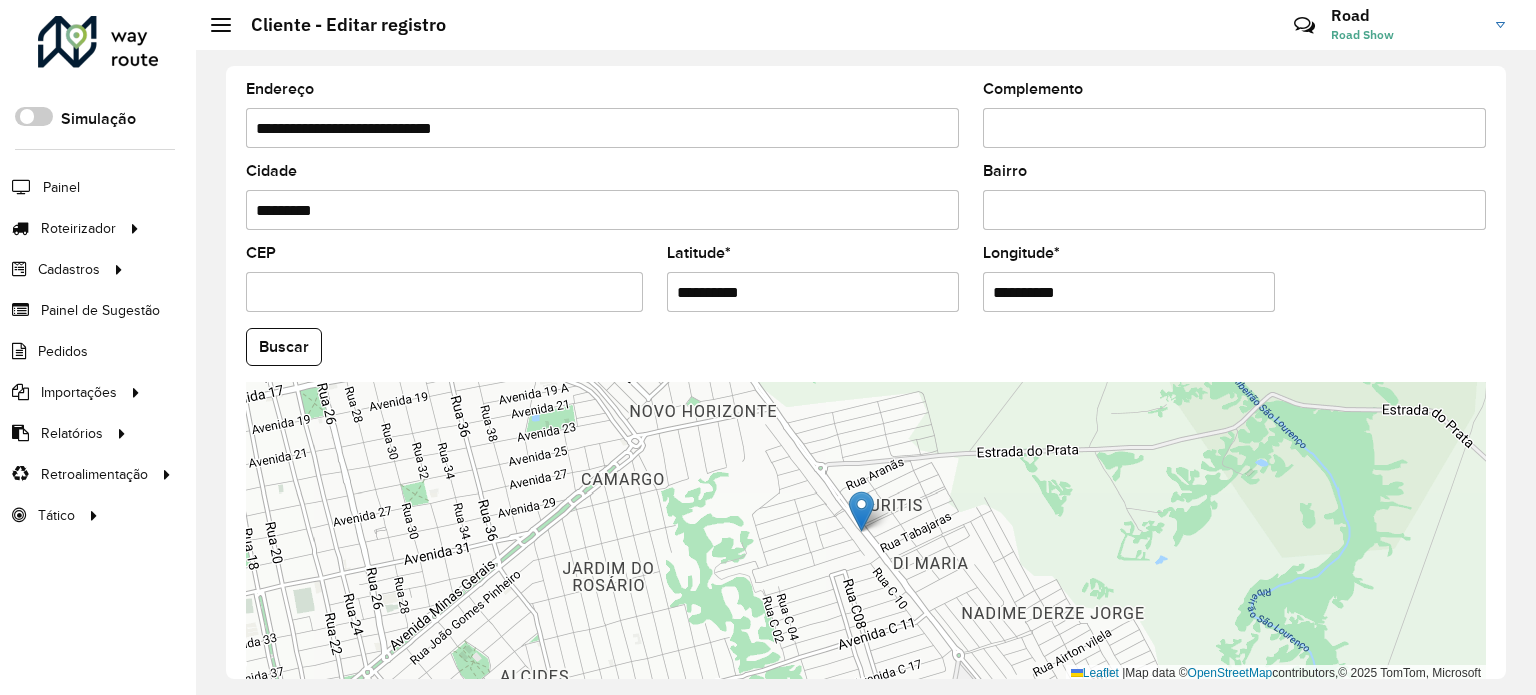 drag, startPoint x: 976, startPoint y: 288, endPoint x: 856, endPoint y: 287, distance: 120.004166 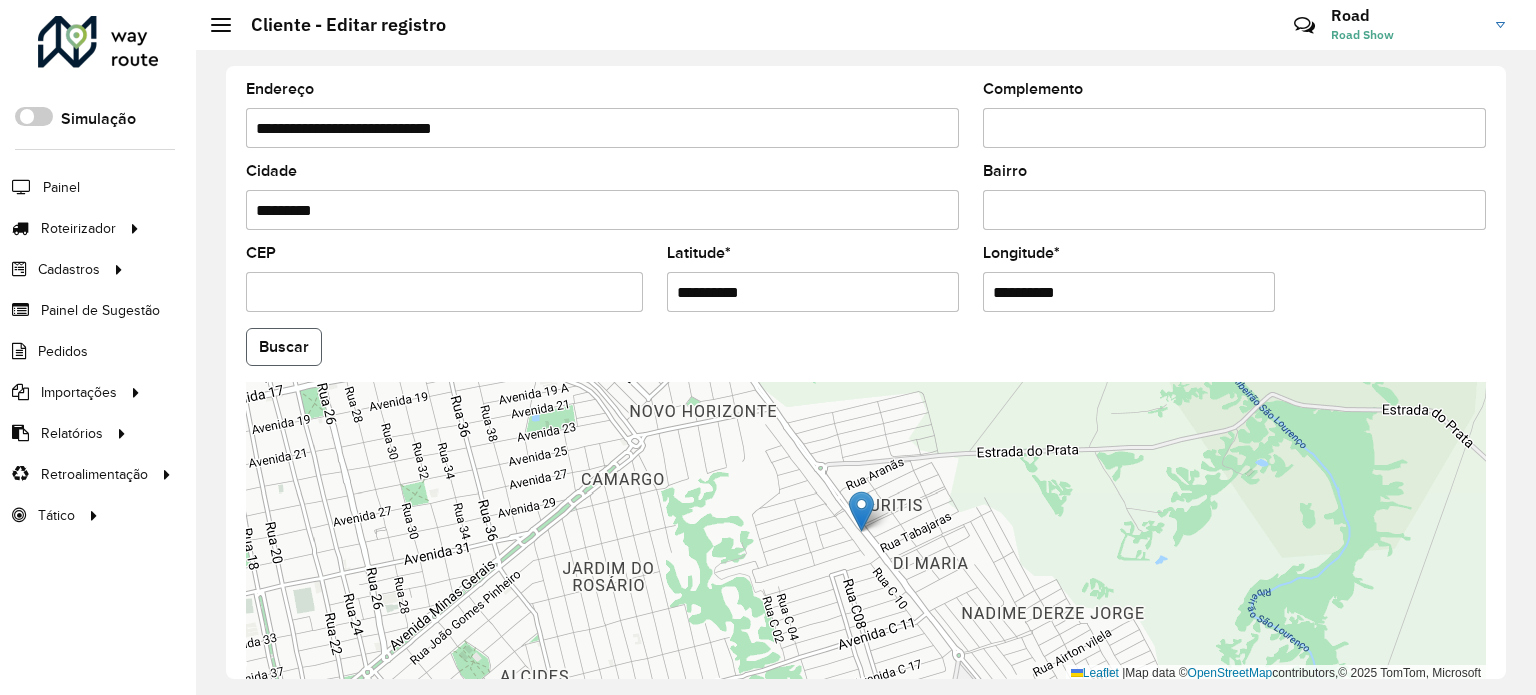 click on "Buscar" 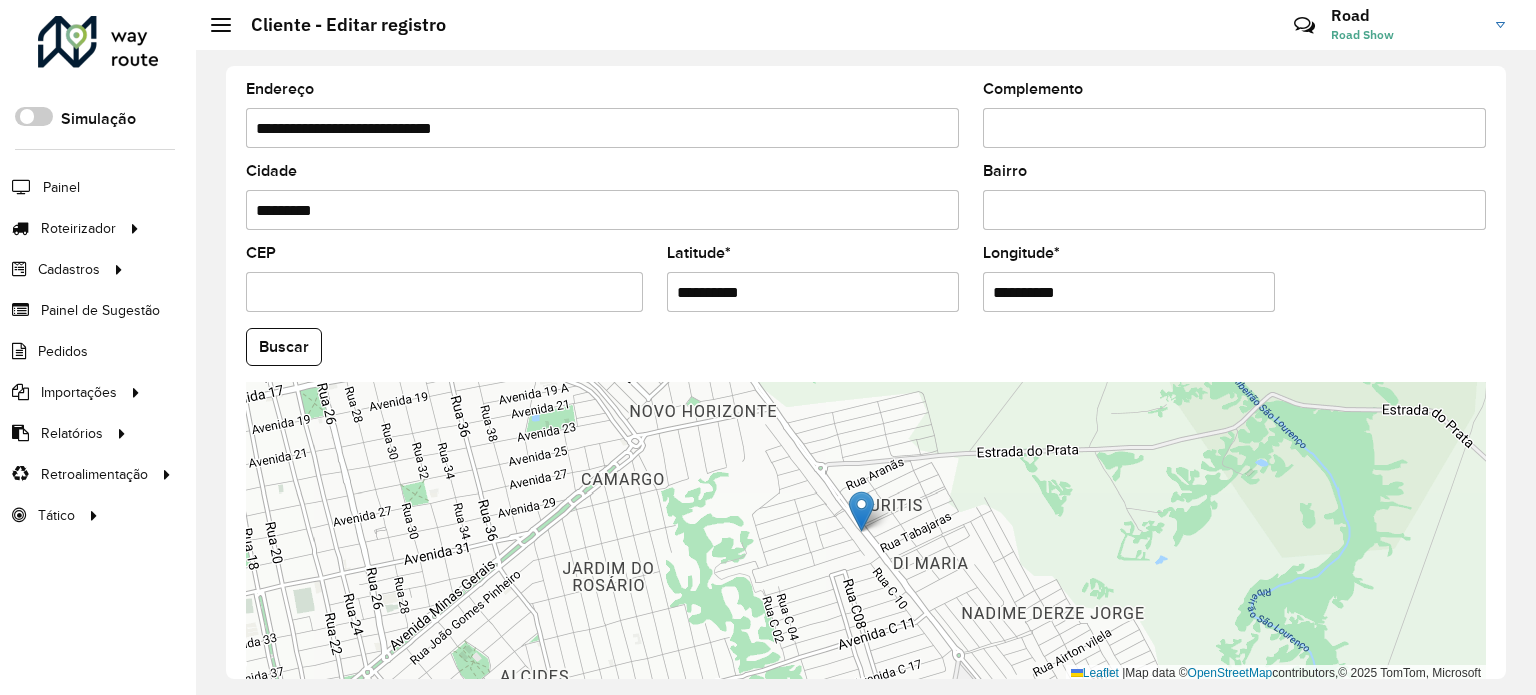 click on "Buscar" 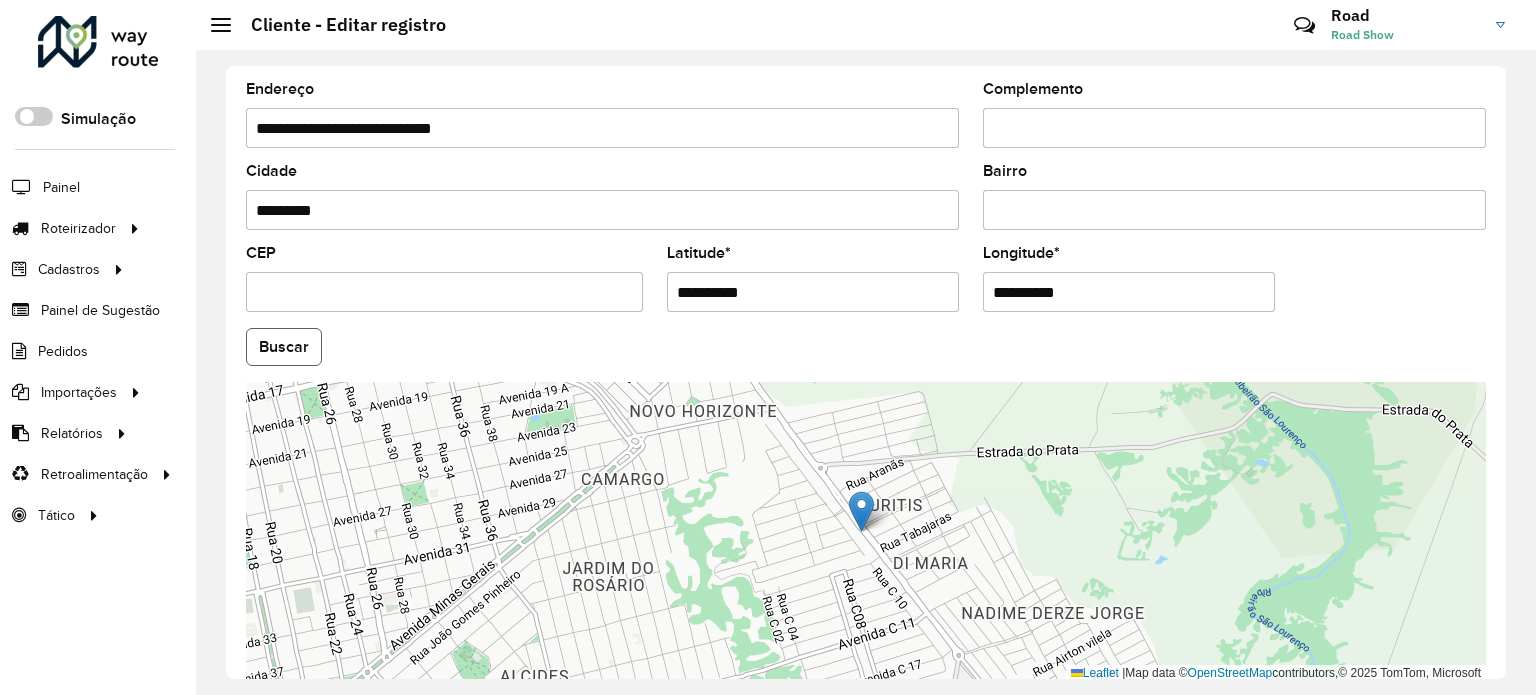 click on "Buscar" 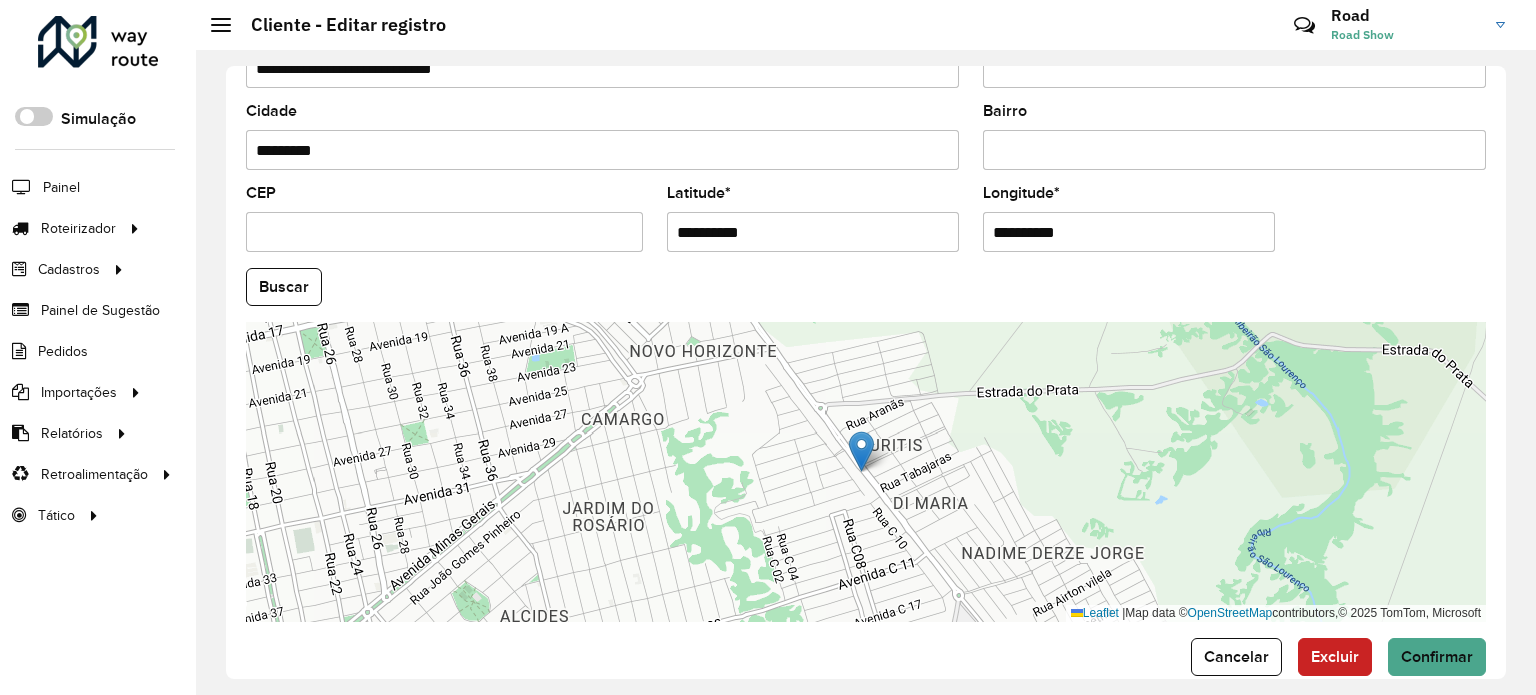 scroll, scrollTop: 784, scrollLeft: 0, axis: vertical 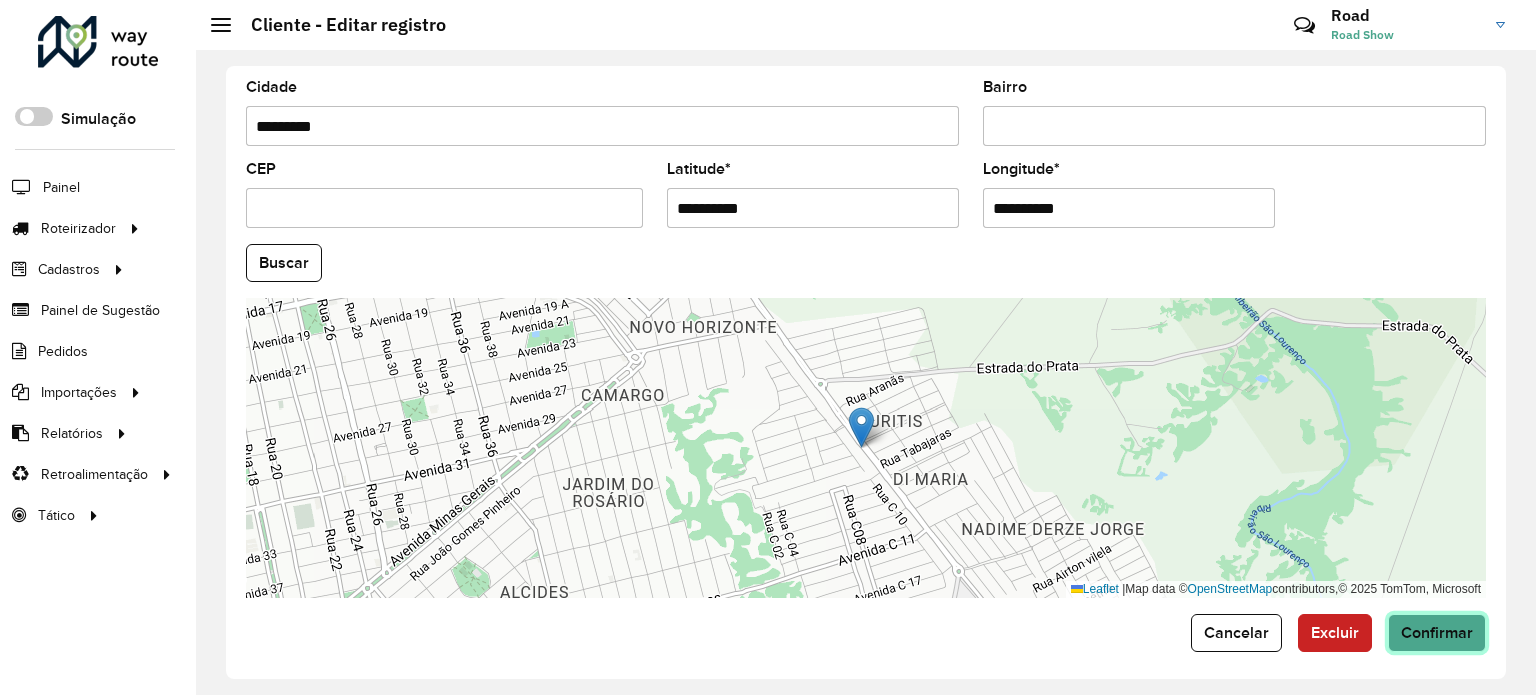 click on "Confirmar" 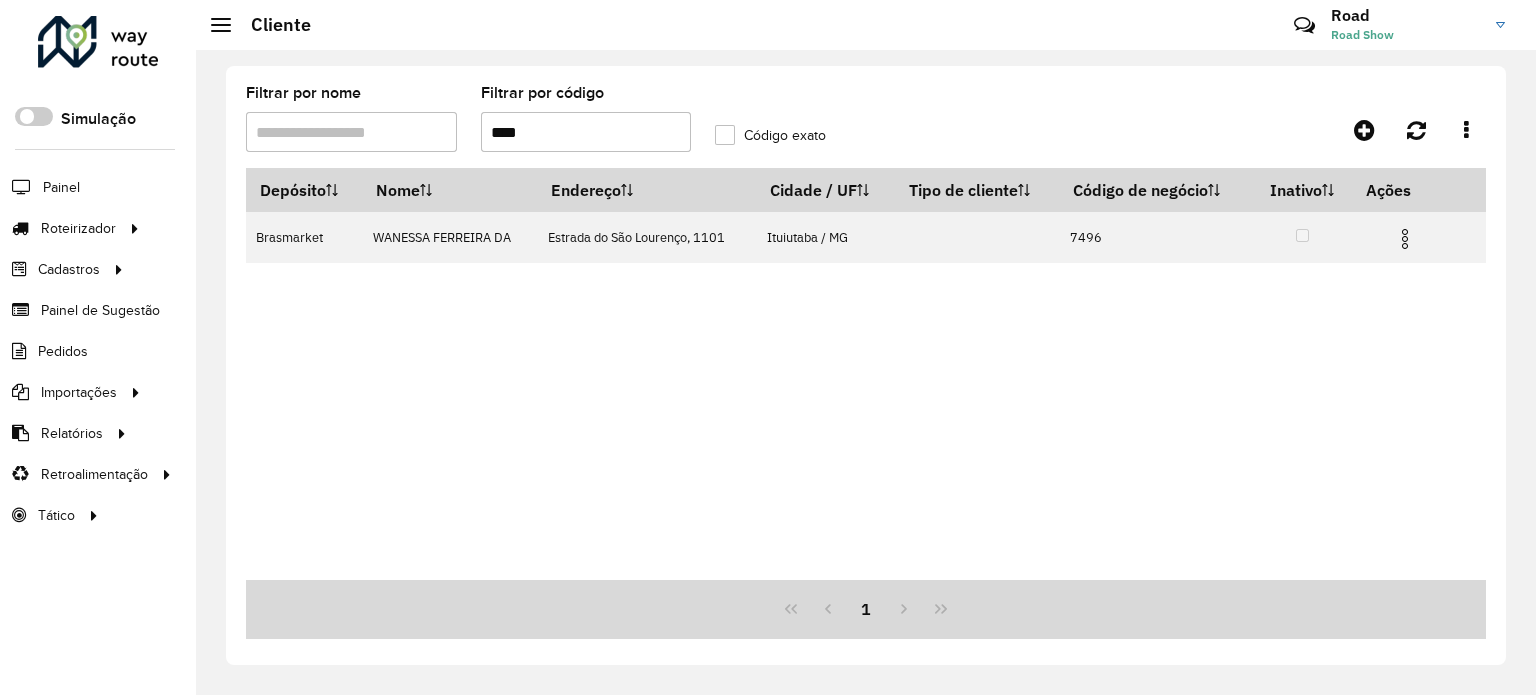 drag, startPoint x: 533, startPoint y: 137, endPoint x: 400, endPoint y: 129, distance: 133.24039 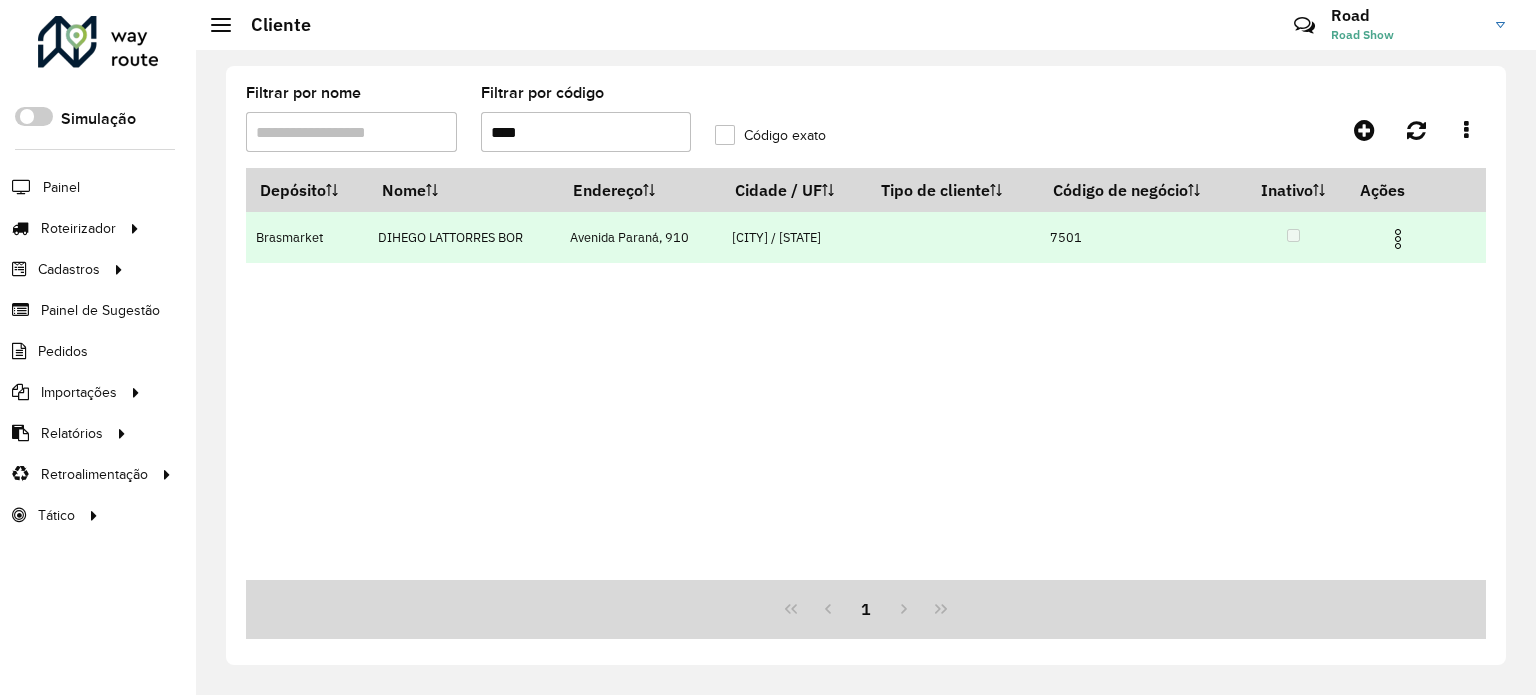 drag, startPoint x: 1405, startPoint y: 238, endPoint x: 1389, endPoint y: 251, distance: 20.615528 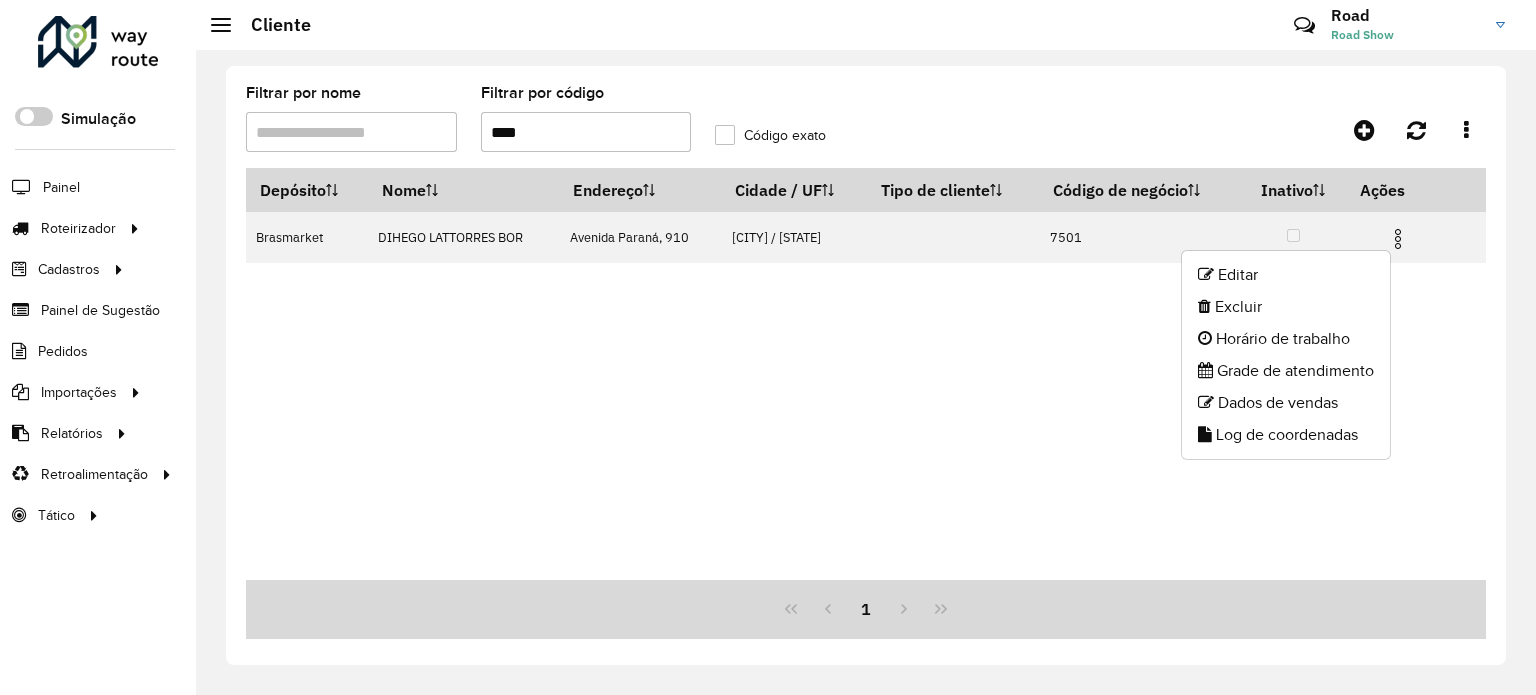 drag, startPoint x: 1254, startPoint y: 266, endPoint x: 1178, endPoint y: 237, distance: 81.34495 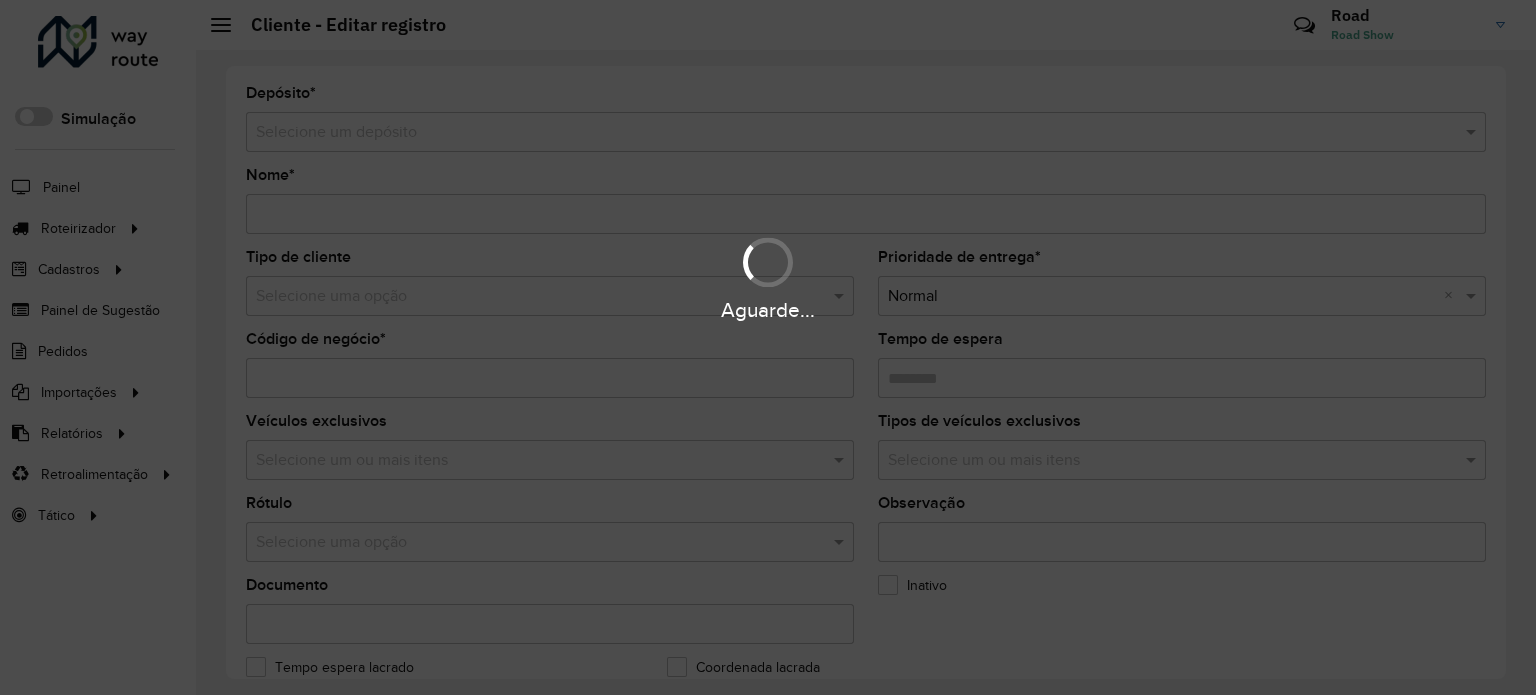 type on "**********" 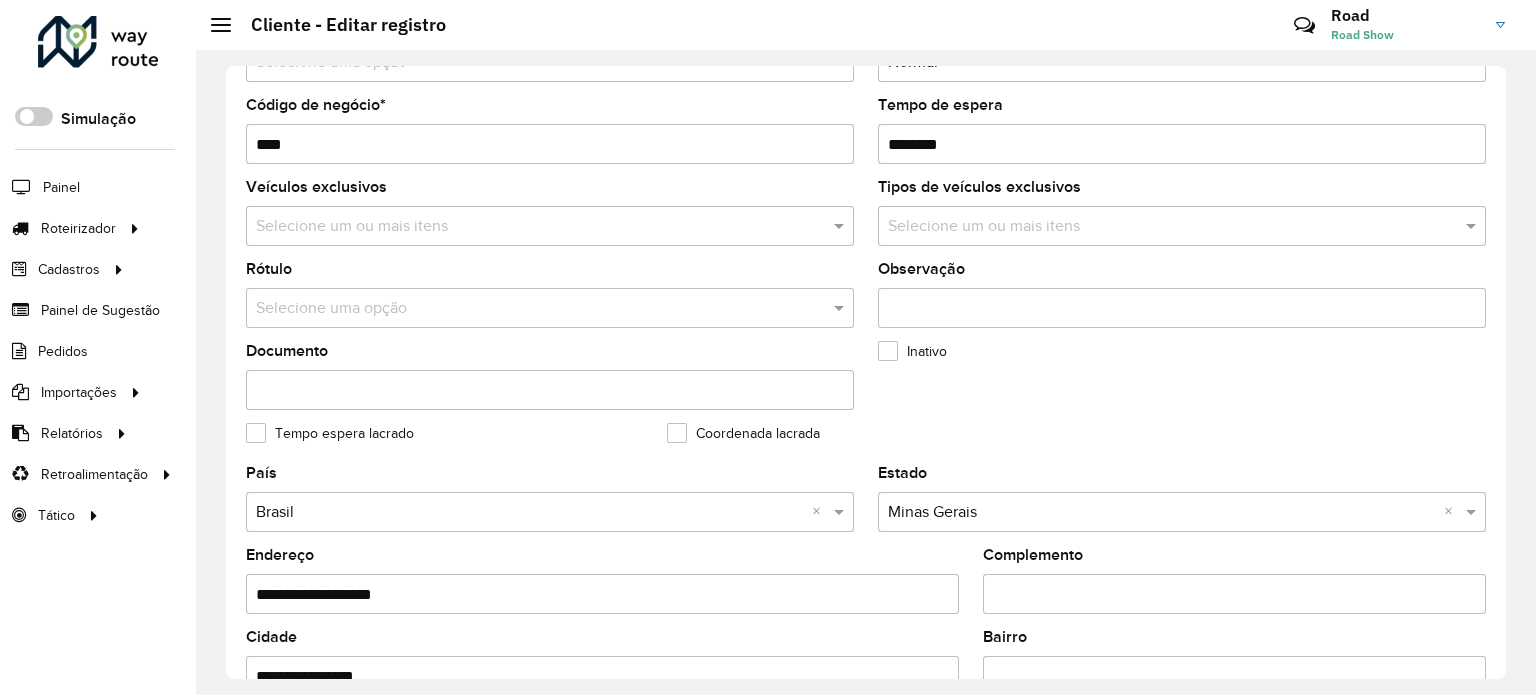 scroll, scrollTop: 400, scrollLeft: 0, axis: vertical 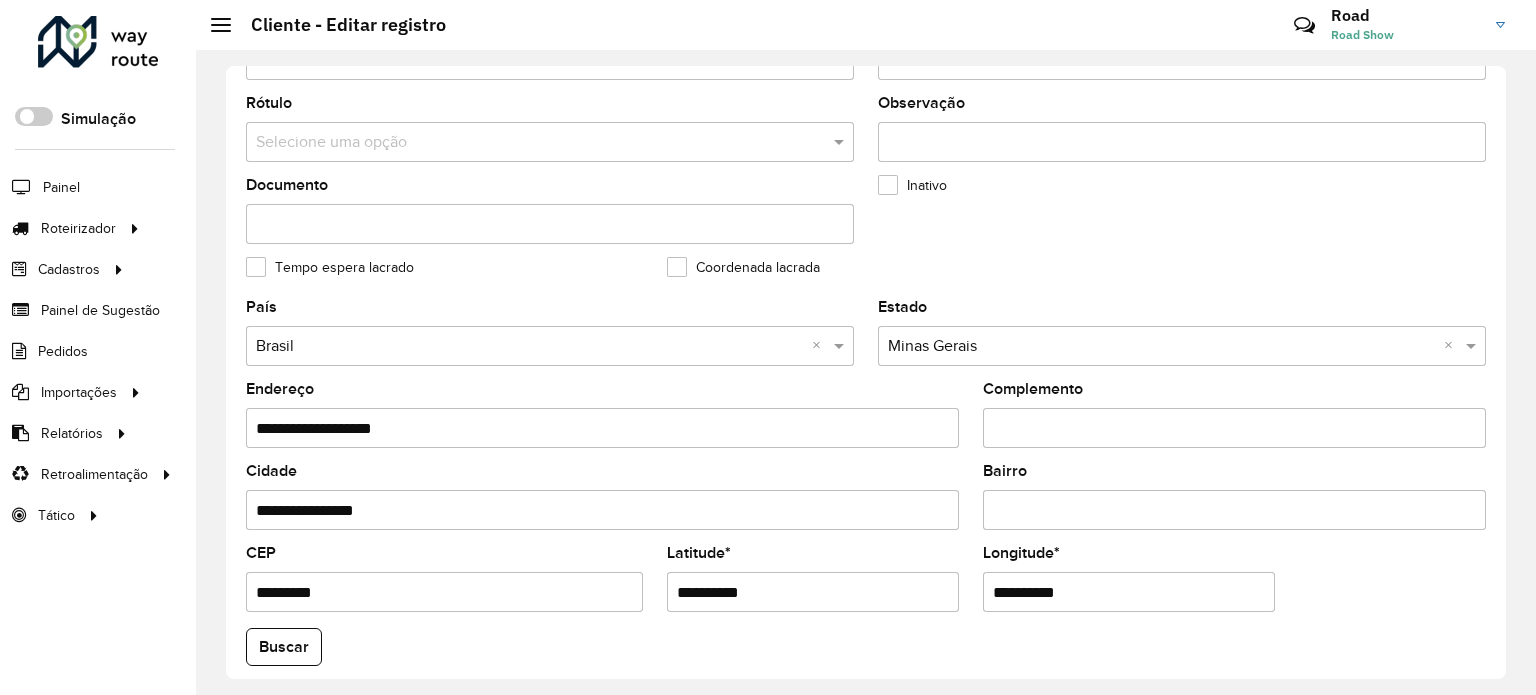 drag, startPoint x: 764, startPoint y: 581, endPoint x: 499, endPoint y: 578, distance: 265.01697 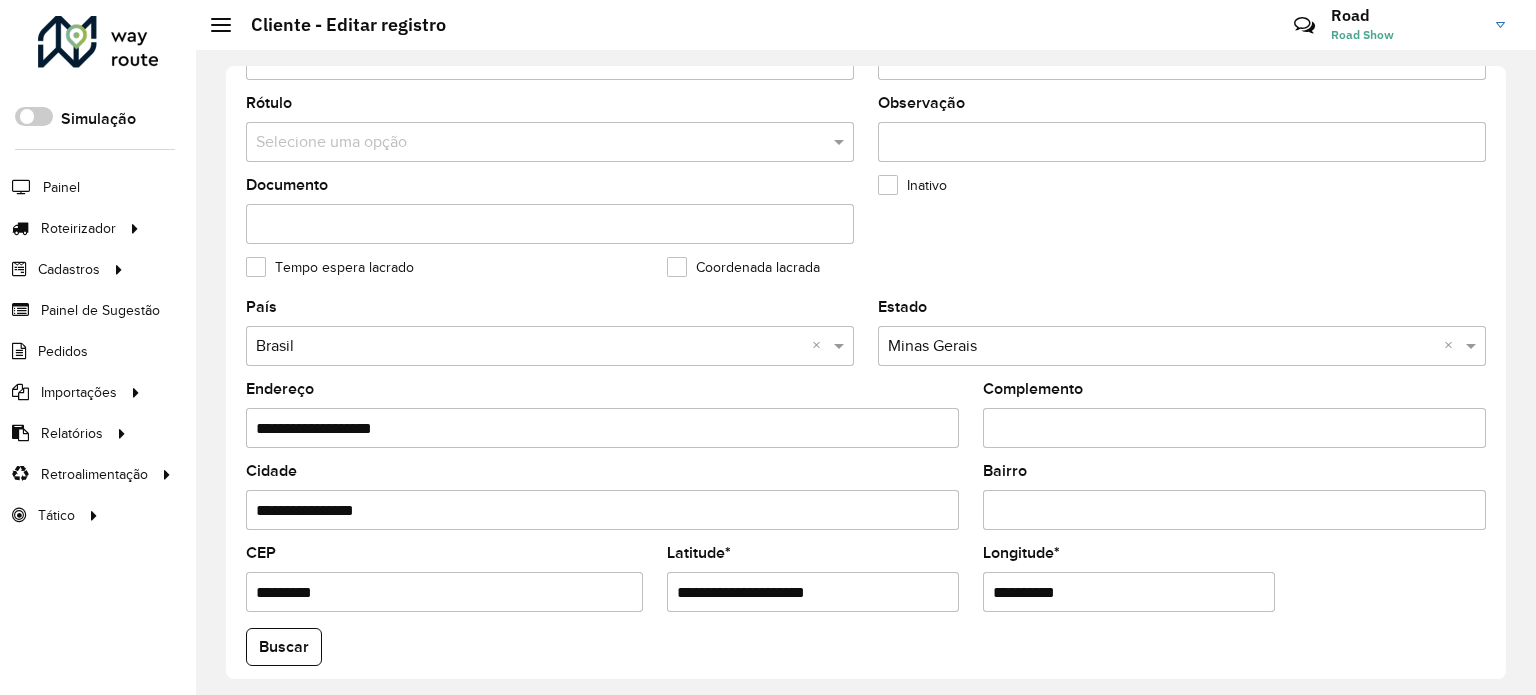 drag, startPoint x: 760, startPoint y: 586, endPoint x: 908, endPoint y: 602, distance: 148.86235 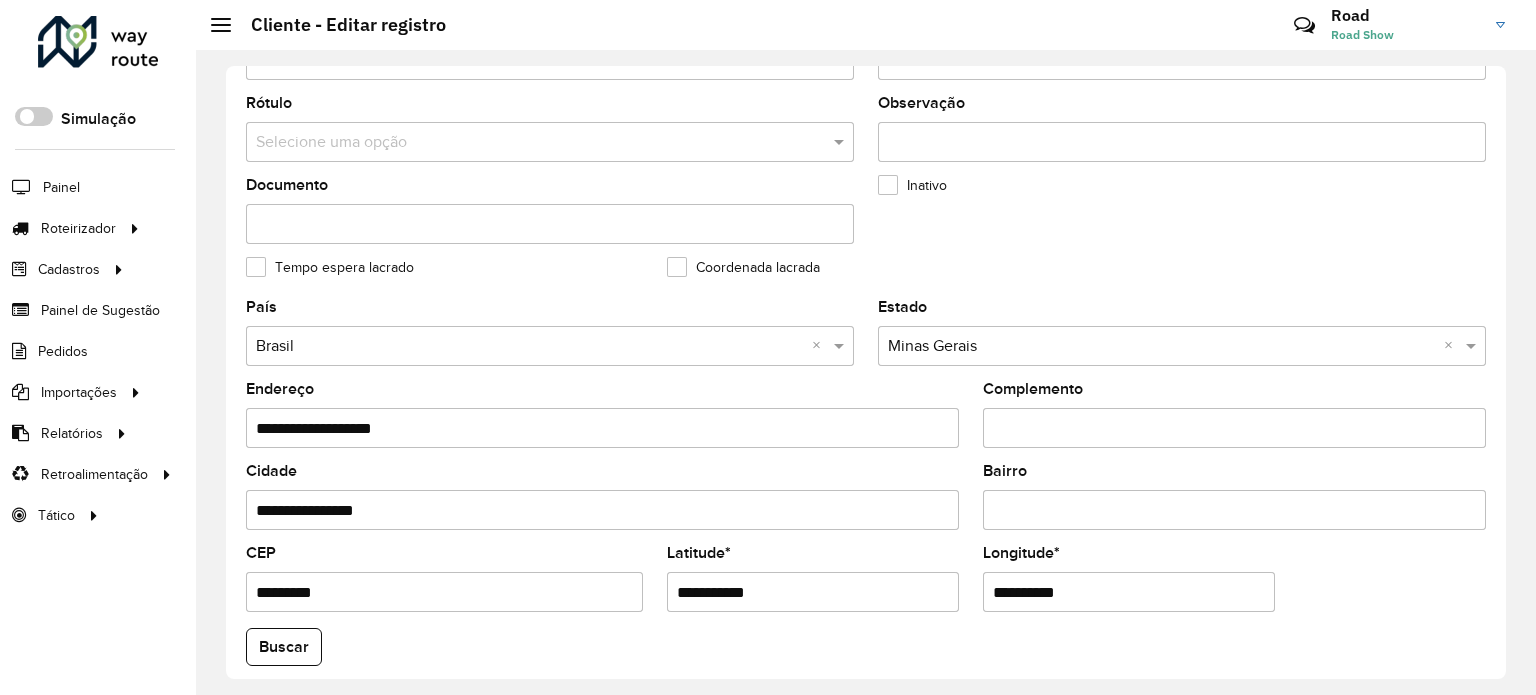 type on "**********" 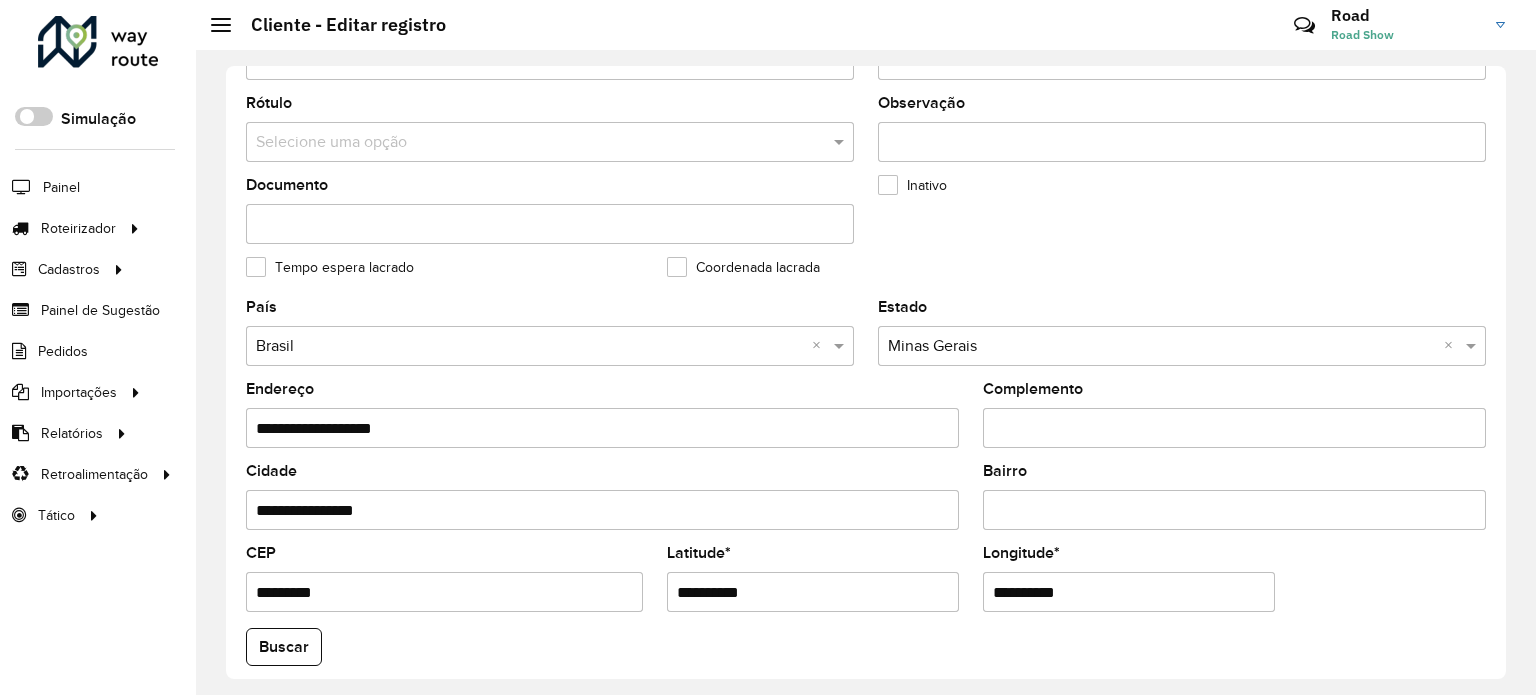 drag, startPoint x: 1075, startPoint y: 592, endPoint x: 734, endPoint y: 598, distance: 341.0528 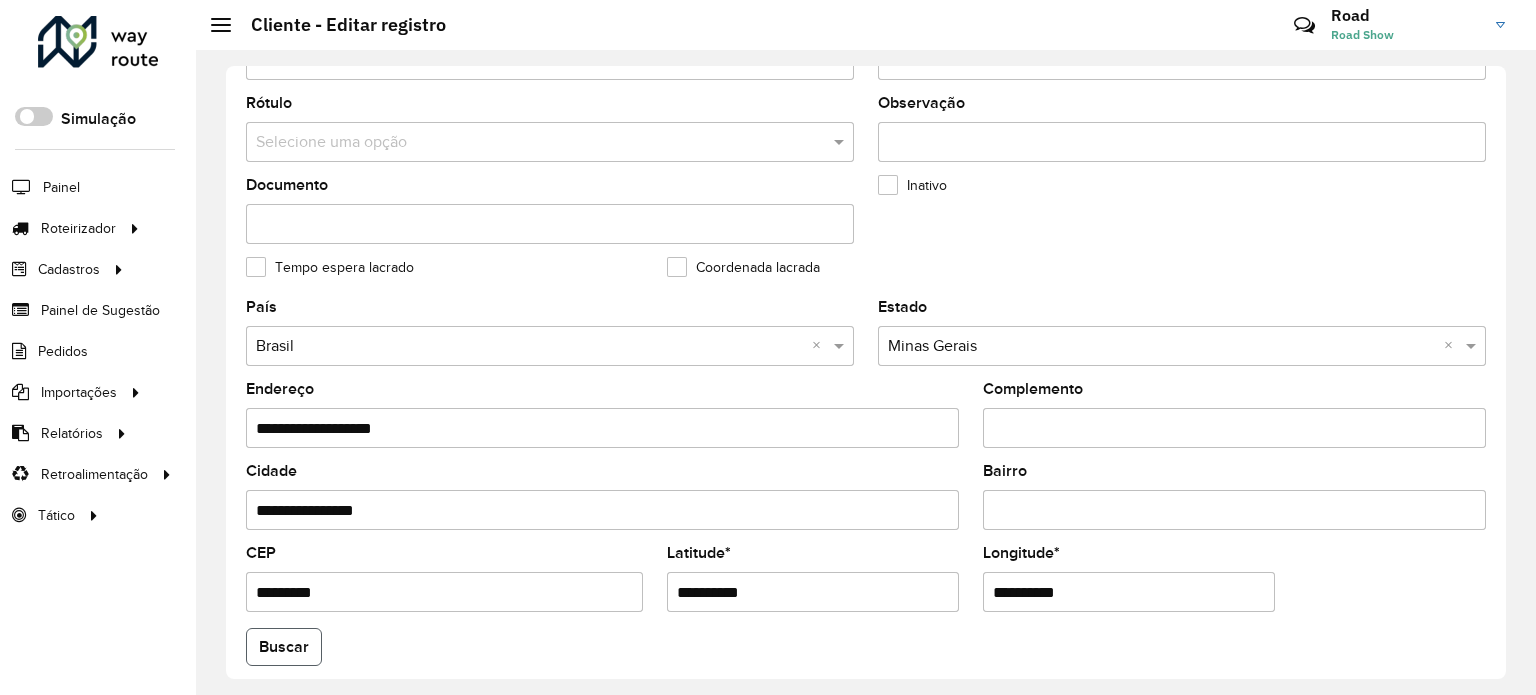 click on "Buscar" 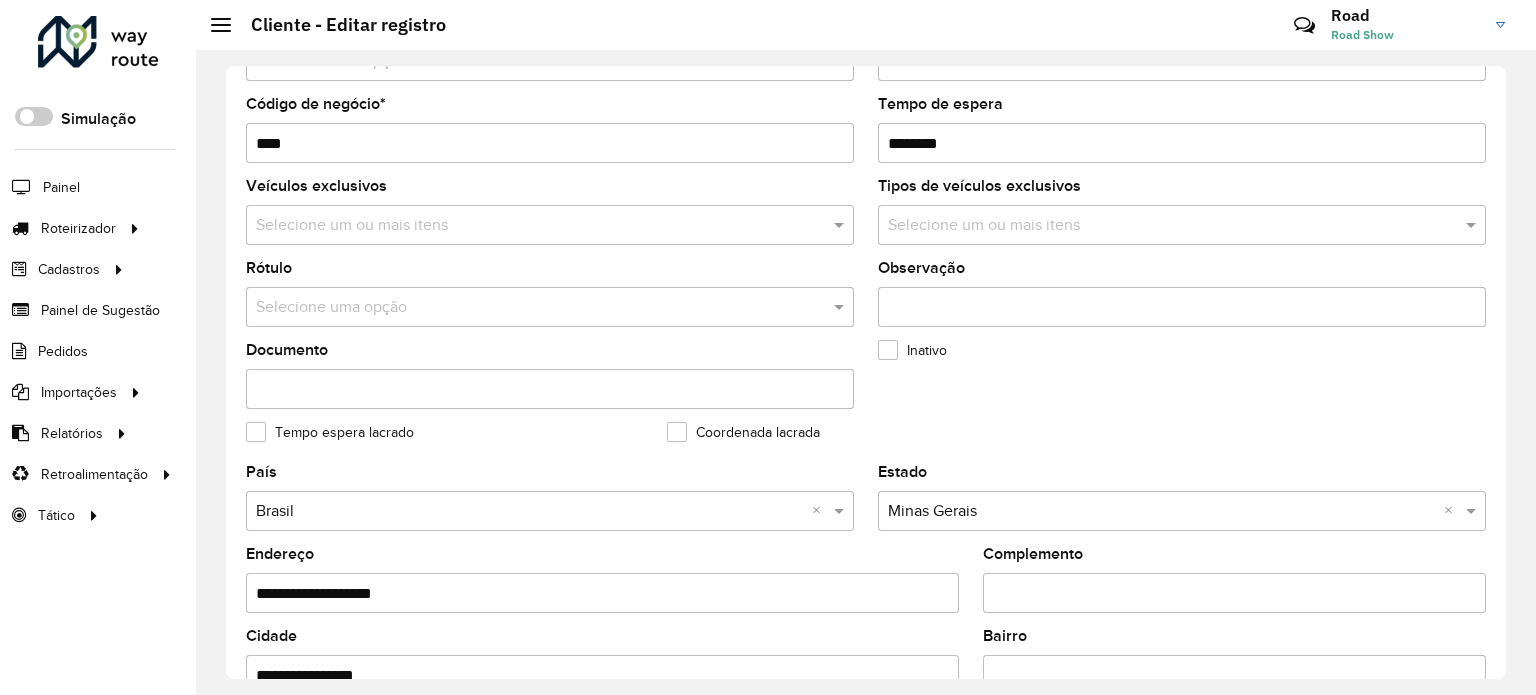 scroll, scrollTop: 700, scrollLeft: 0, axis: vertical 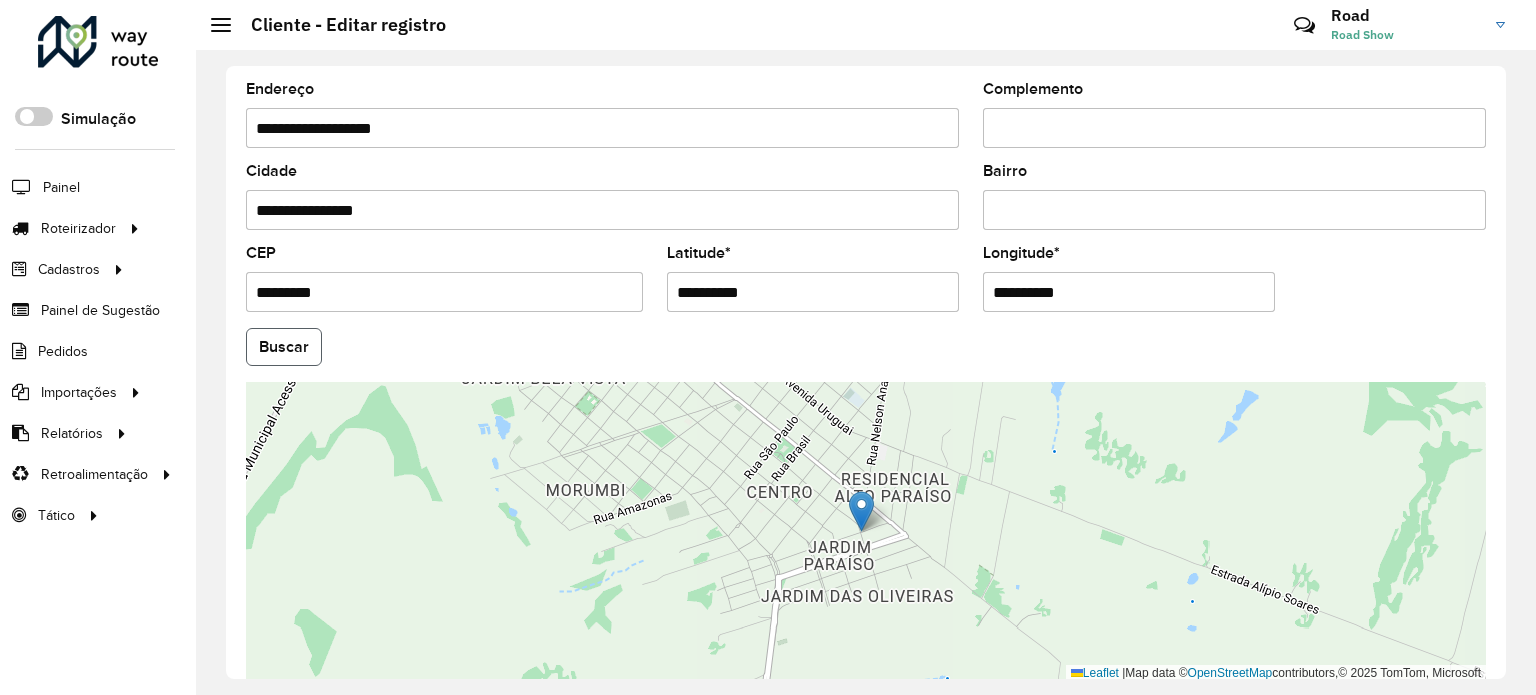 click on "Buscar" 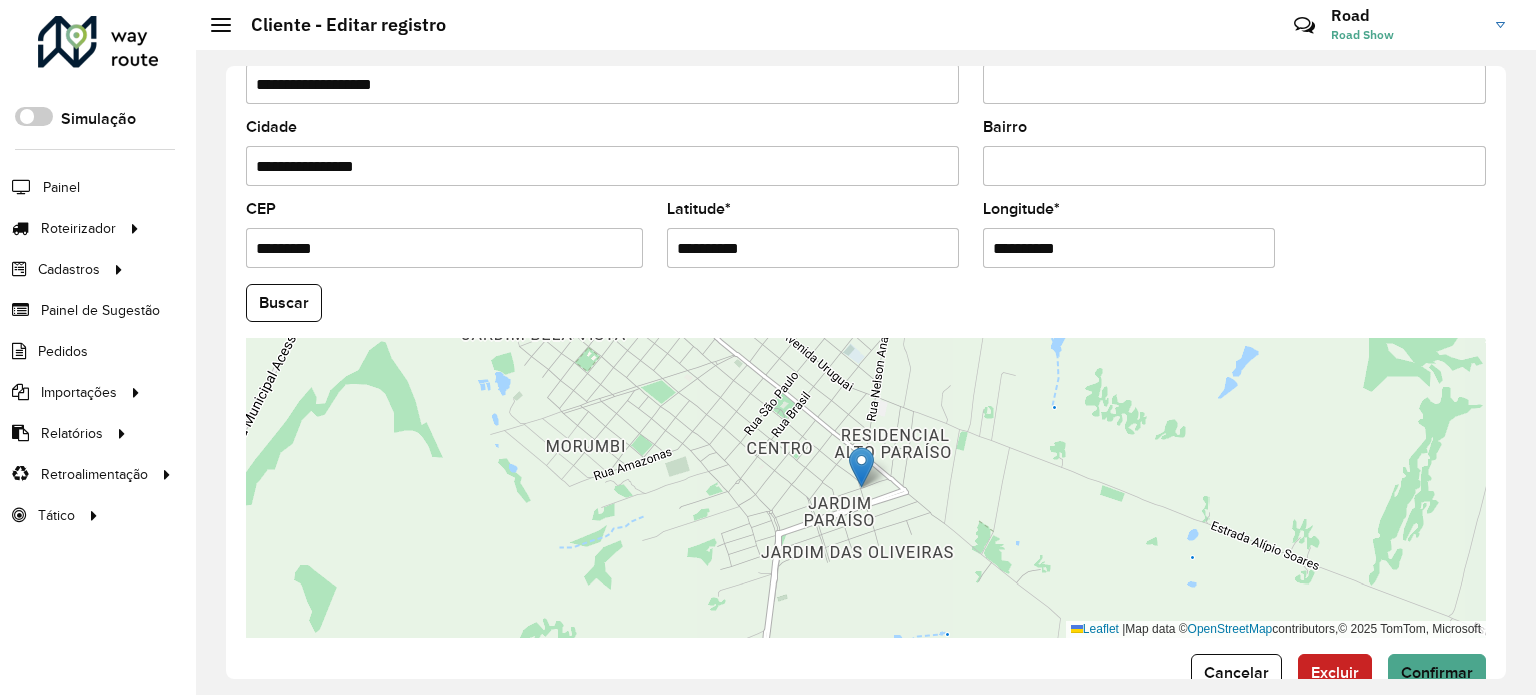 scroll, scrollTop: 784, scrollLeft: 0, axis: vertical 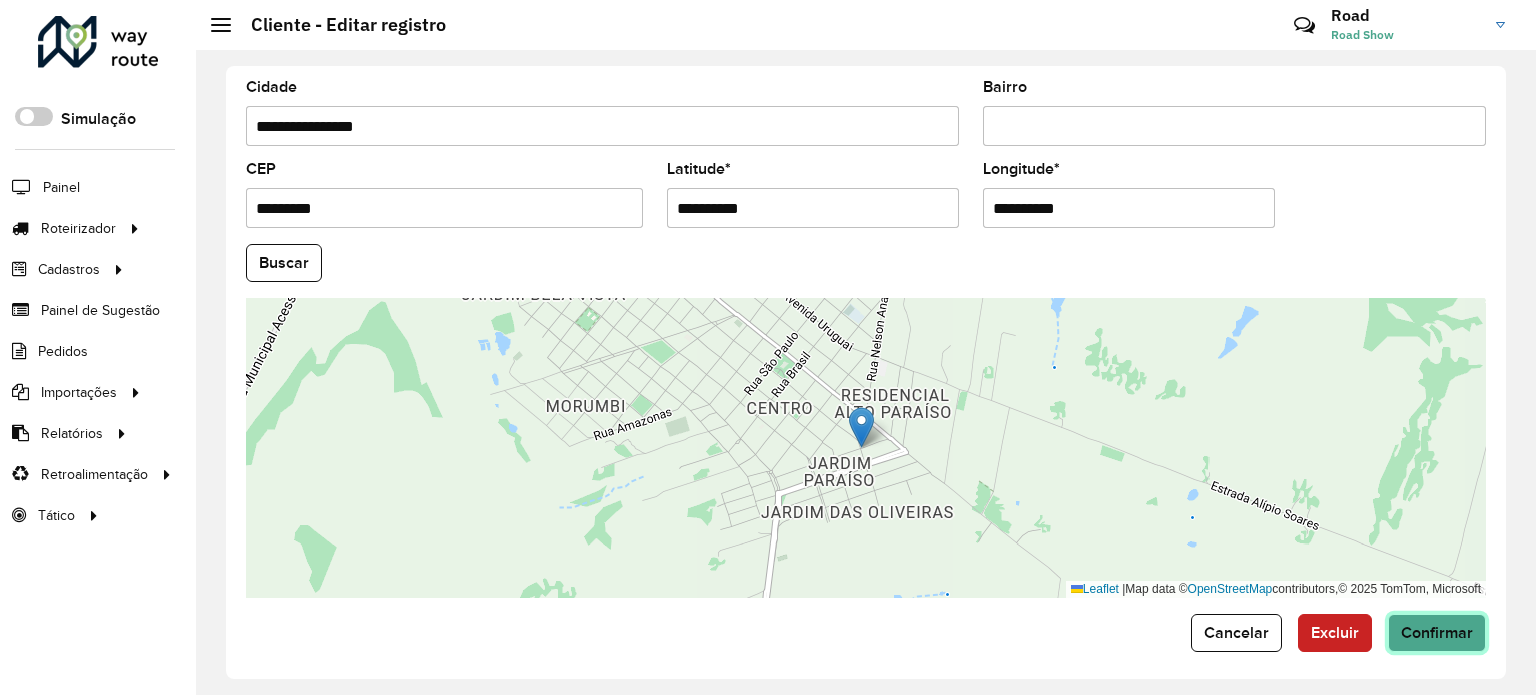 click on "Confirmar" 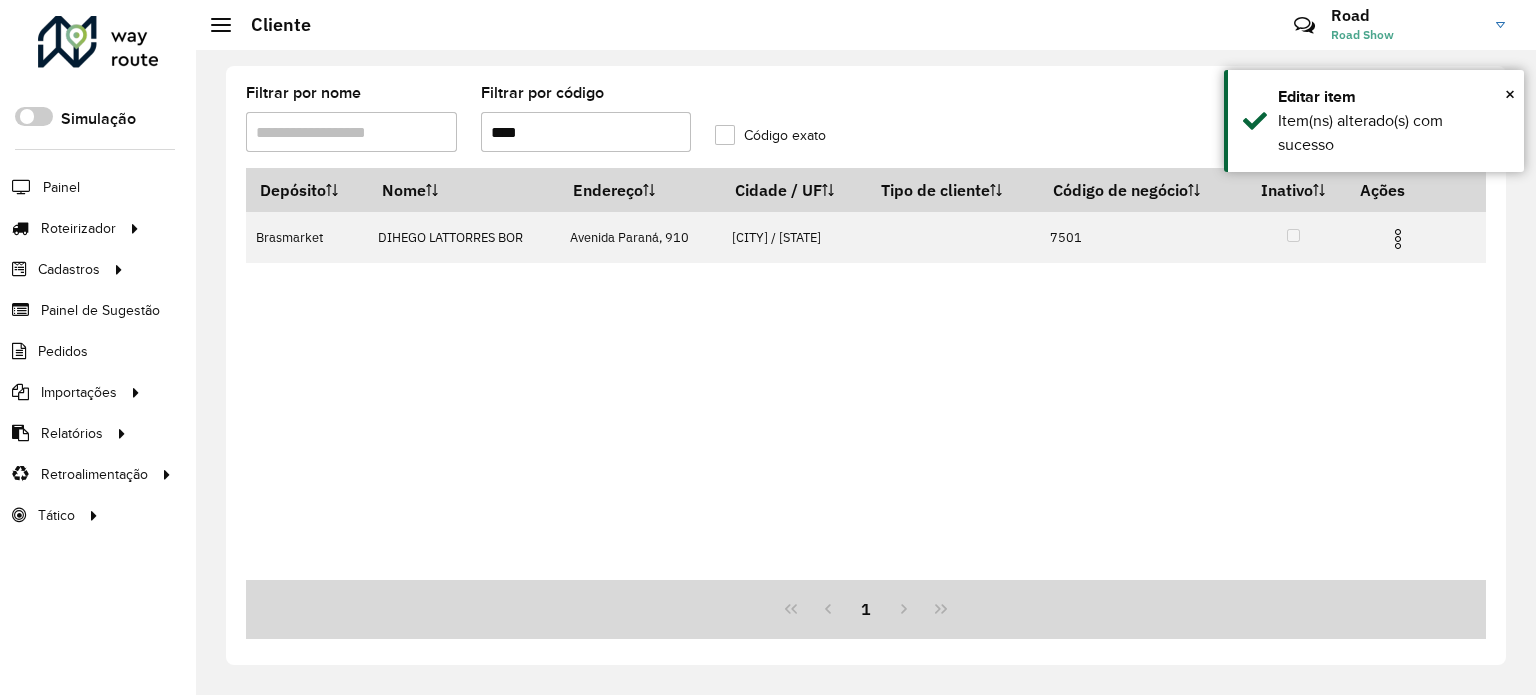 click on "****" at bounding box center (586, 132) 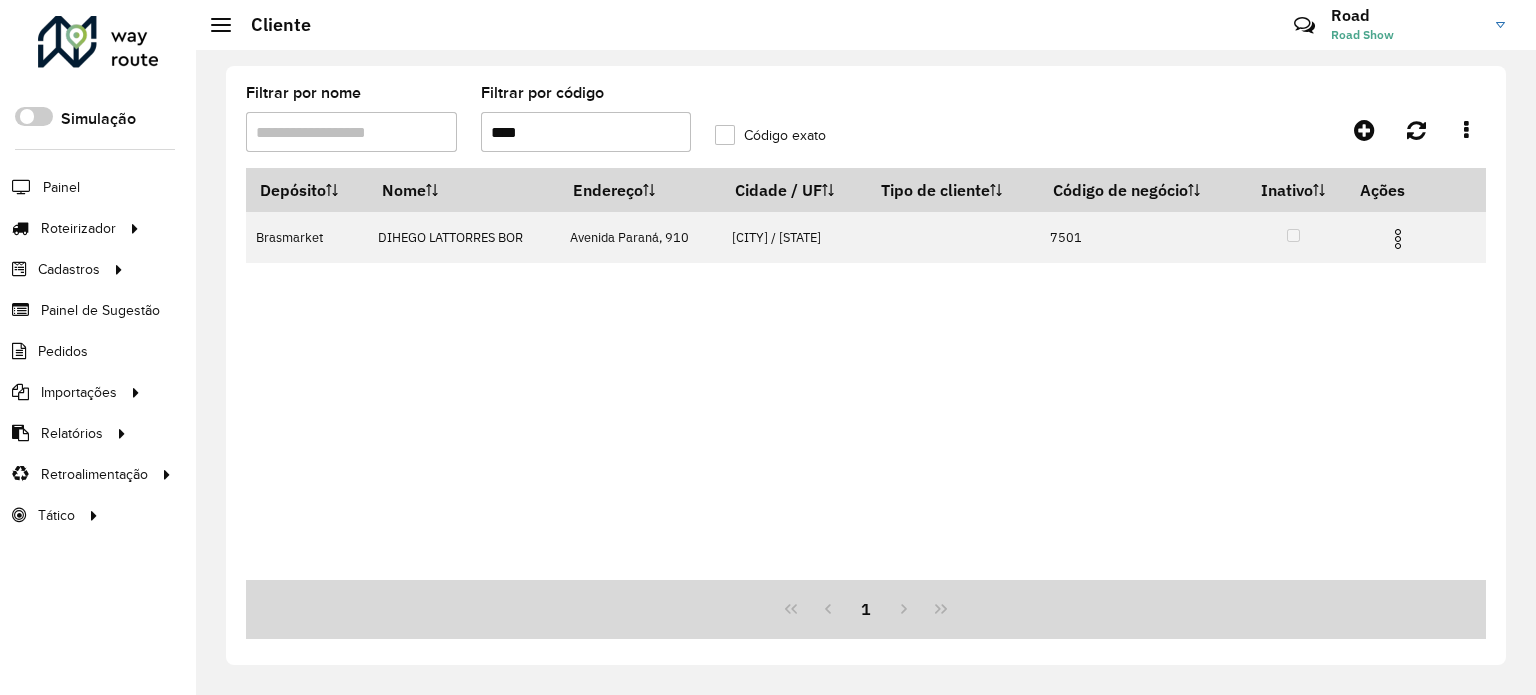type on "****" 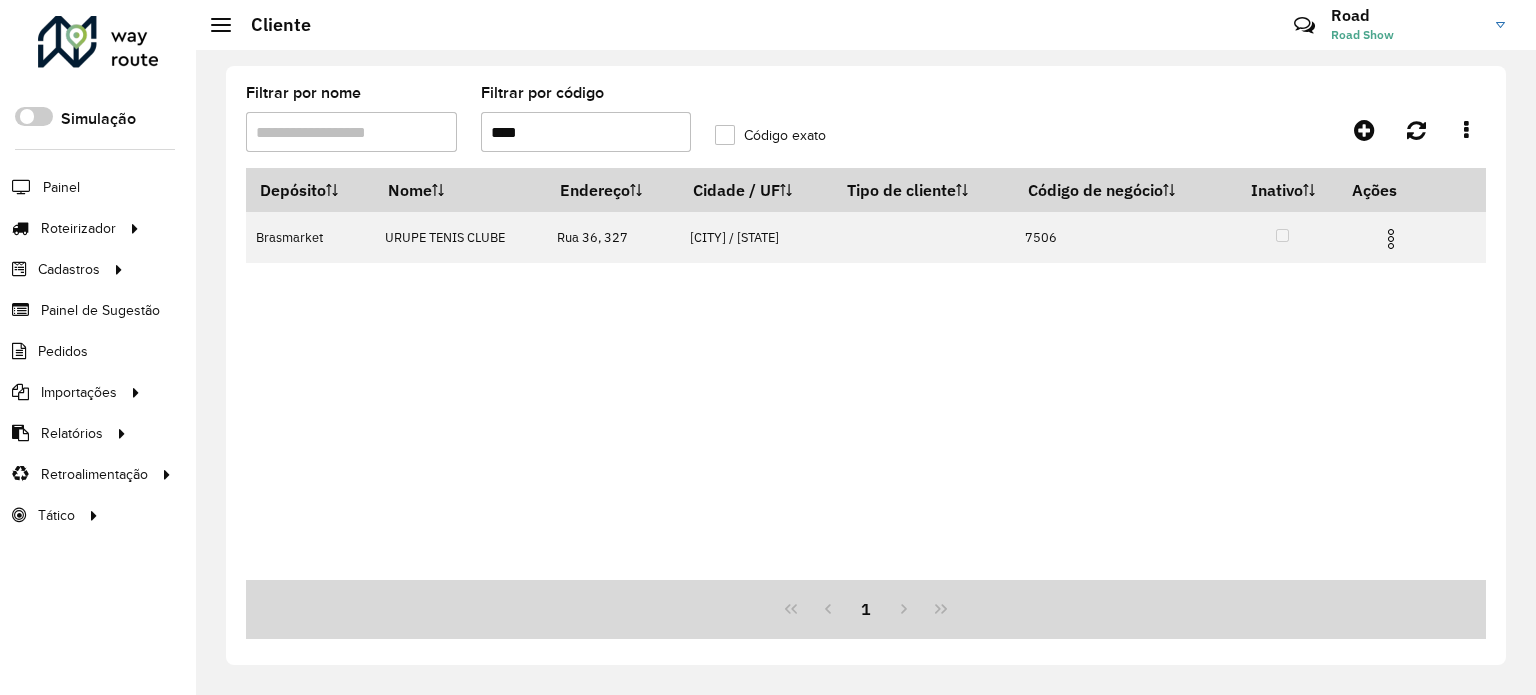 click on "****" at bounding box center [586, 132] 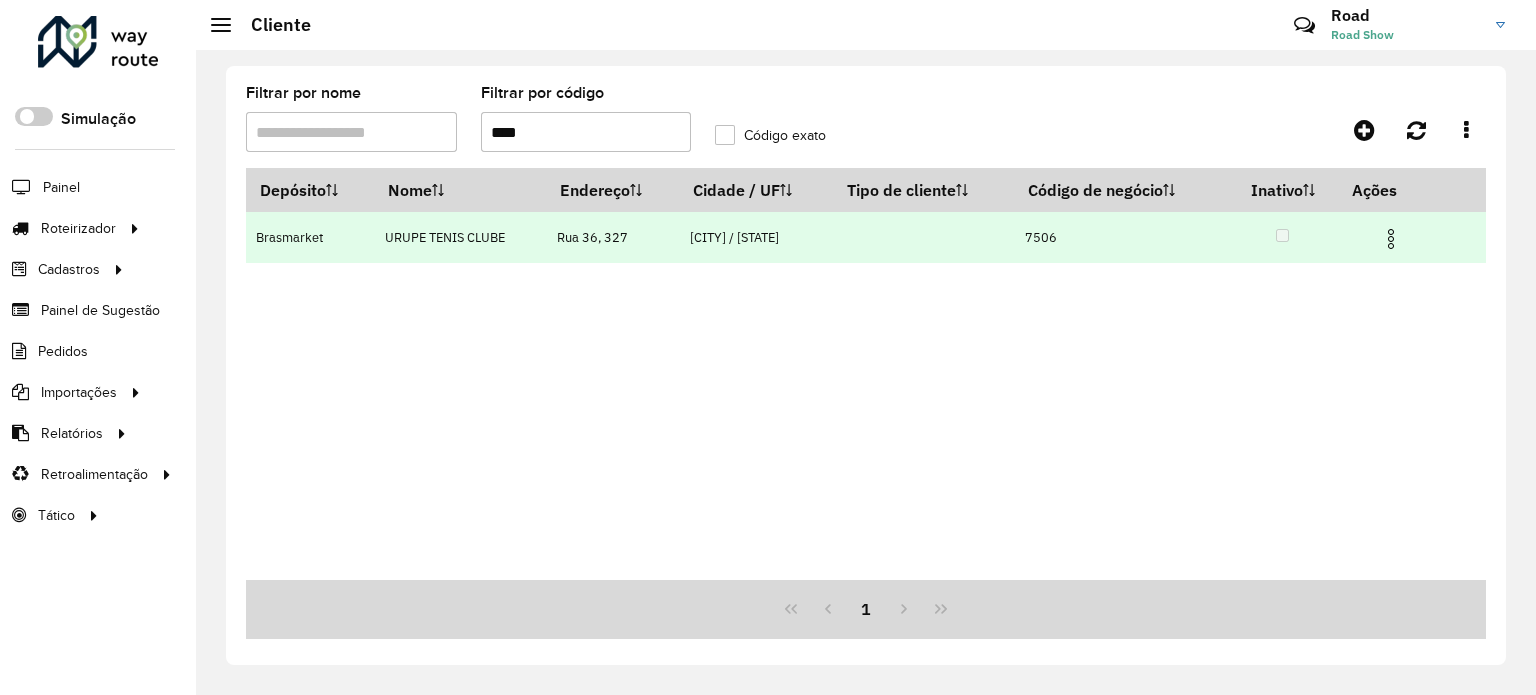 click at bounding box center (1391, 239) 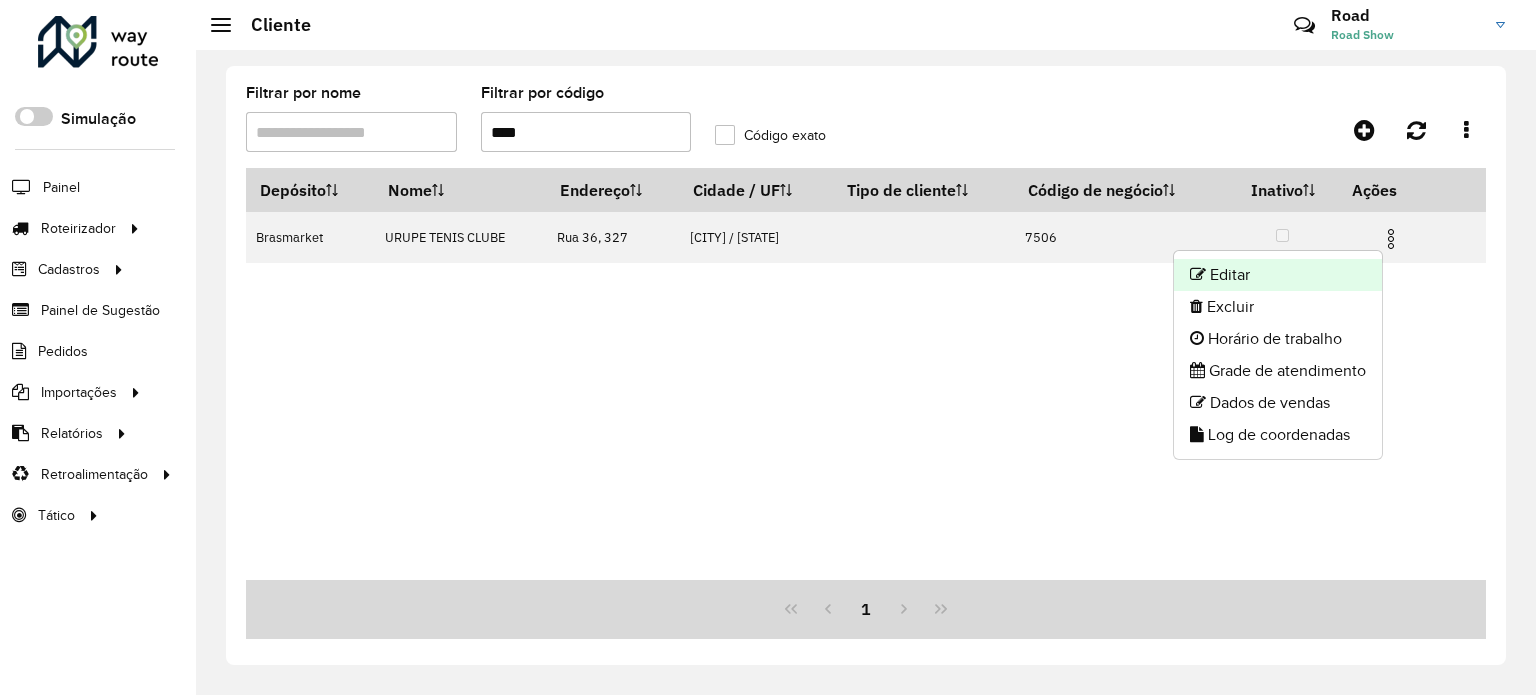 click on "Editar" 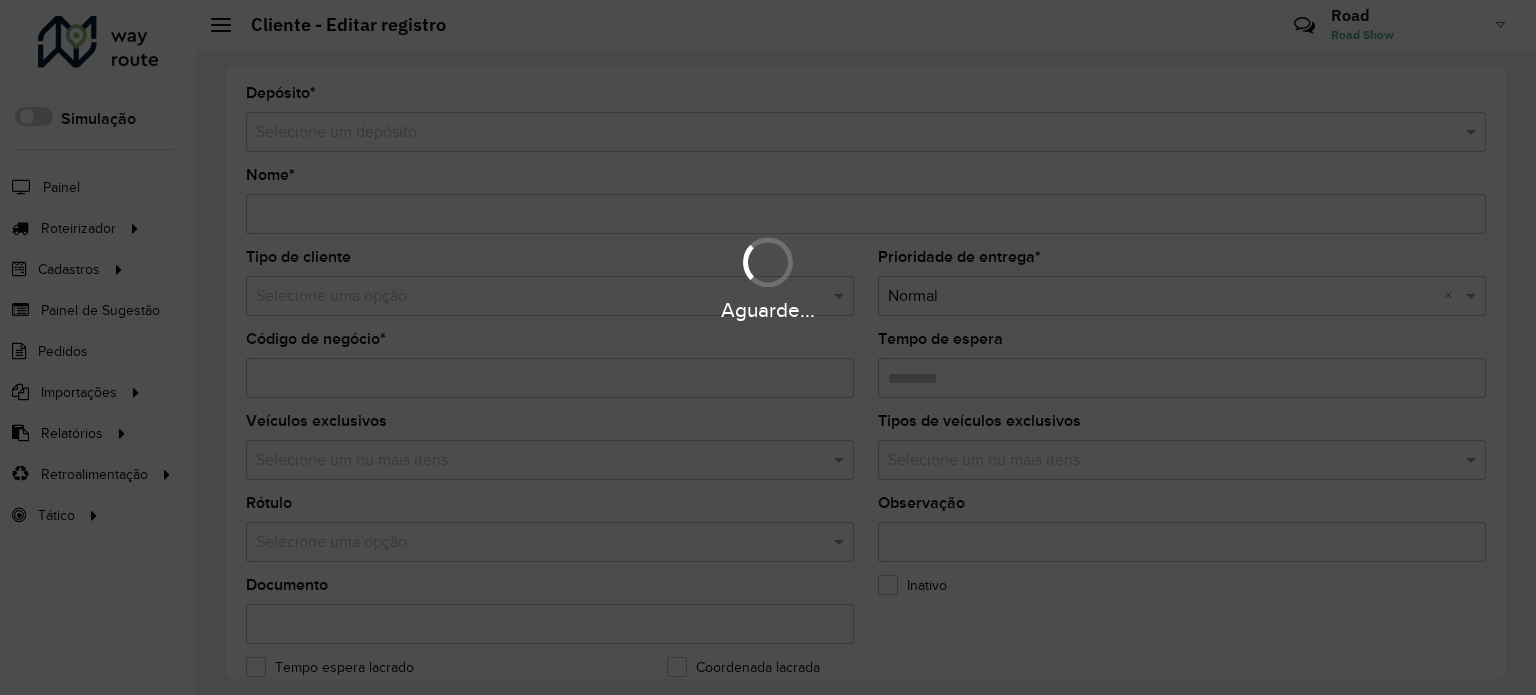 type on "**********" 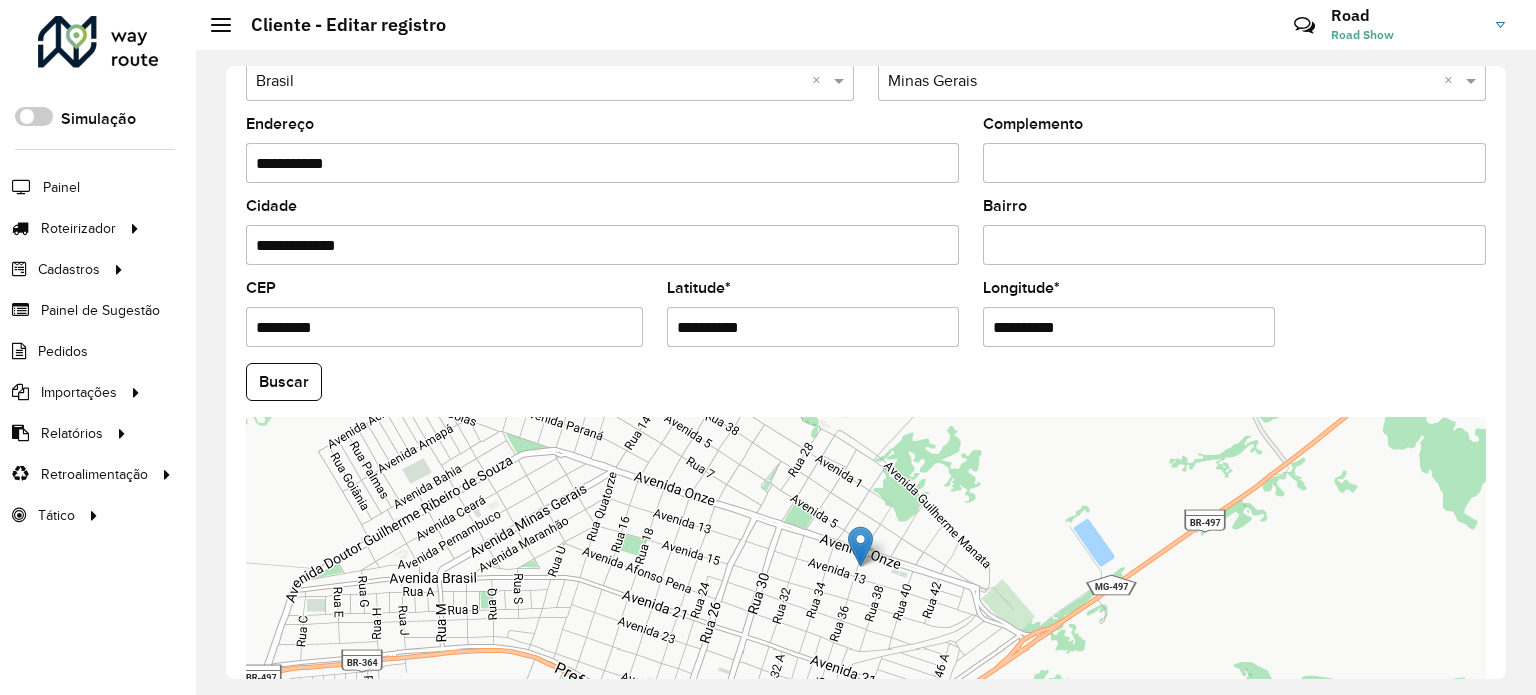 scroll, scrollTop: 700, scrollLeft: 0, axis: vertical 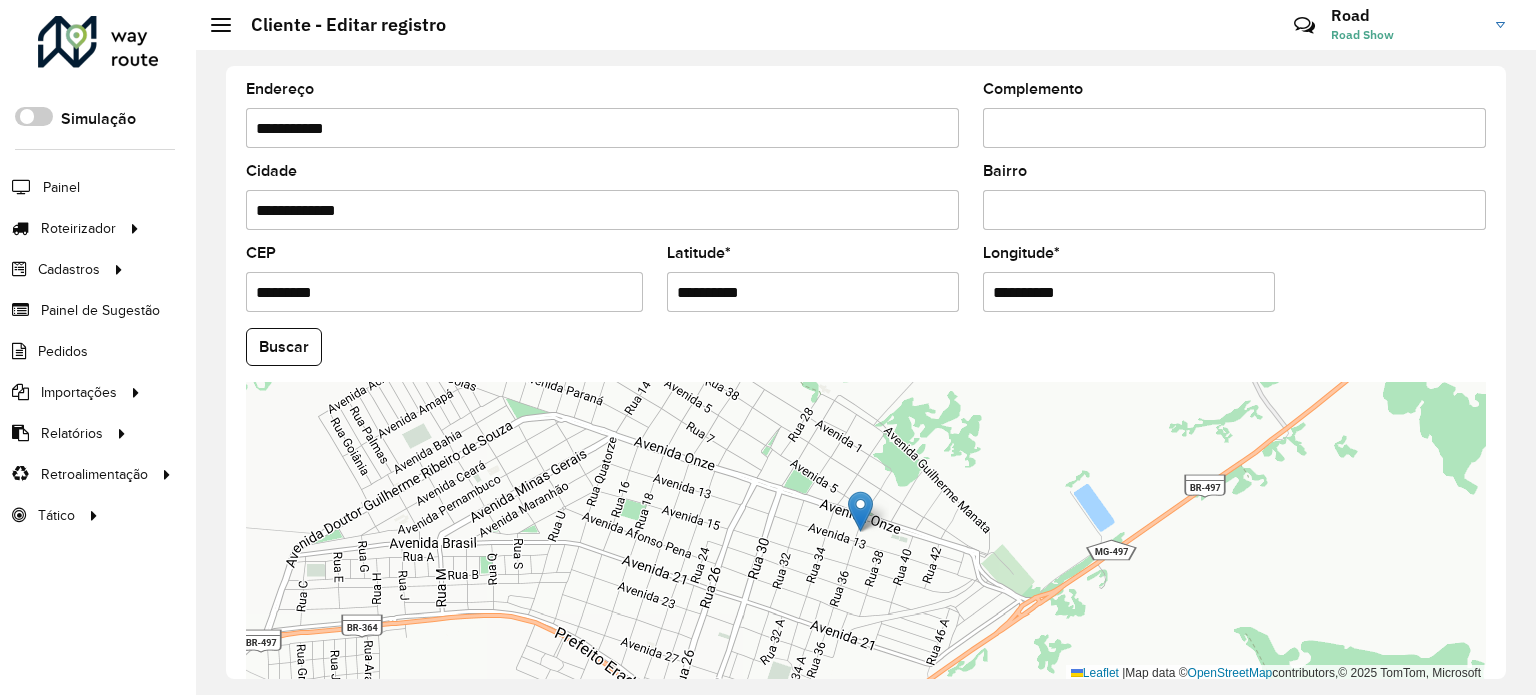 drag, startPoint x: 763, startPoint y: 278, endPoint x: 492, endPoint y: 286, distance: 271.11804 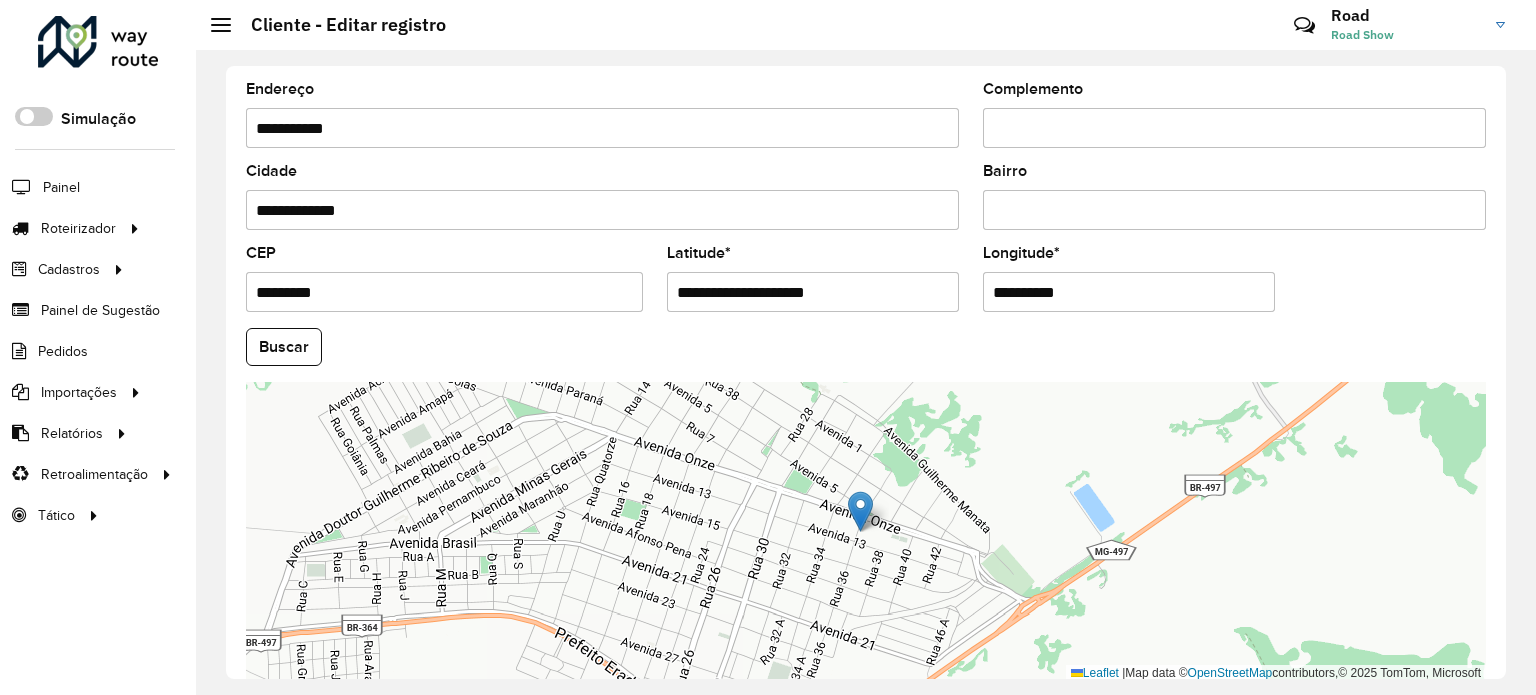 drag, startPoint x: 758, startPoint y: 287, endPoint x: 1145, endPoint y: 332, distance: 389.60748 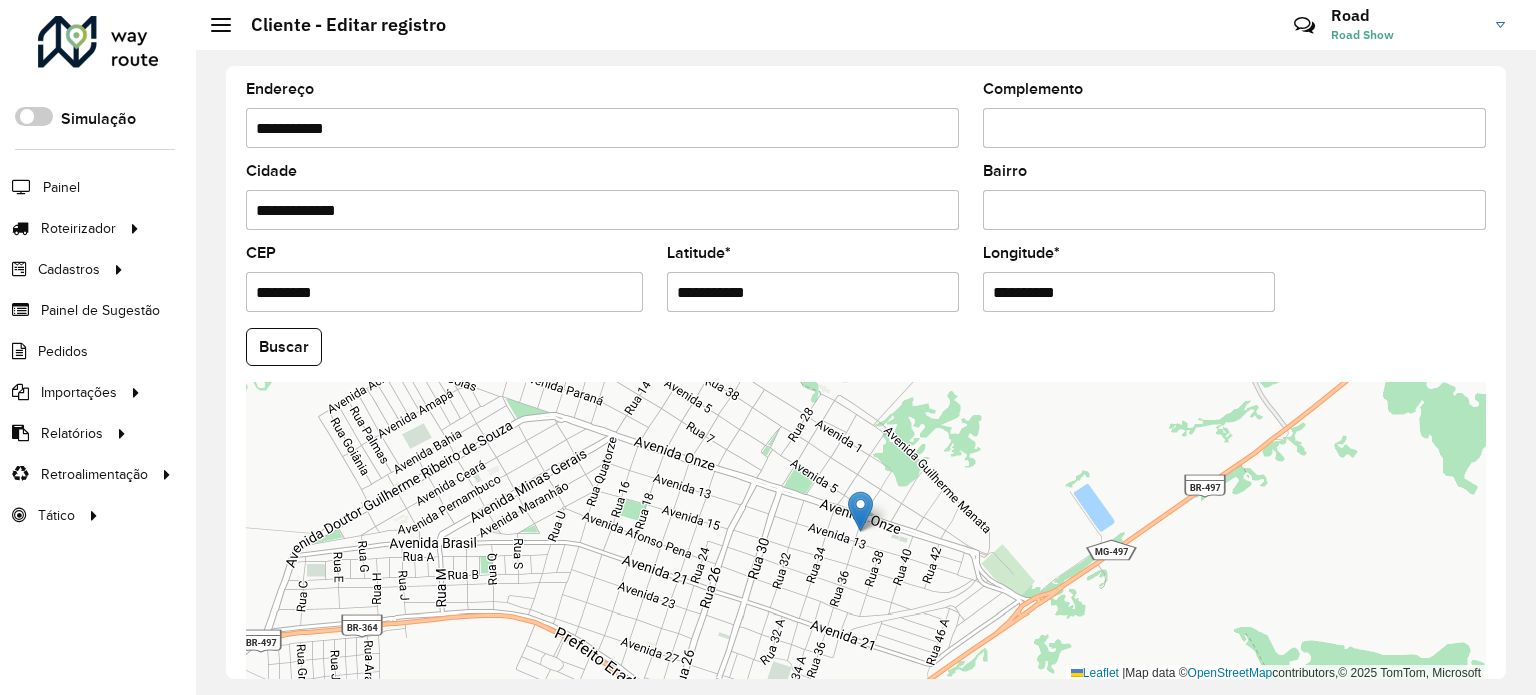type on "**********" 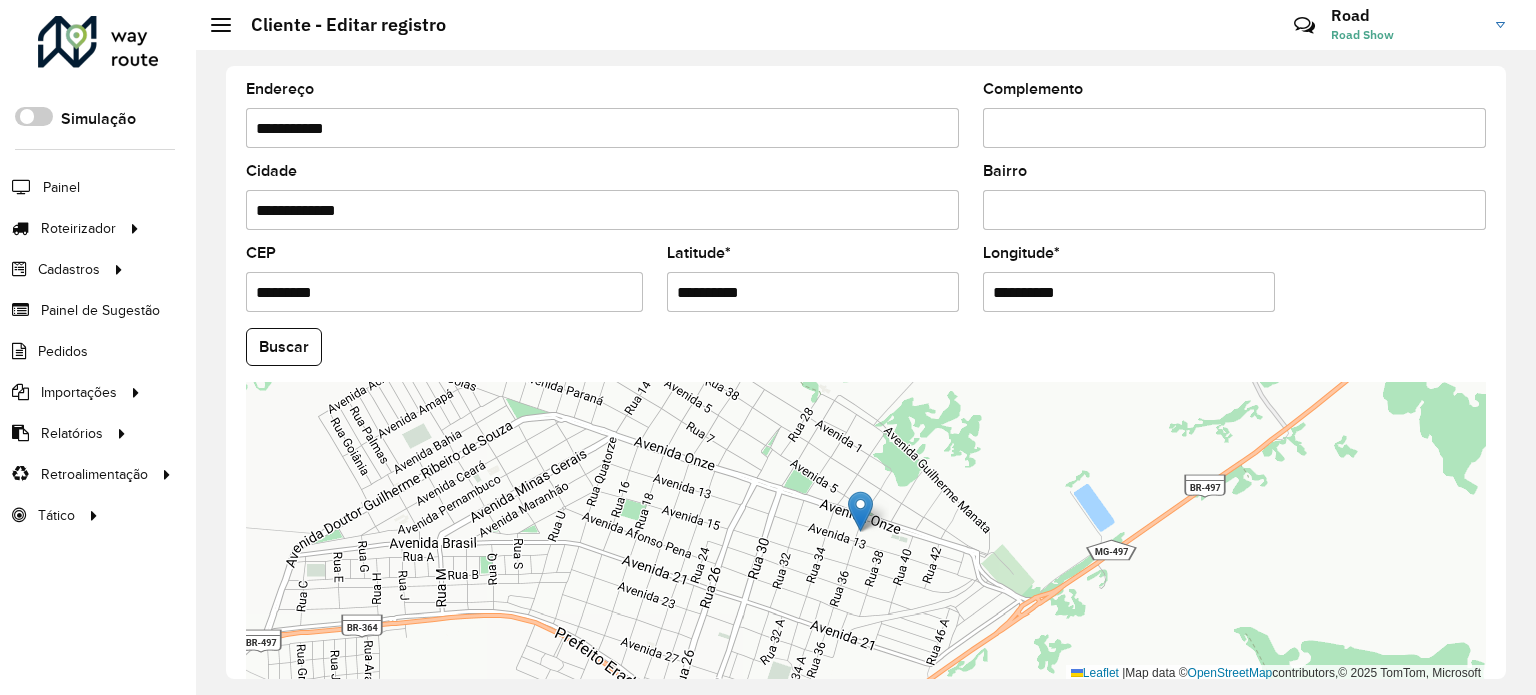 drag, startPoint x: 1072, startPoint y: 284, endPoint x: 791, endPoint y: 277, distance: 281.0872 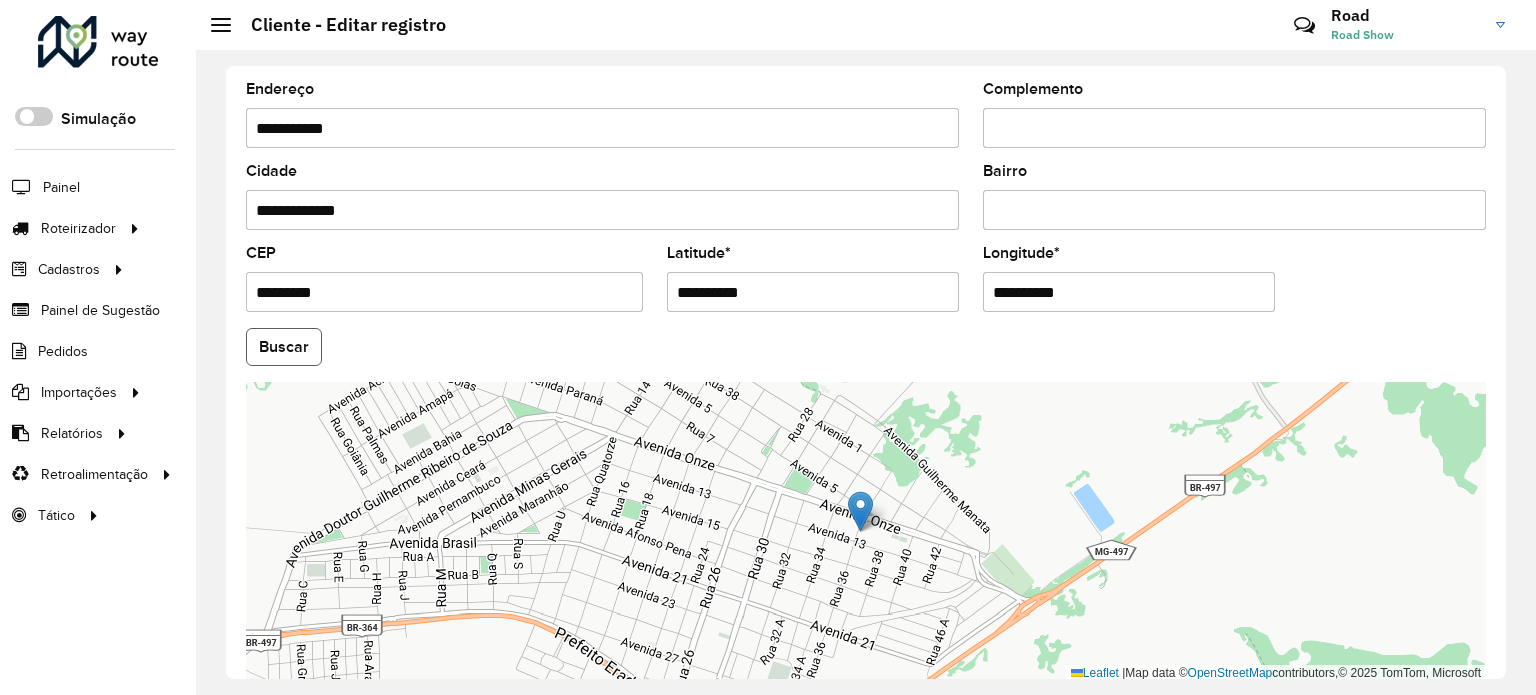 click on "Buscar" 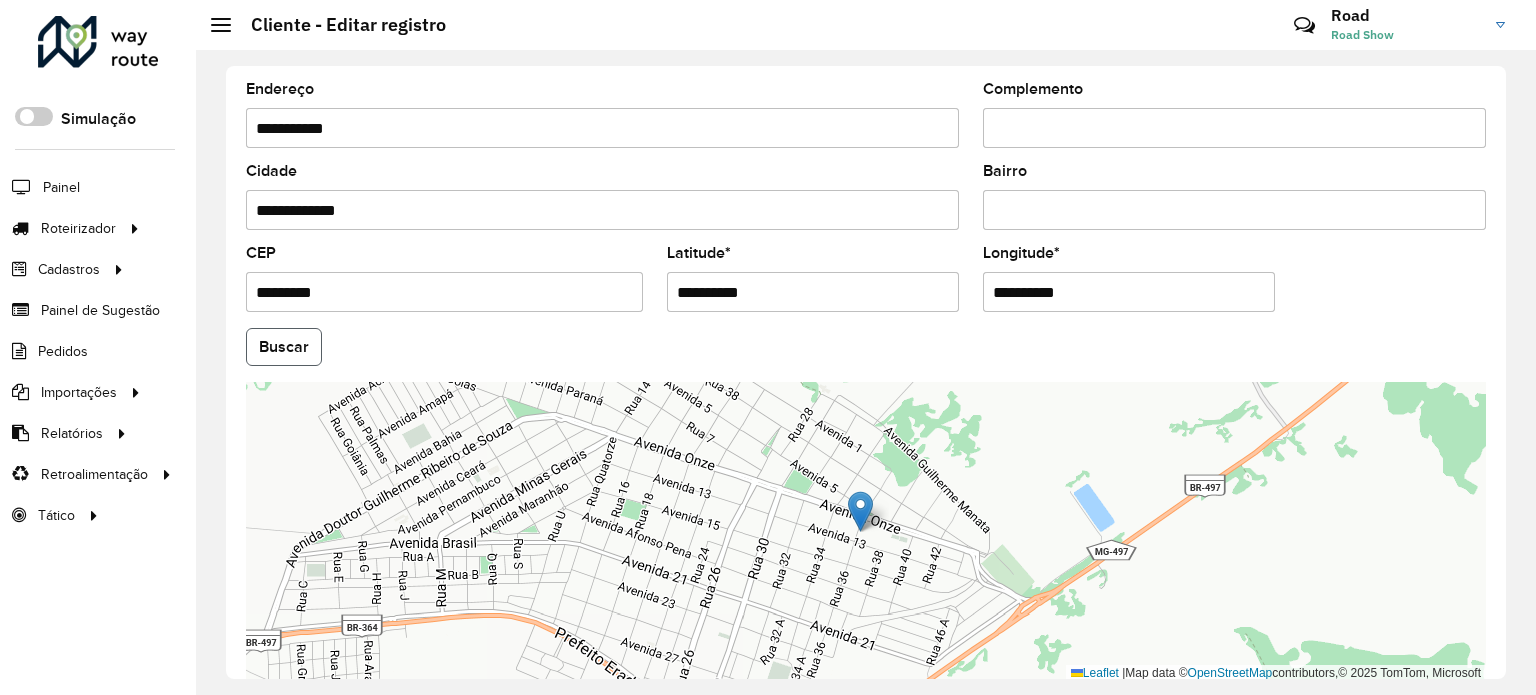 click on "Buscar" 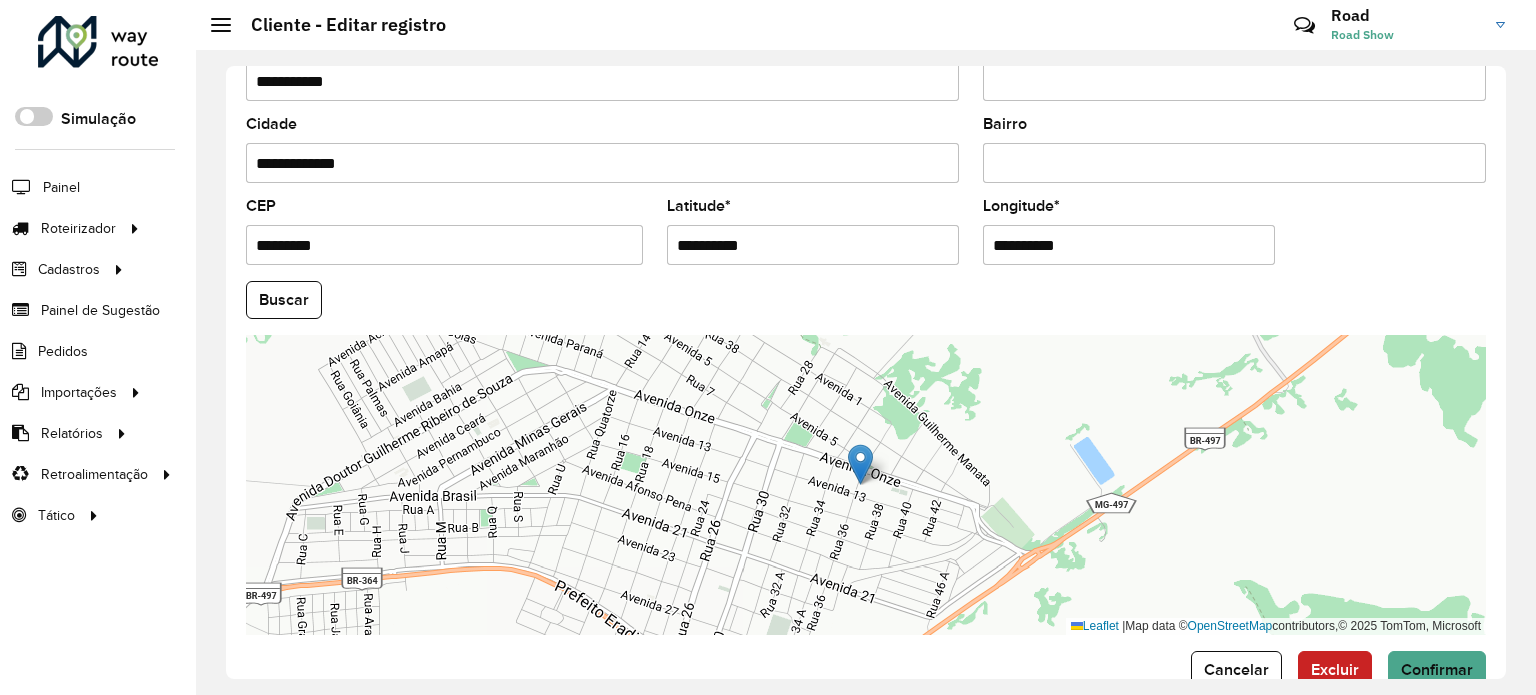 scroll, scrollTop: 784, scrollLeft: 0, axis: vertical 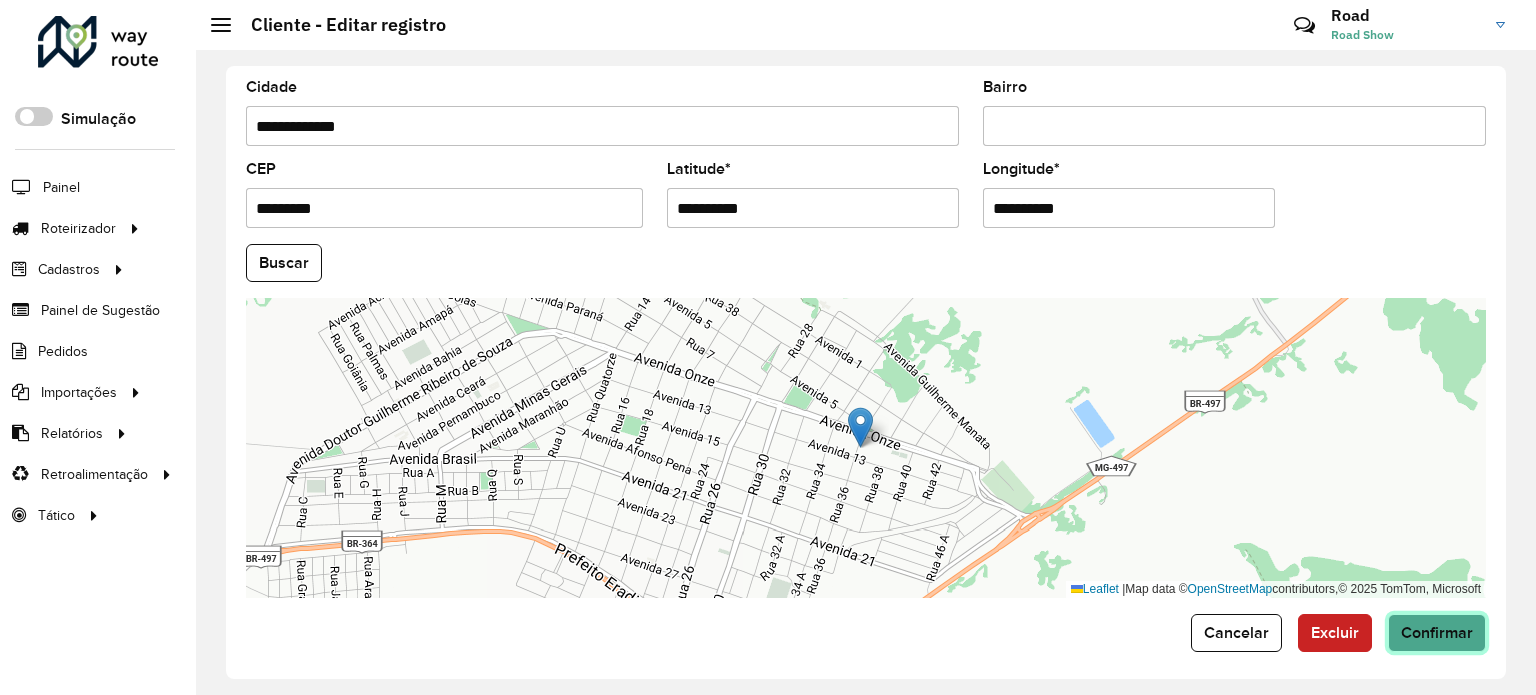 click on "Confirmar" 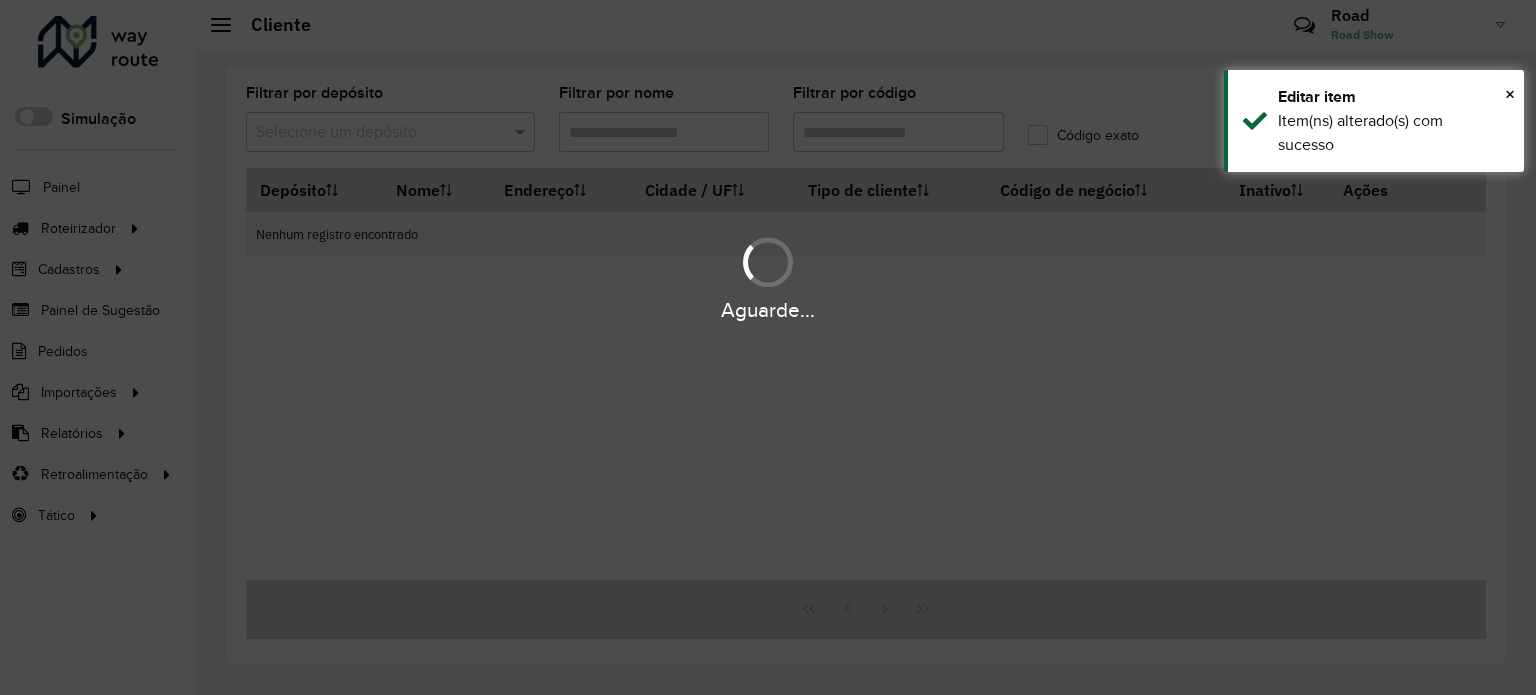 type on "****" 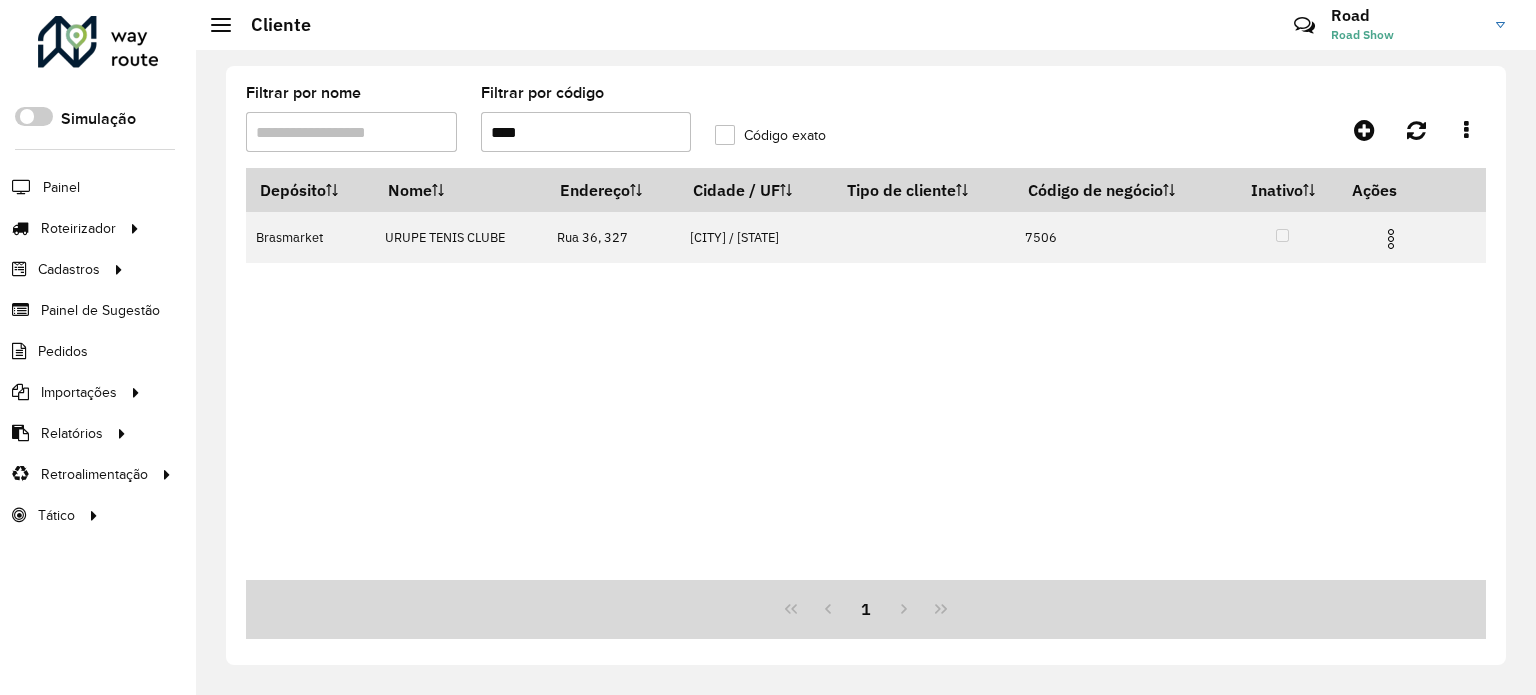 click on "[CITY] / [STATE]" 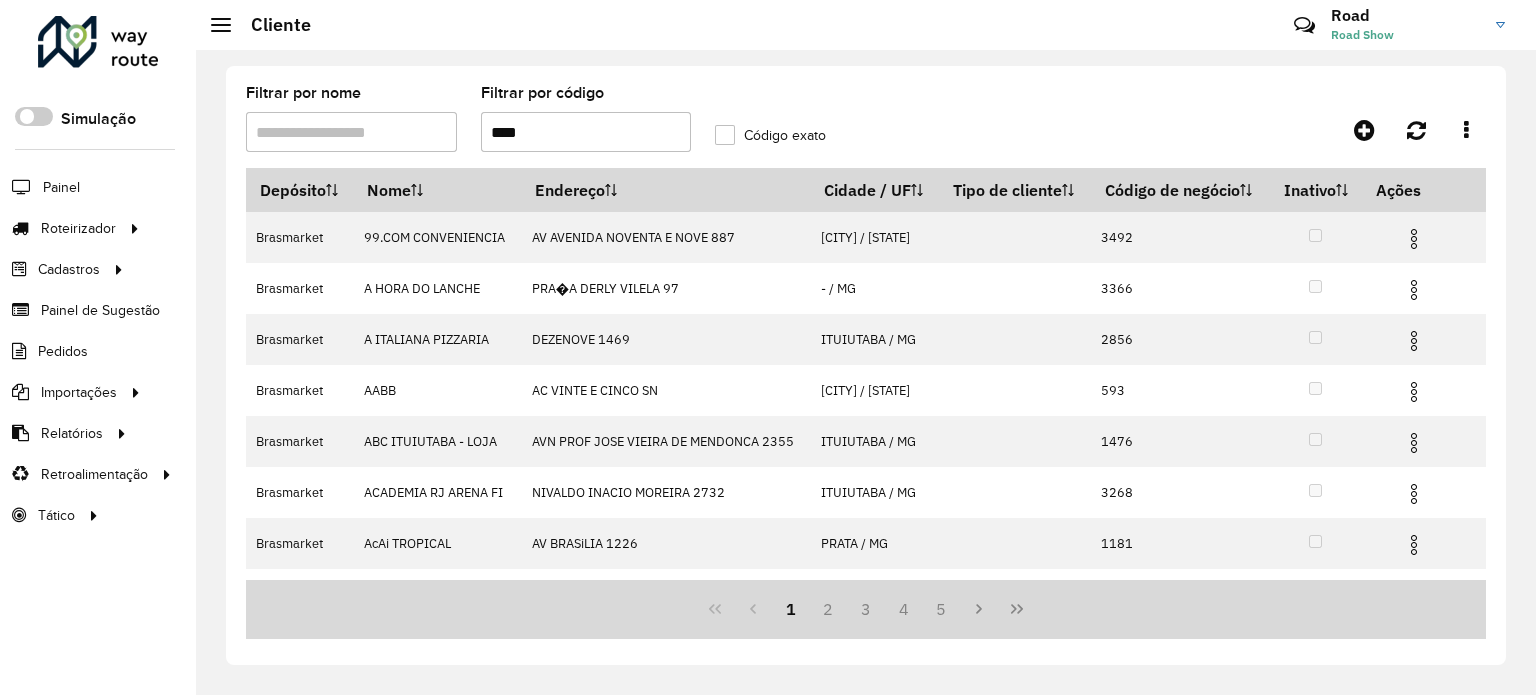 type on "****" 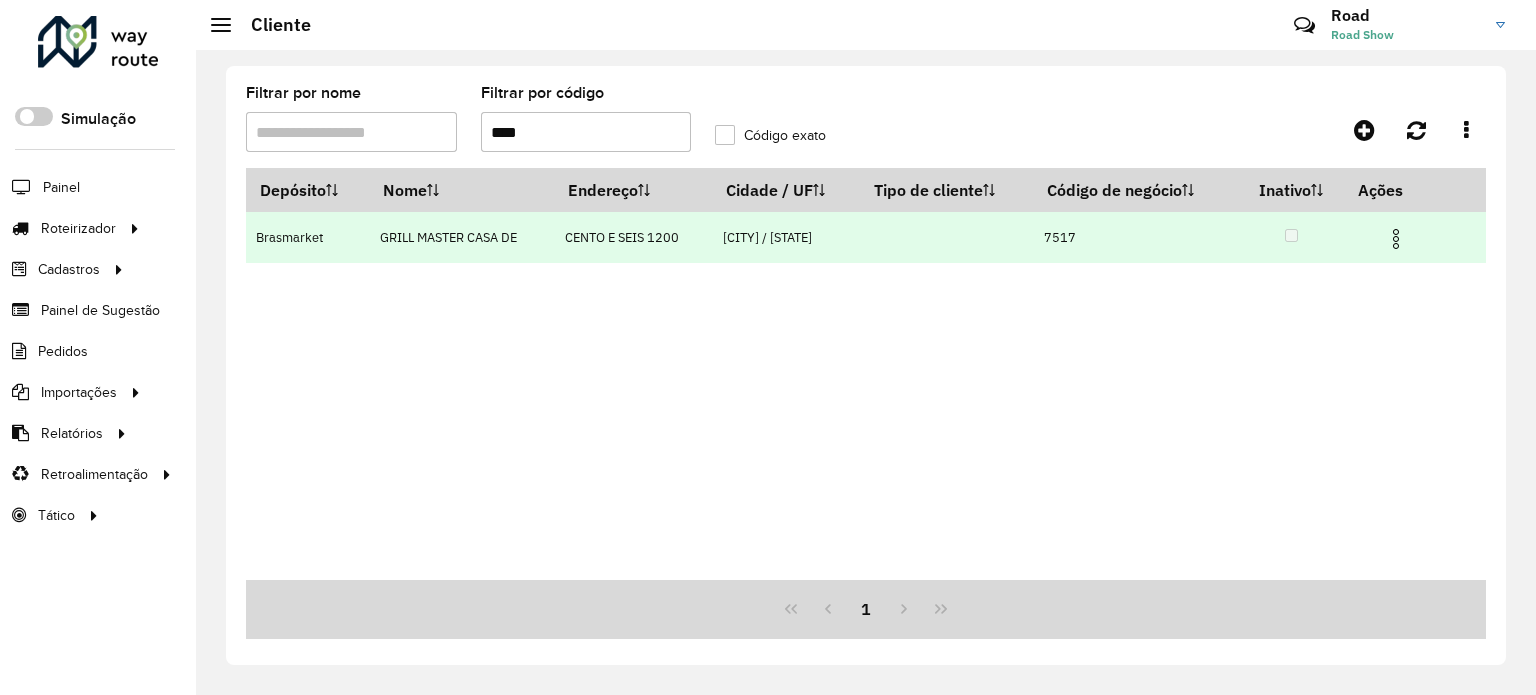 click at bounding box center (1396, 239) 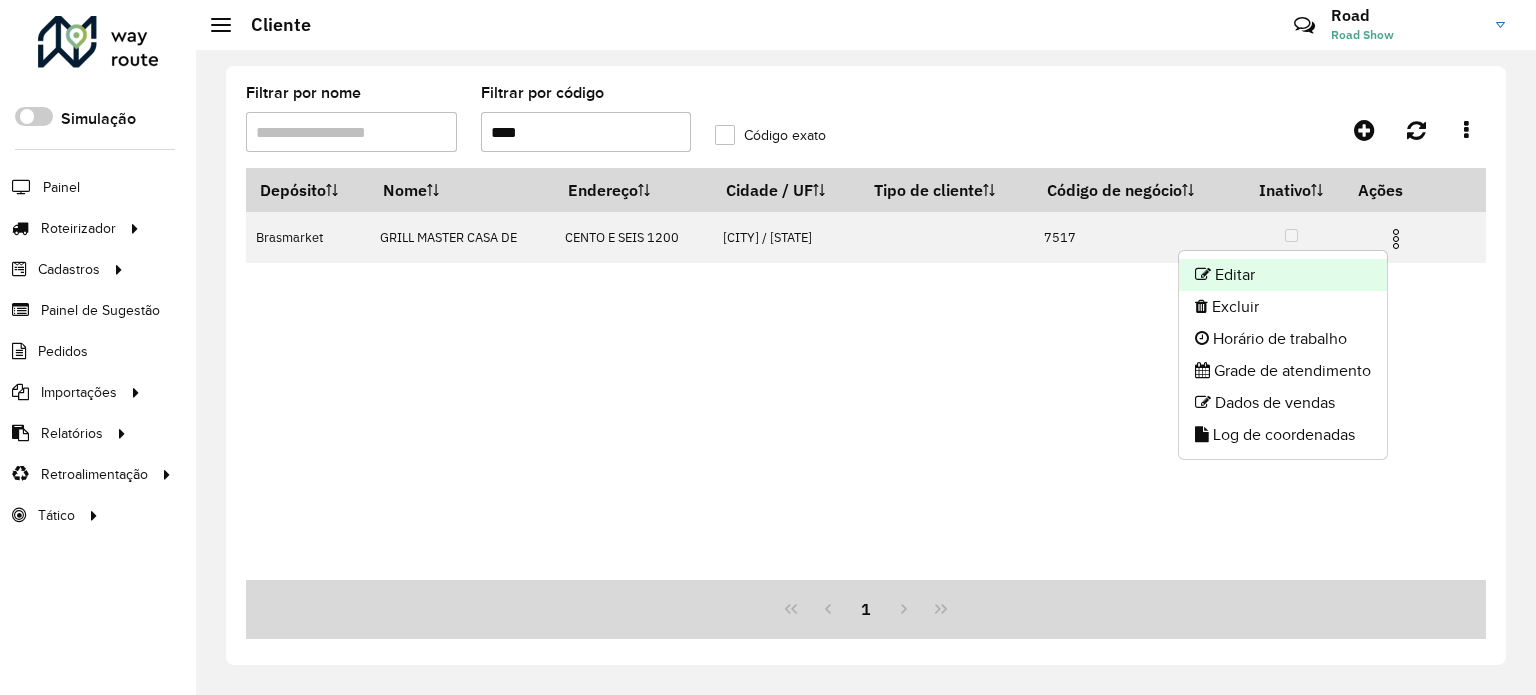 click on "Editar" 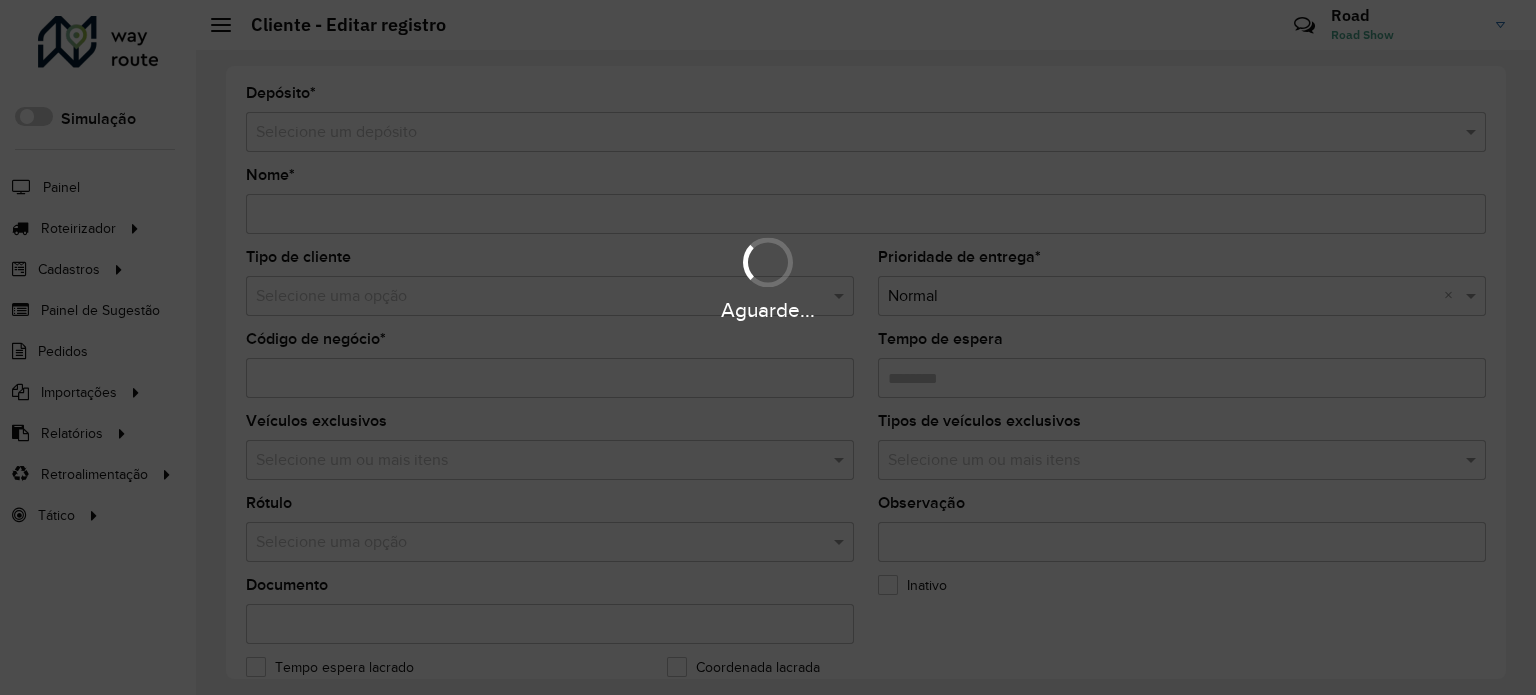 type on "**********" 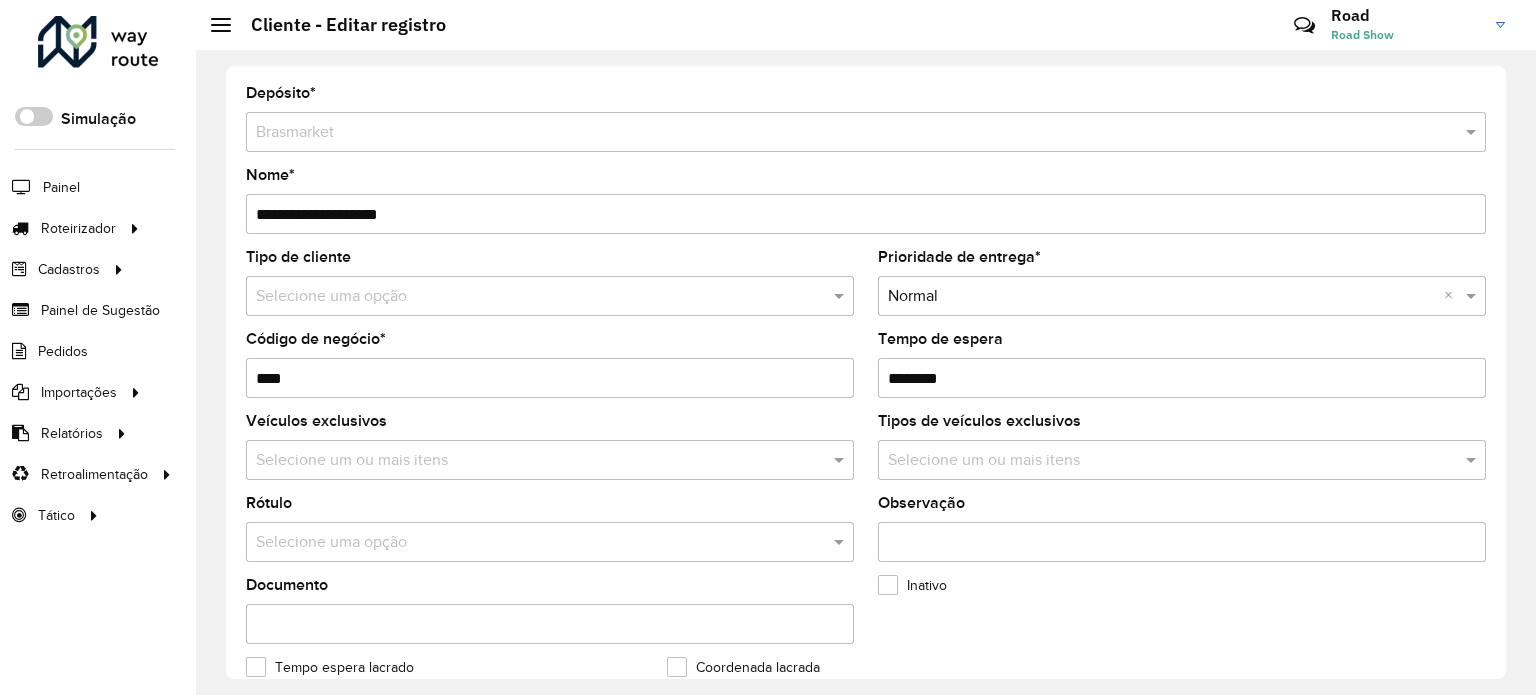 click on "Aguarde...  Pop-up bloqueado!  Seu navegador bloqueou automáticamente a abertura de uma nova janela.   Acesse as configurações e adicione o endereço do sistema a lista de permissão.   Fechar  Roteirizador AmbevTech Simulação Painel Roteirizador Entregas Vendas Cadastros Checkpoint Cliente Condição de pagamento Consulta de setores Depósito Disponibilidade de veículos Fator tipo de produto Grupo Rota Fator Tipo Produto Grupo de Depósito Grupo de rotas exclusiva Grupo de setores Jornada Layout integração Modelo Motorista Multi Depósito Painel de sugestão Parada Pedágio Perfil de Vendedor Ponto de apoio Ponto de apoio FAD Prioridade pedido Produto Restrição de Atendimento Planner Rodízio de placa Rota exclusiva FAD Rótulo Setor Setor Planner Tempo de parada de refeição Tipo de cliente Tipo de jornada Tipo de produto Tipo de veículo Tipo de veículo RN Transportadora Usuário Vendedor Veículo Painel de Sugestão Pedidos Importações Clientes Fator tipo produto Grade de atendimento Setor" at bounding box center (768, 347) 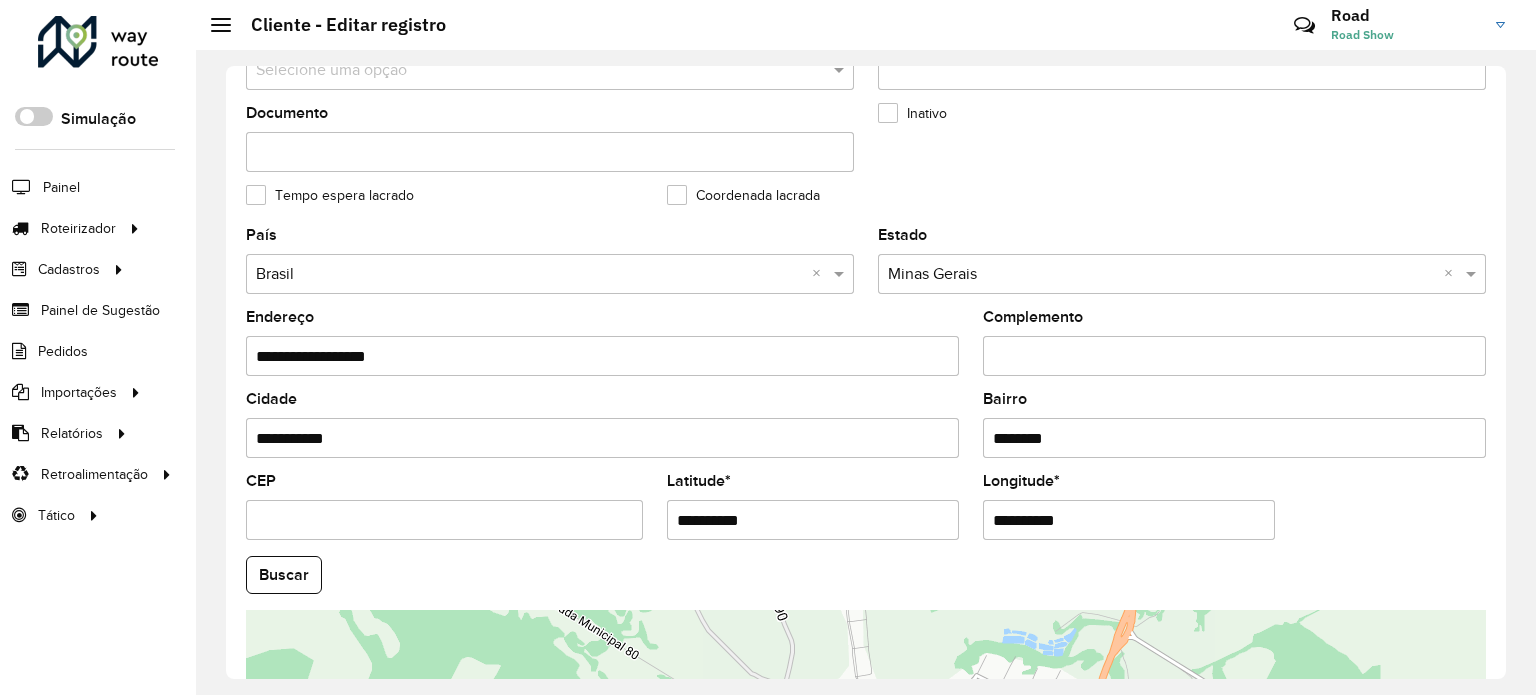 scroll, scrollTop: 500, scrollLeft: 0, axis: vertical 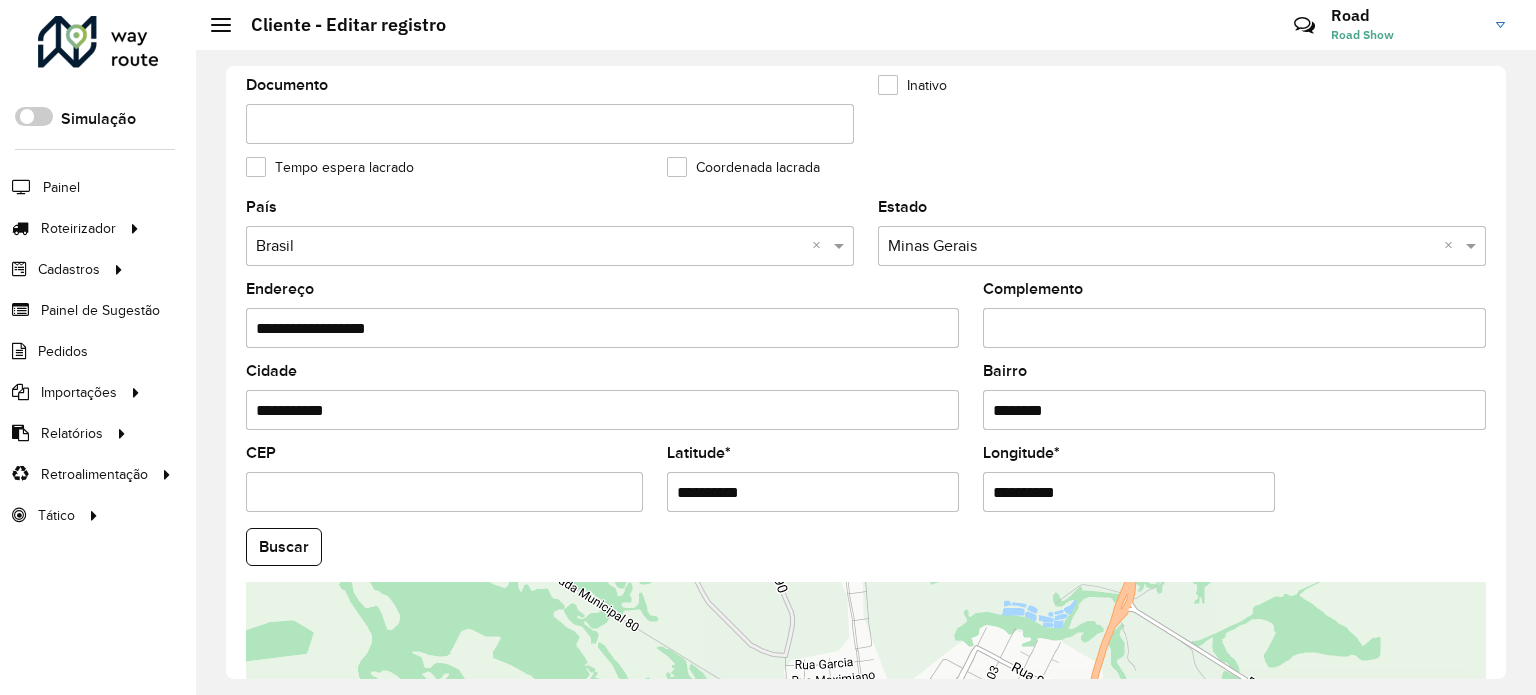 type on "********" 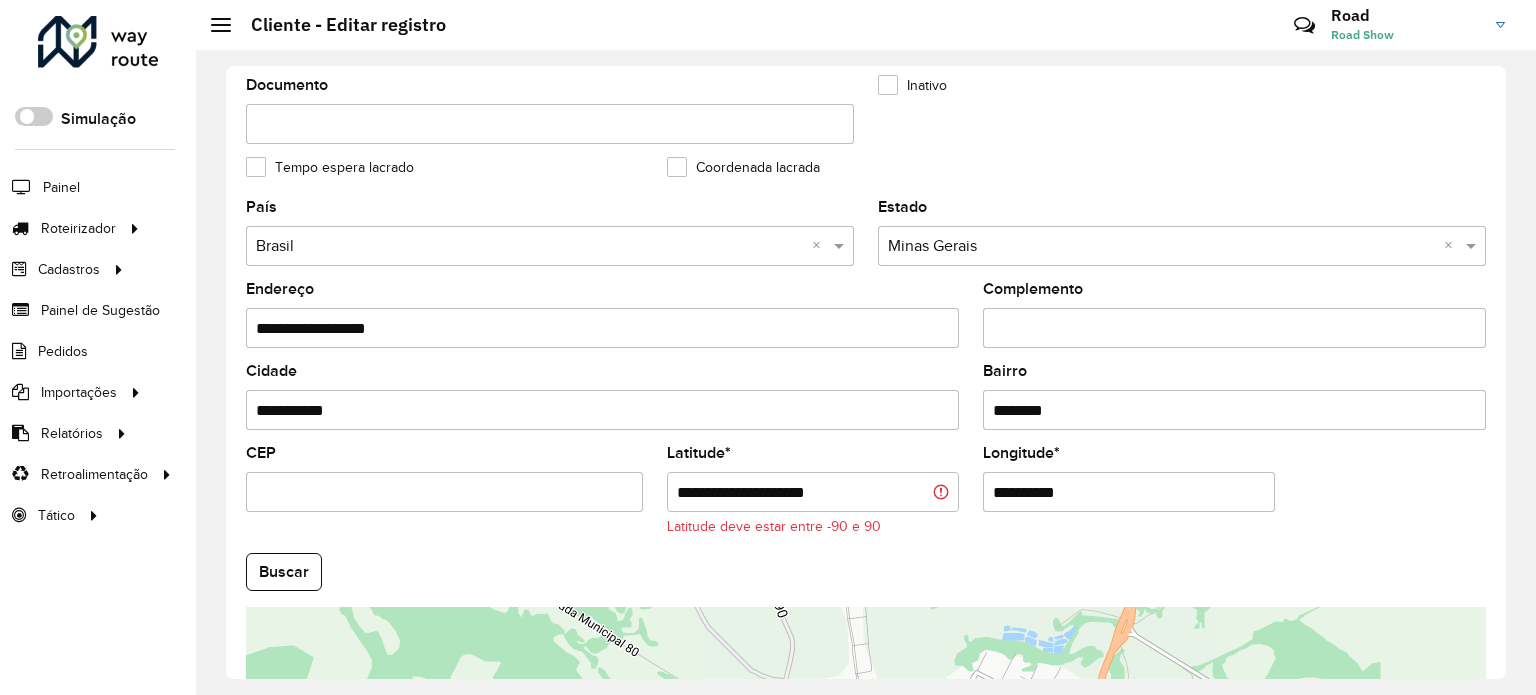 drag, startPoint x: 756, startPoint y: 487, endPoint x: 866, endPoint y: 482, distance: 110.11358 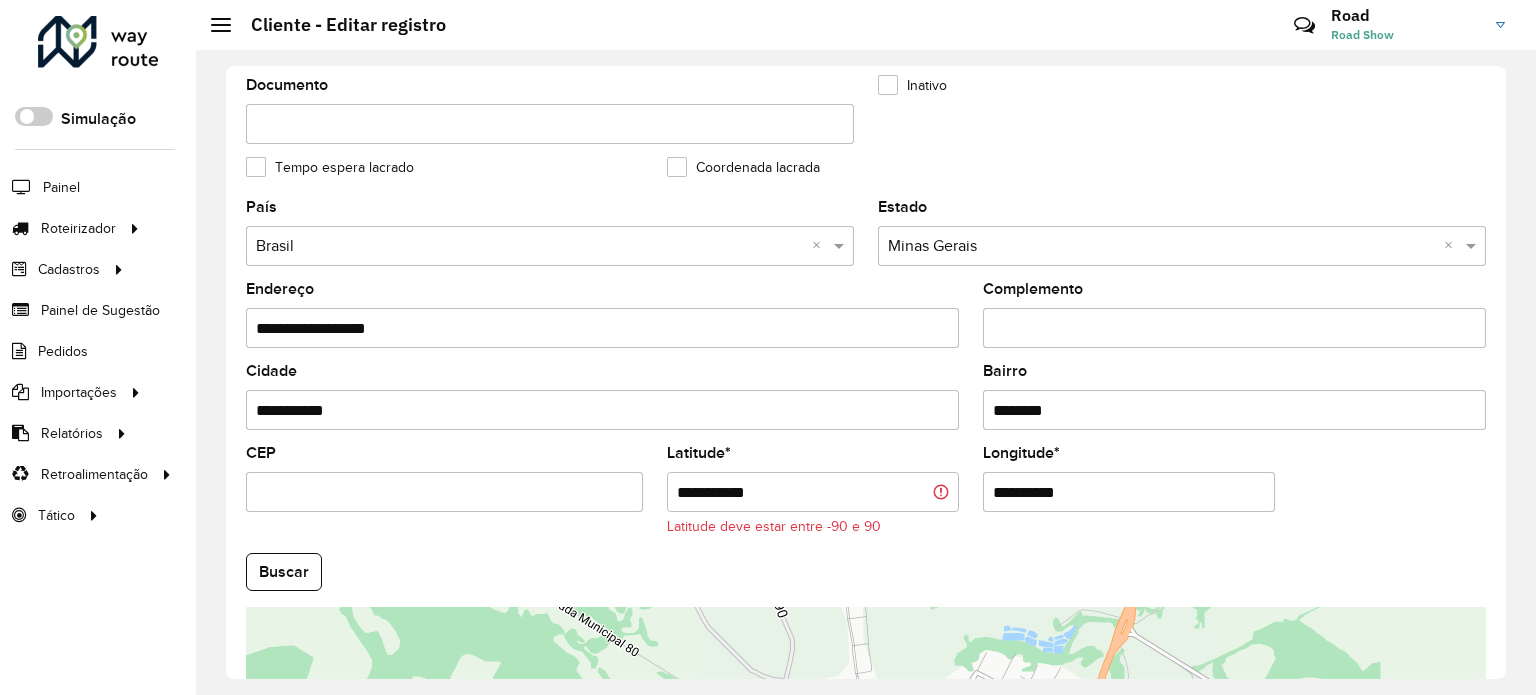 type on "**********" 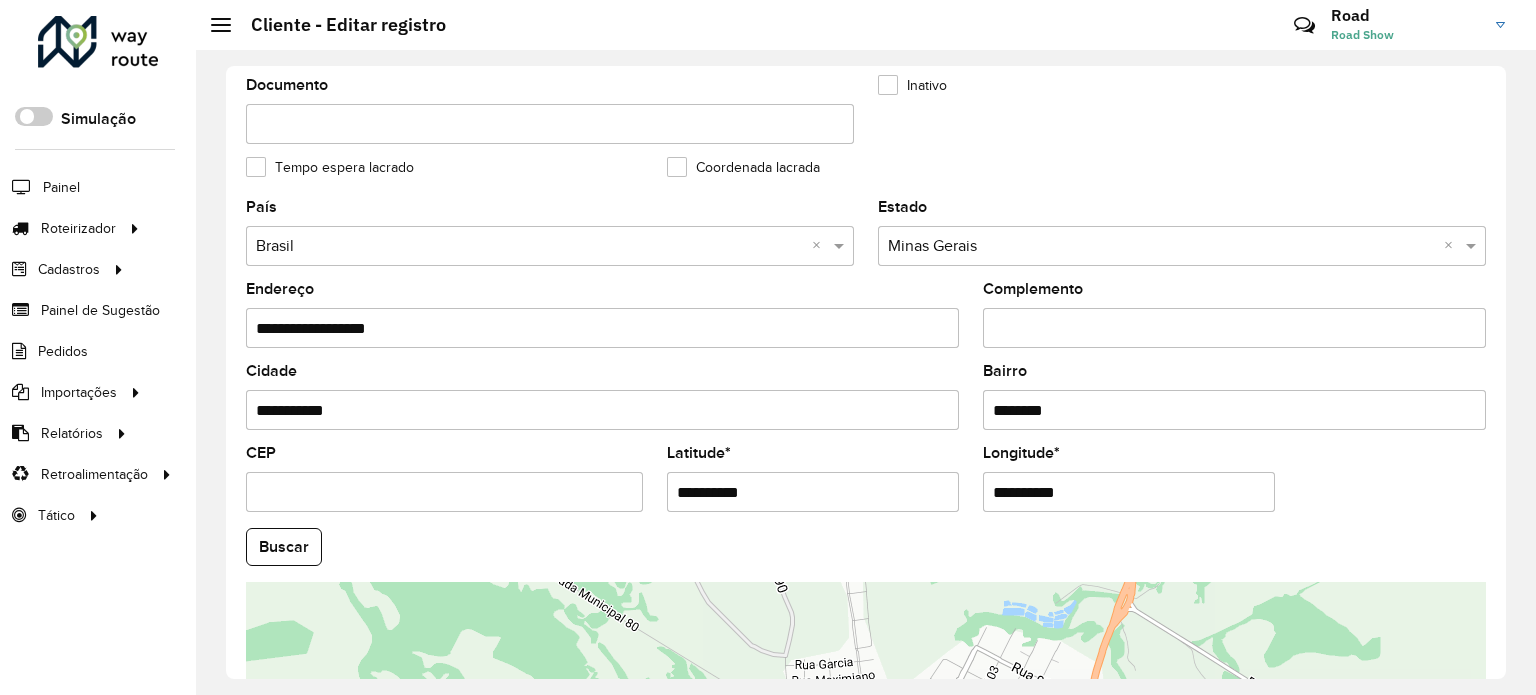 type on "**********" 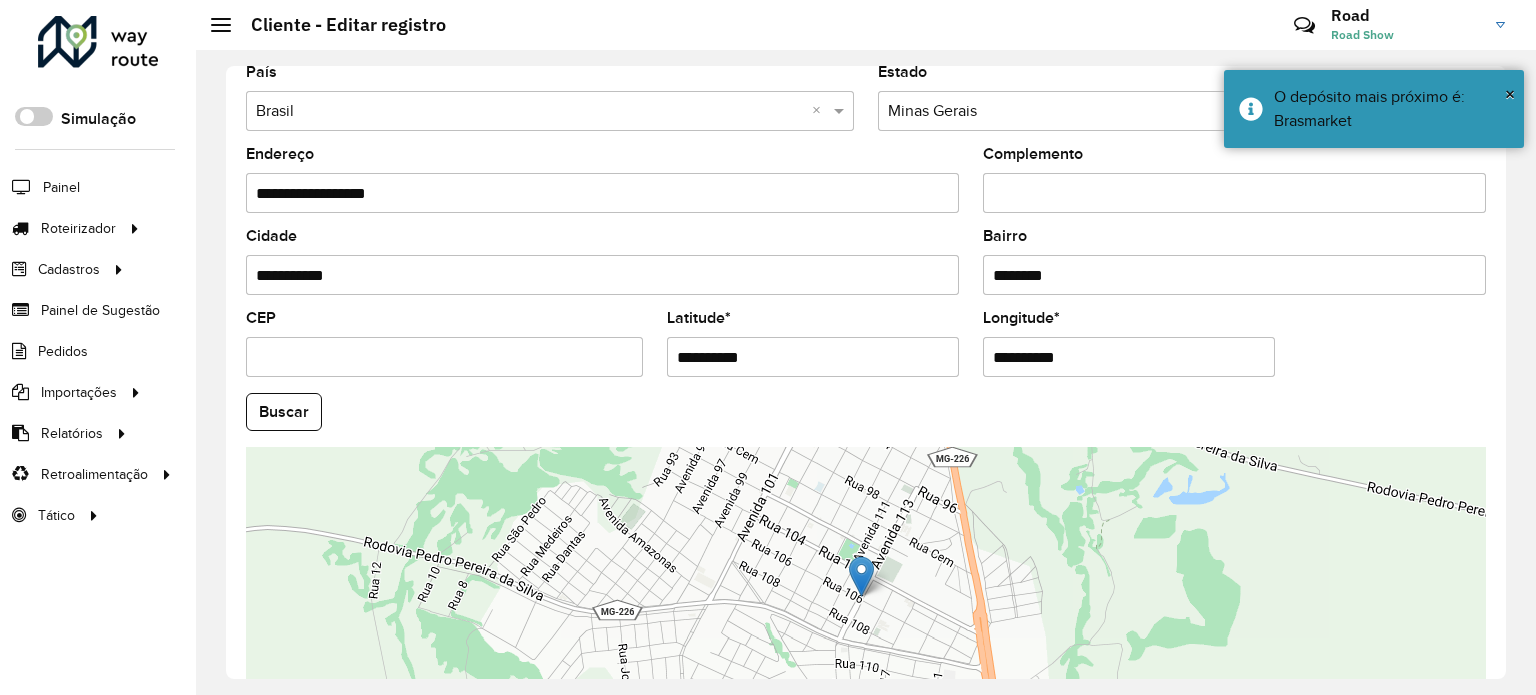 scroll, scrollTop: 784, scrollLeft: 0, axis: vertical 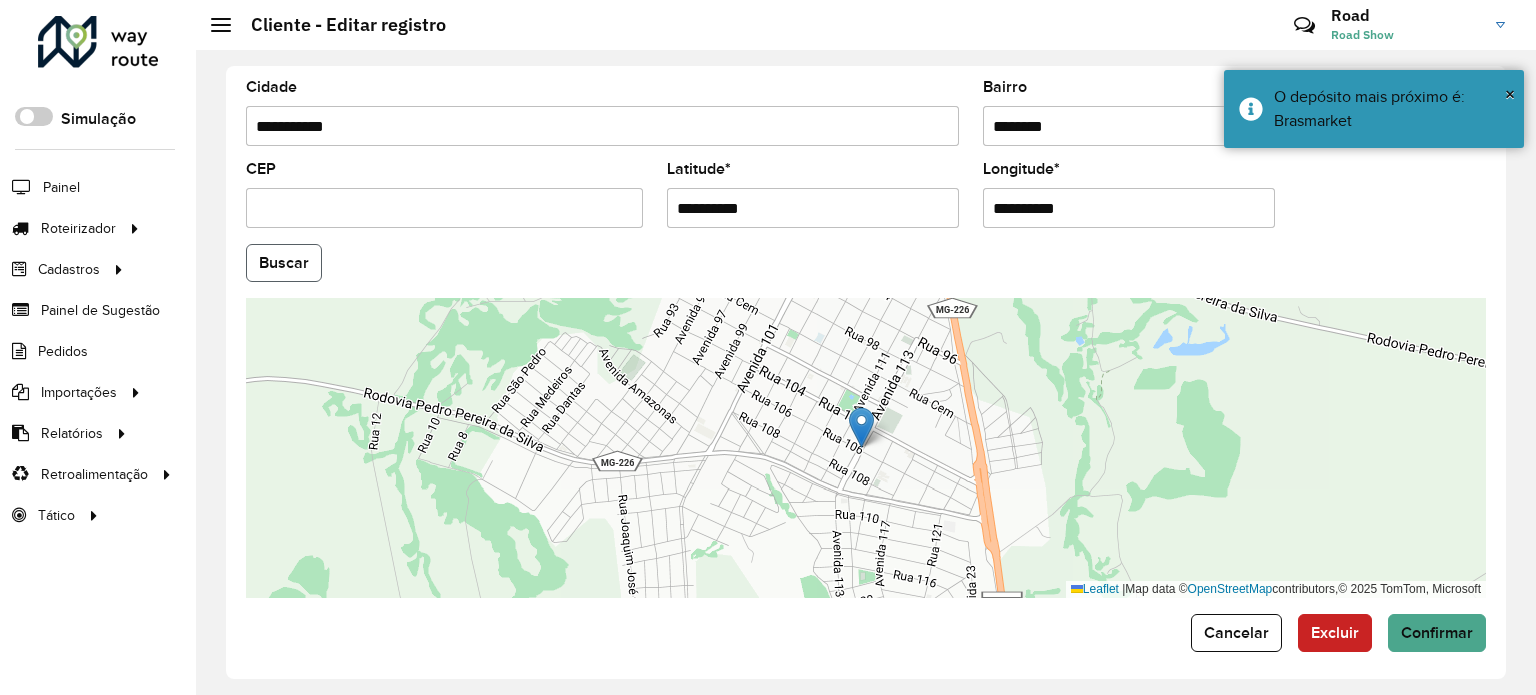 click on "Buscar" 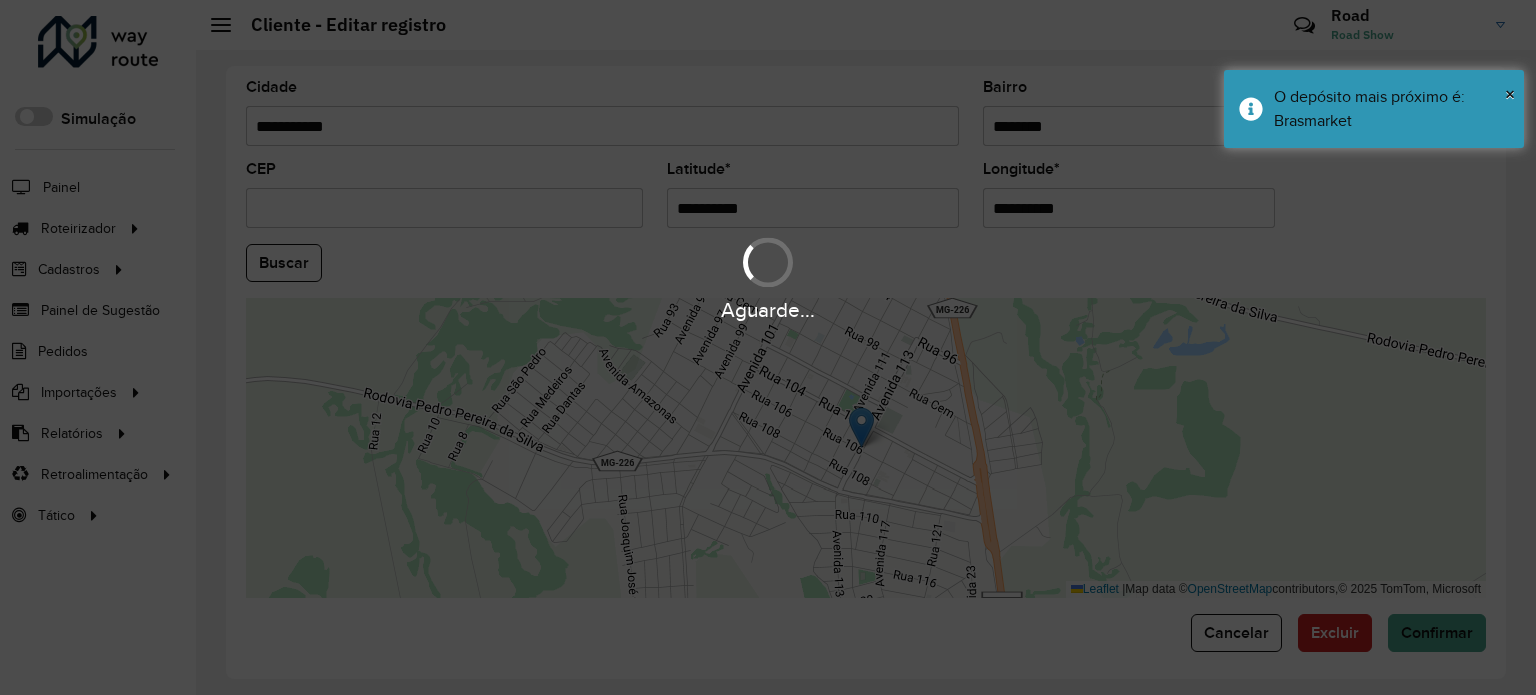 type on "**********" 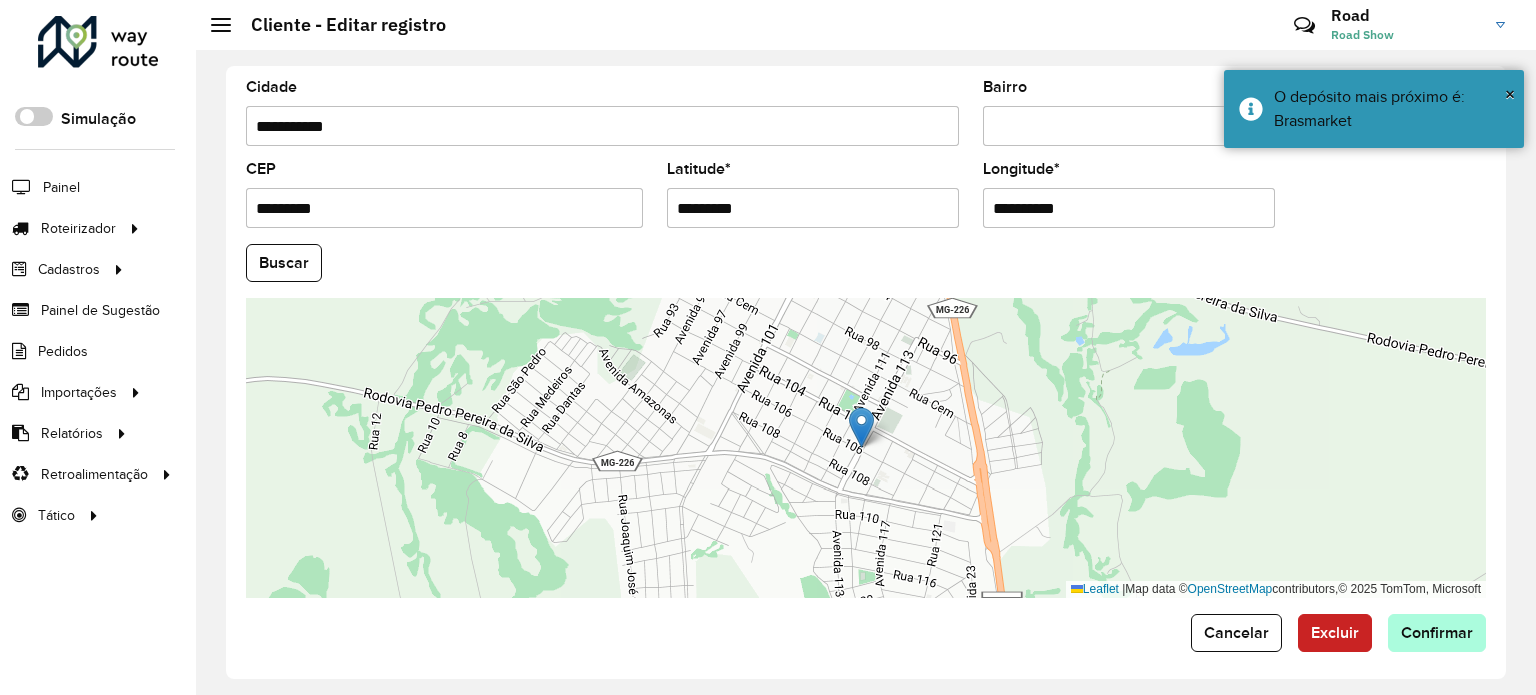 click on "**********" 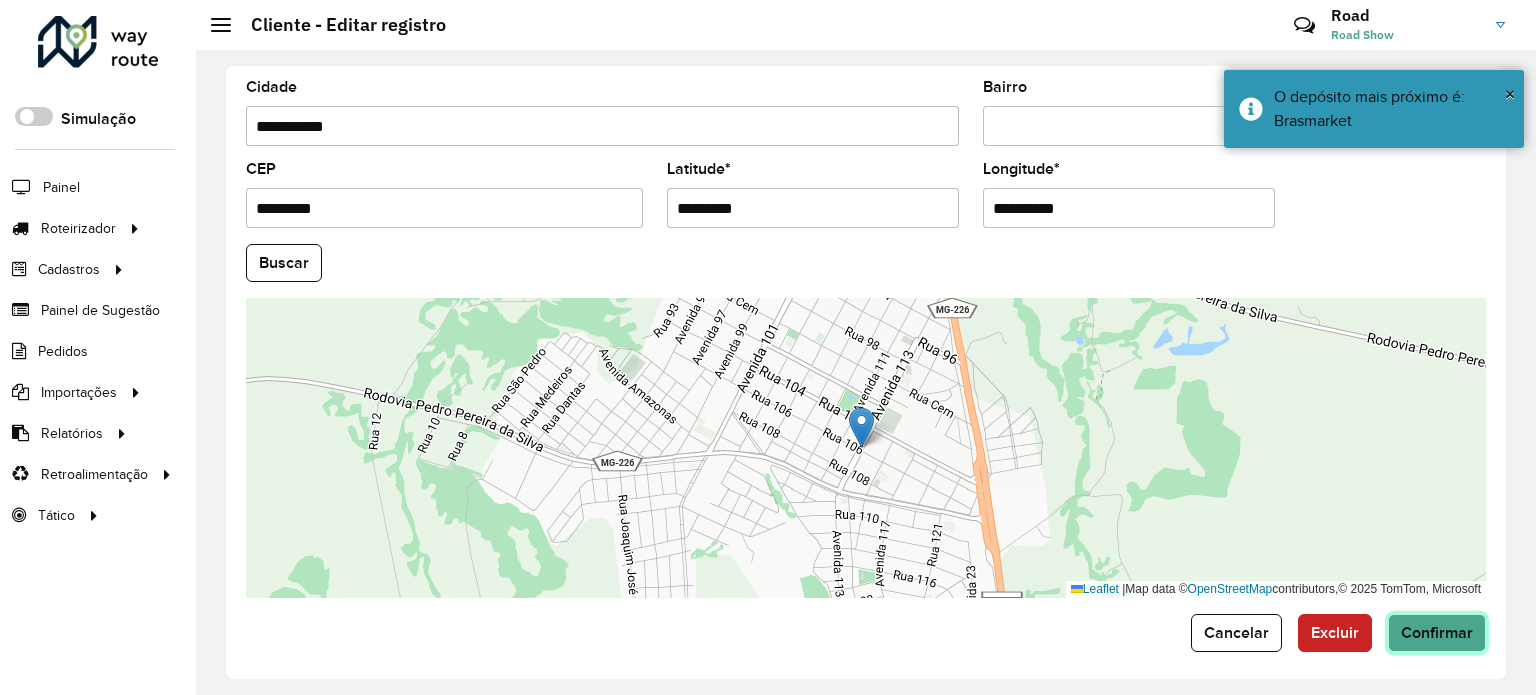 click on "Confirmar" 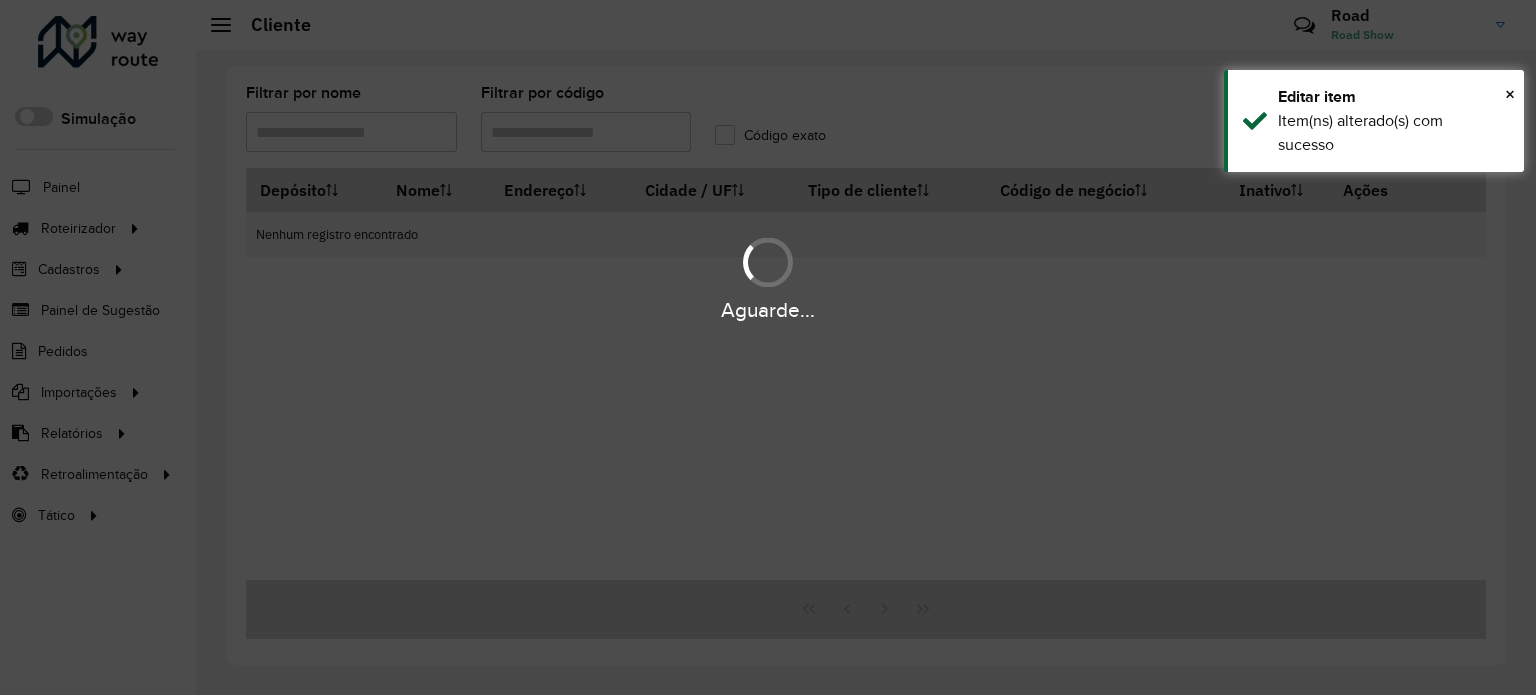 type on "****" 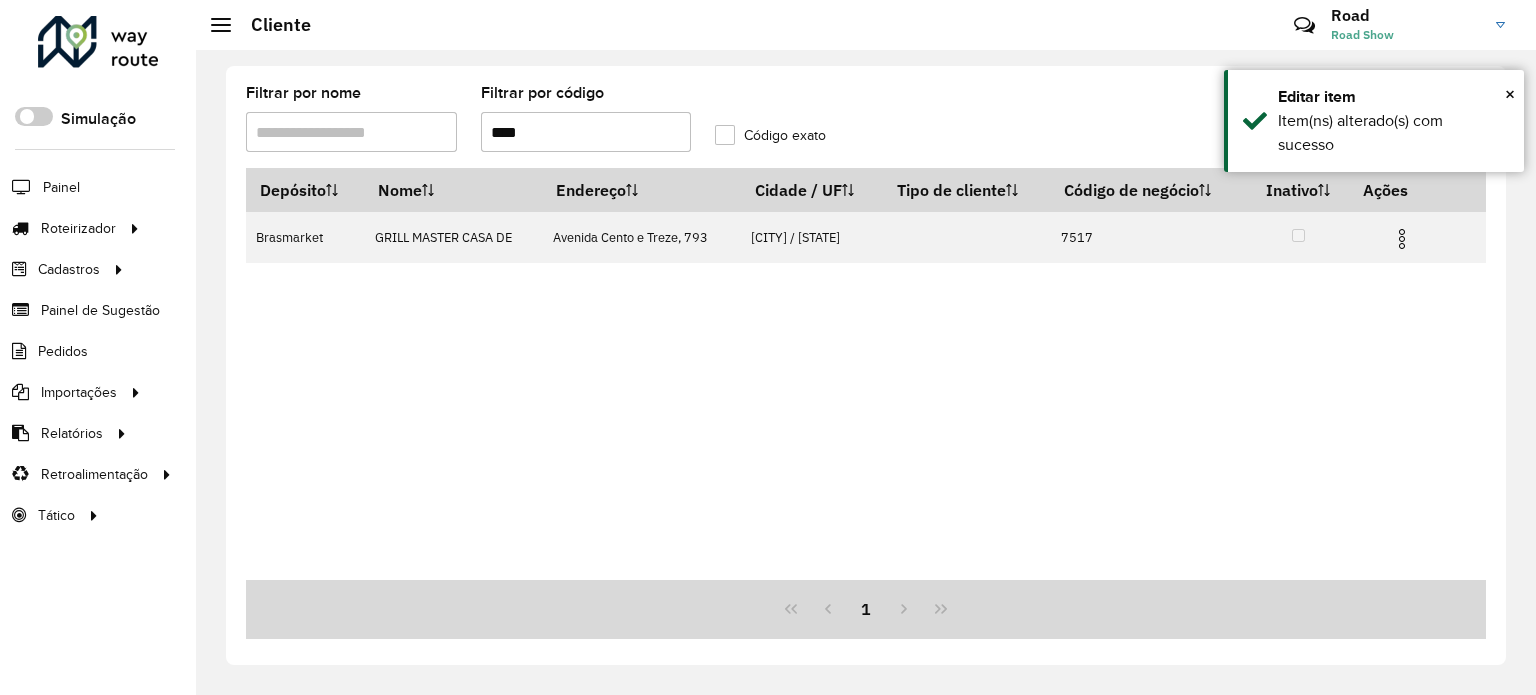 drag, startPoint x: 560, startPoint y: 131, endPoint x: 441, endPoint y: 131, distance: 119 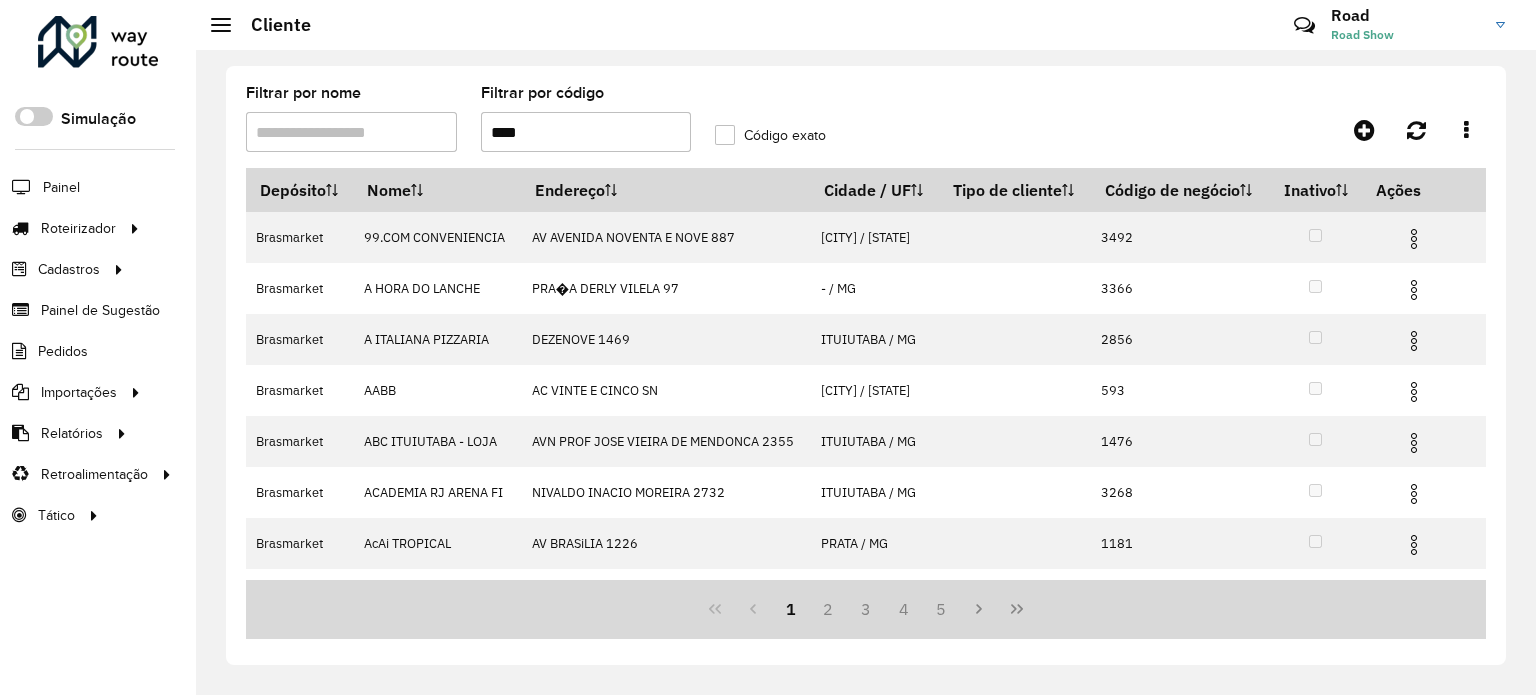 type on "****" 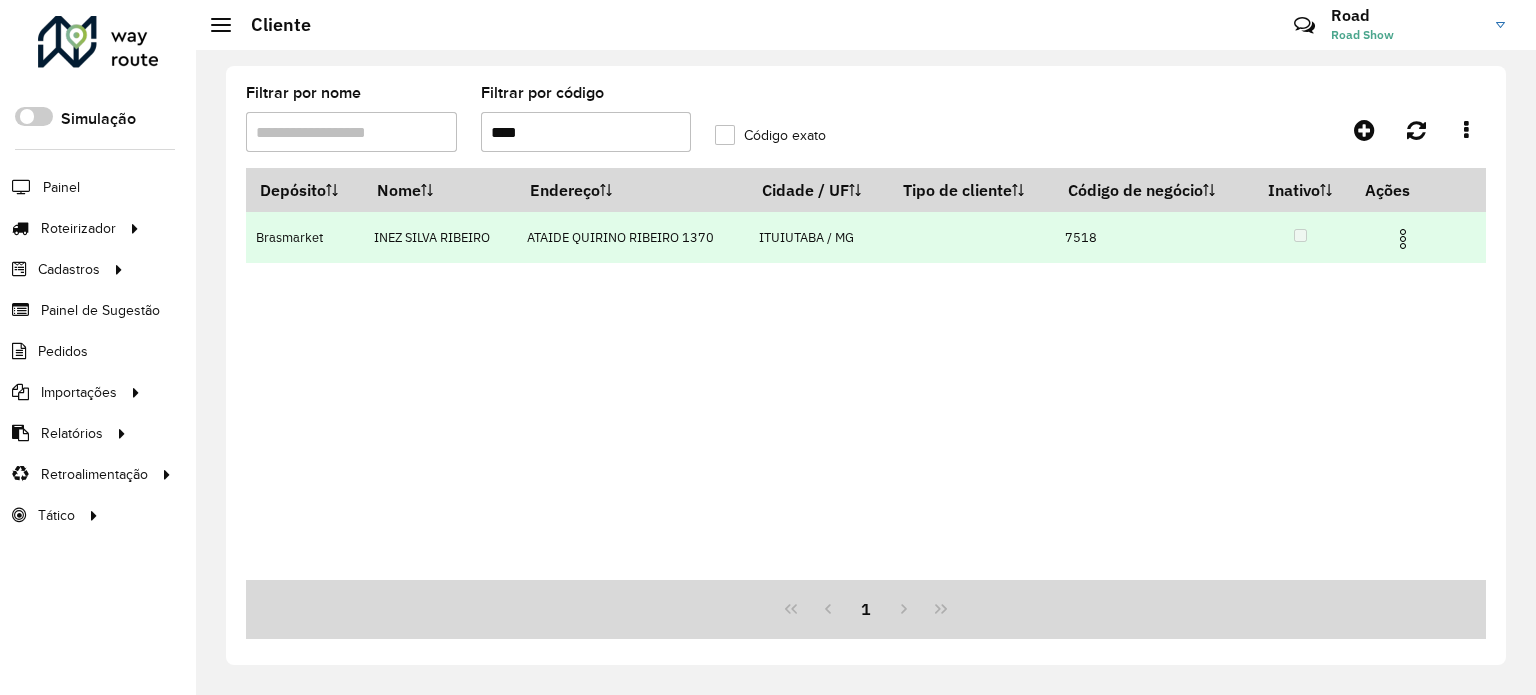 click at bounding box center [1403, 239] 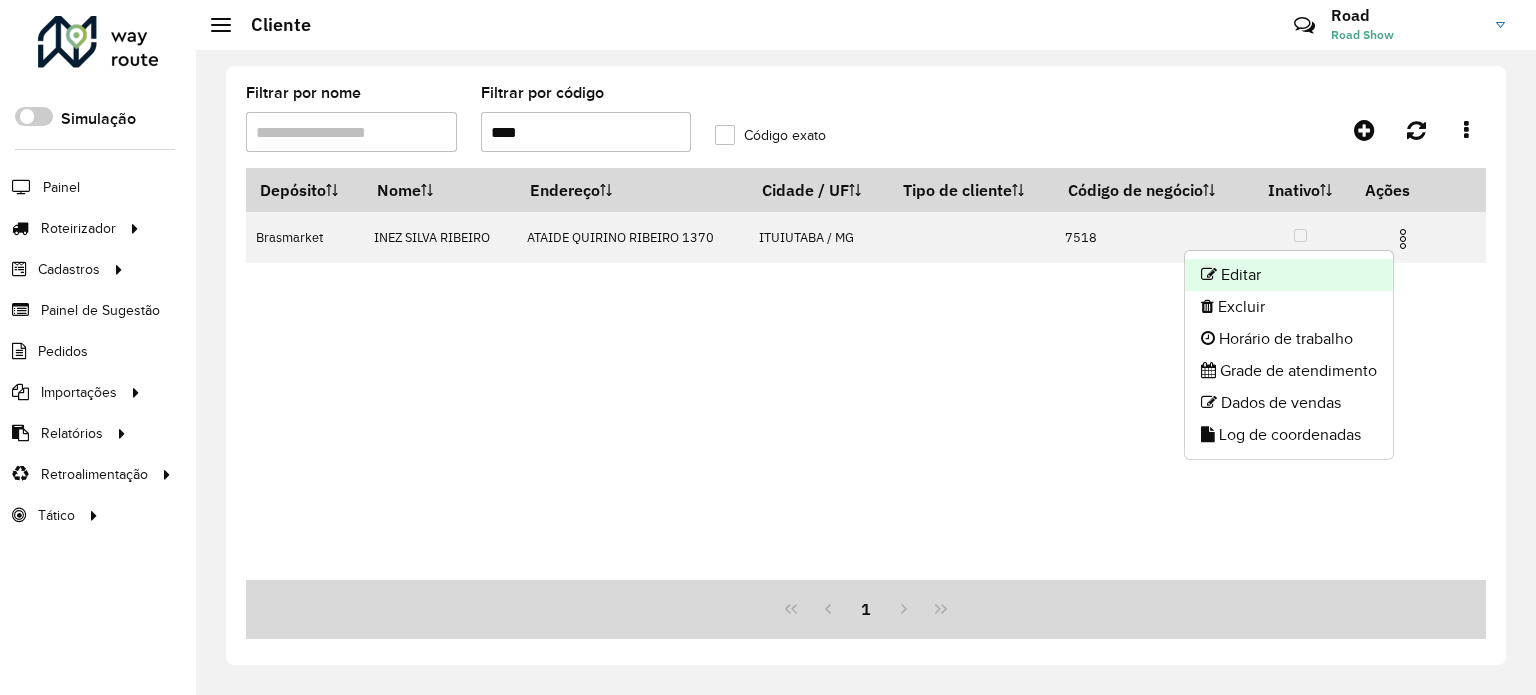 click on "Editar" 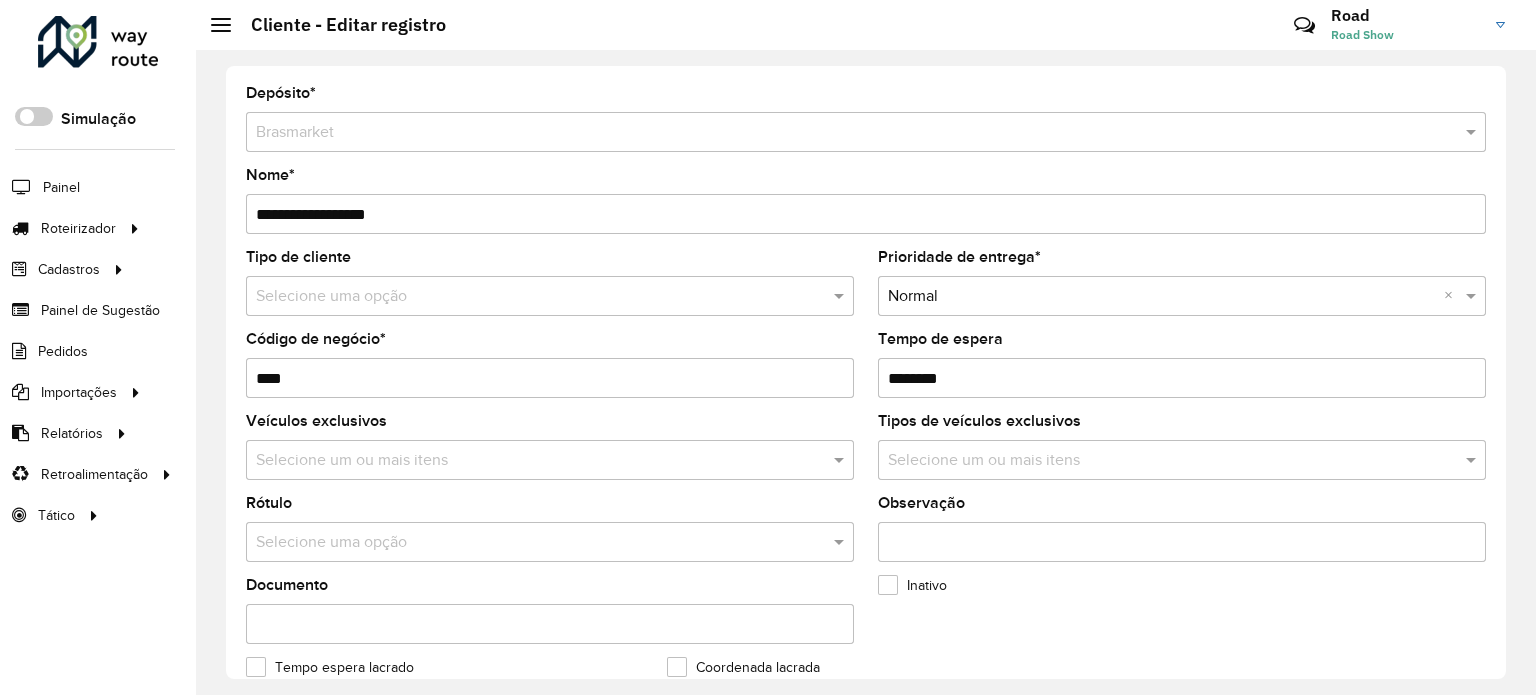 click on "Tempo de espera" at bounding box center (1182, 378) 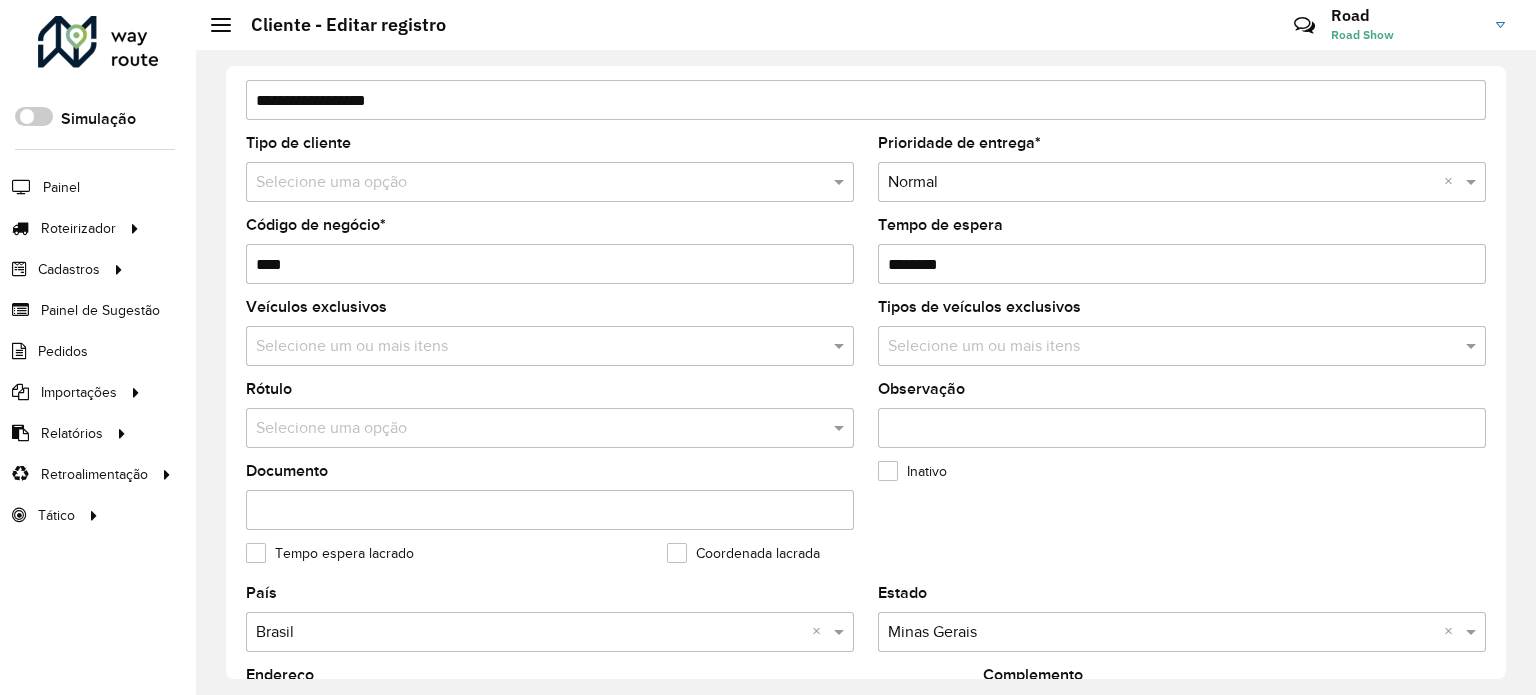 scroll, scrollTop: 400, scrollLeft: 0, axis: vertical 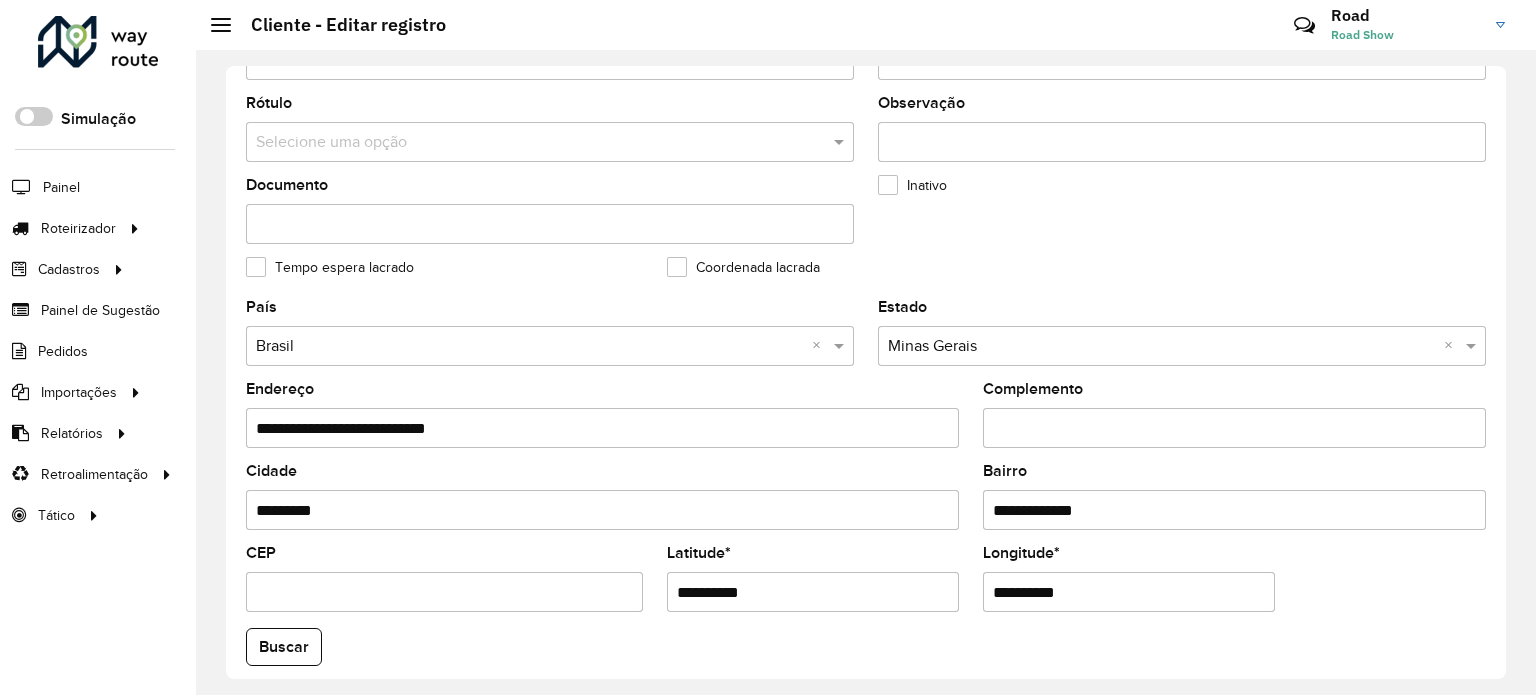 type on "********" 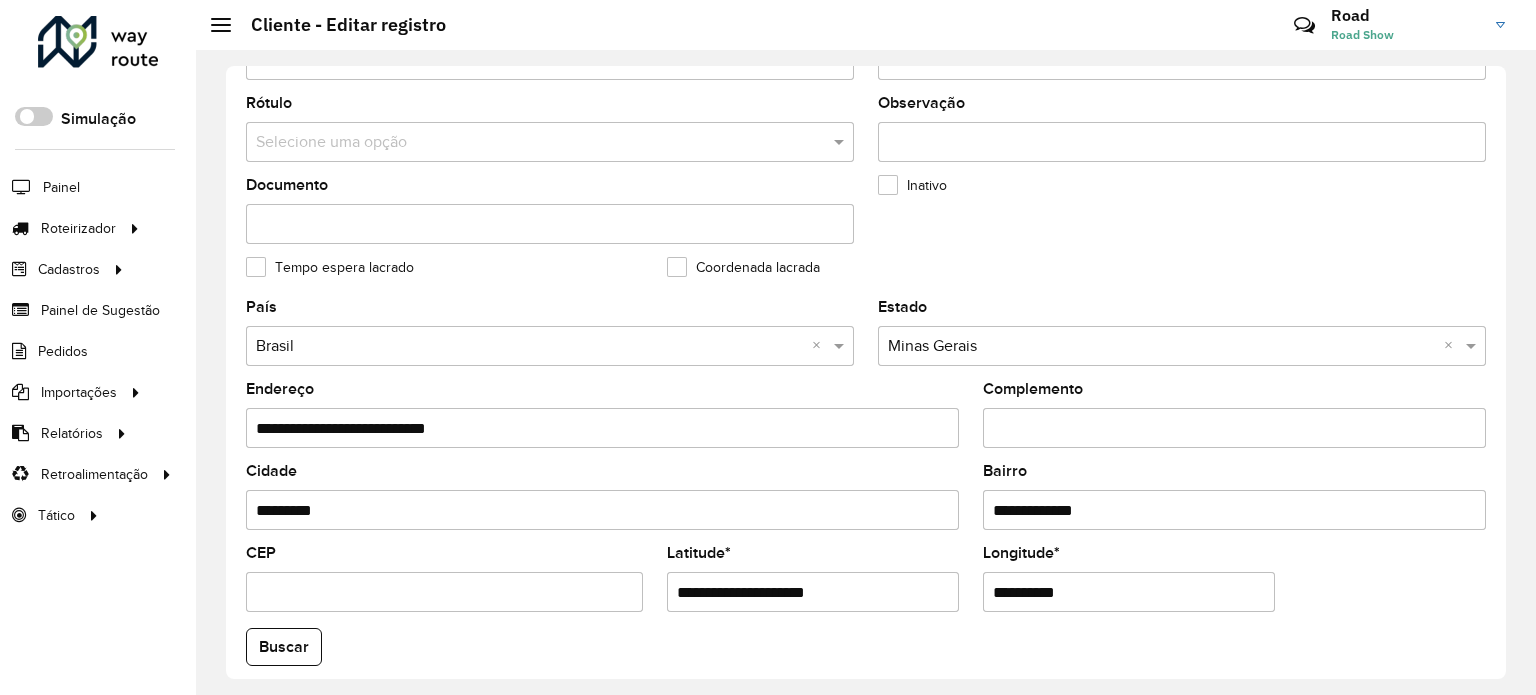 drag, startPoint x: 755, startPoint y: 584, endPoint x: 883, endPoint y: 591, distance: 128.19127 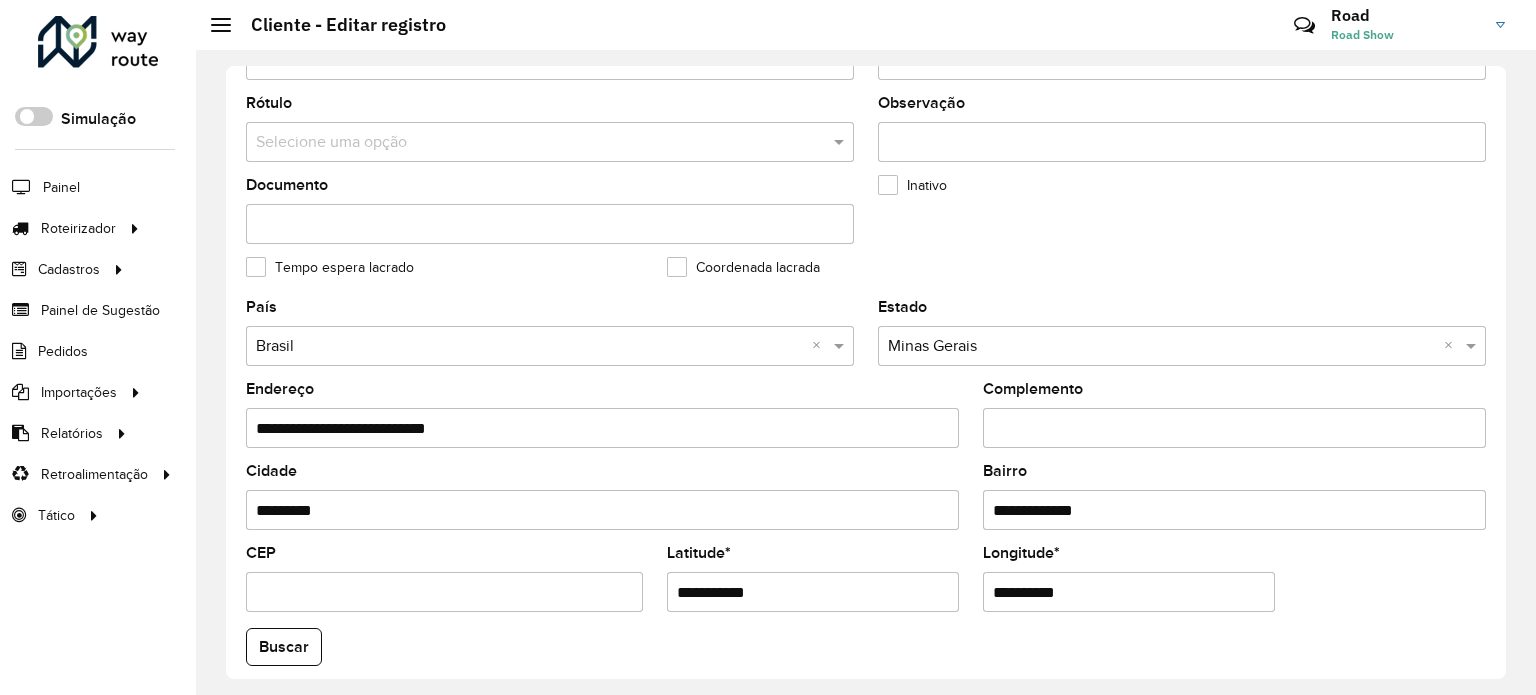 type on "**********" 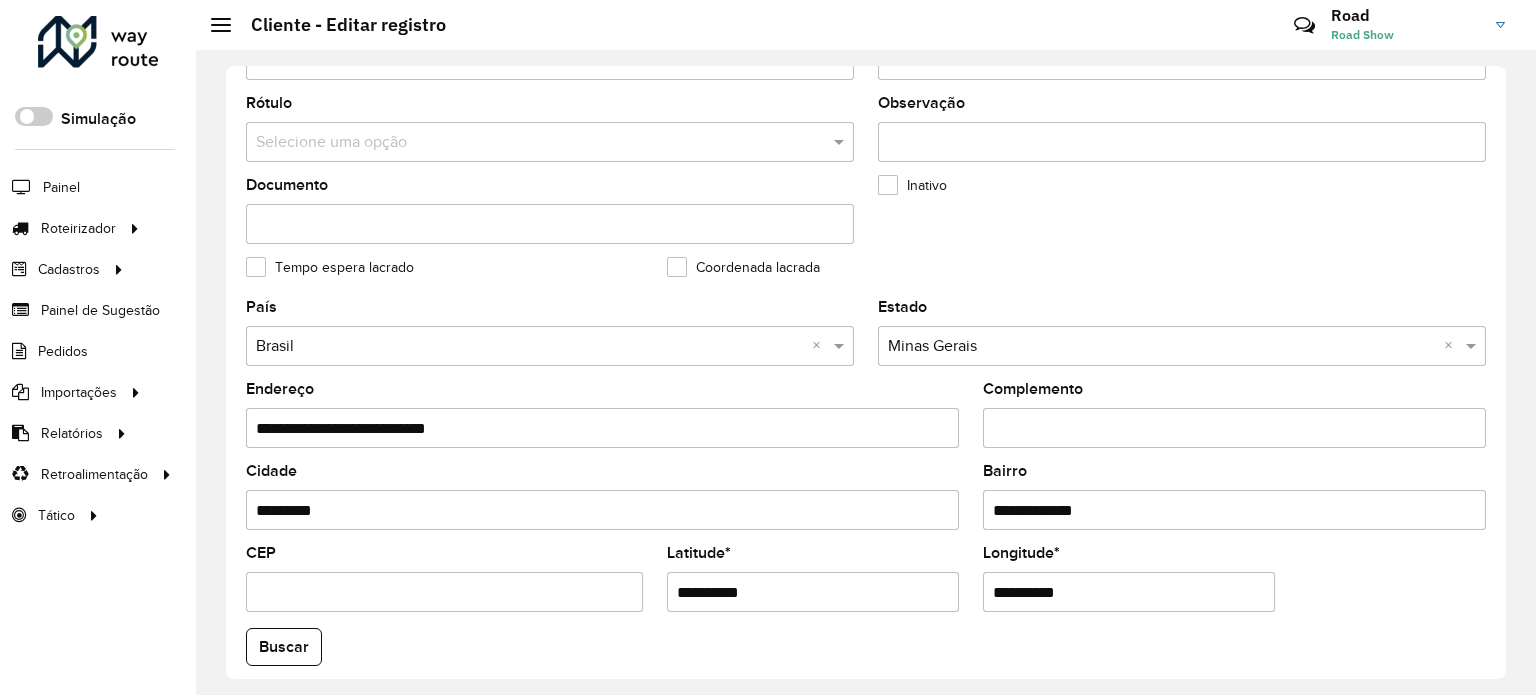 drag, startPoint x: 1080, startPoint y: 590, endPoint x: 775, endPoint y: 597, distance: 305.08032 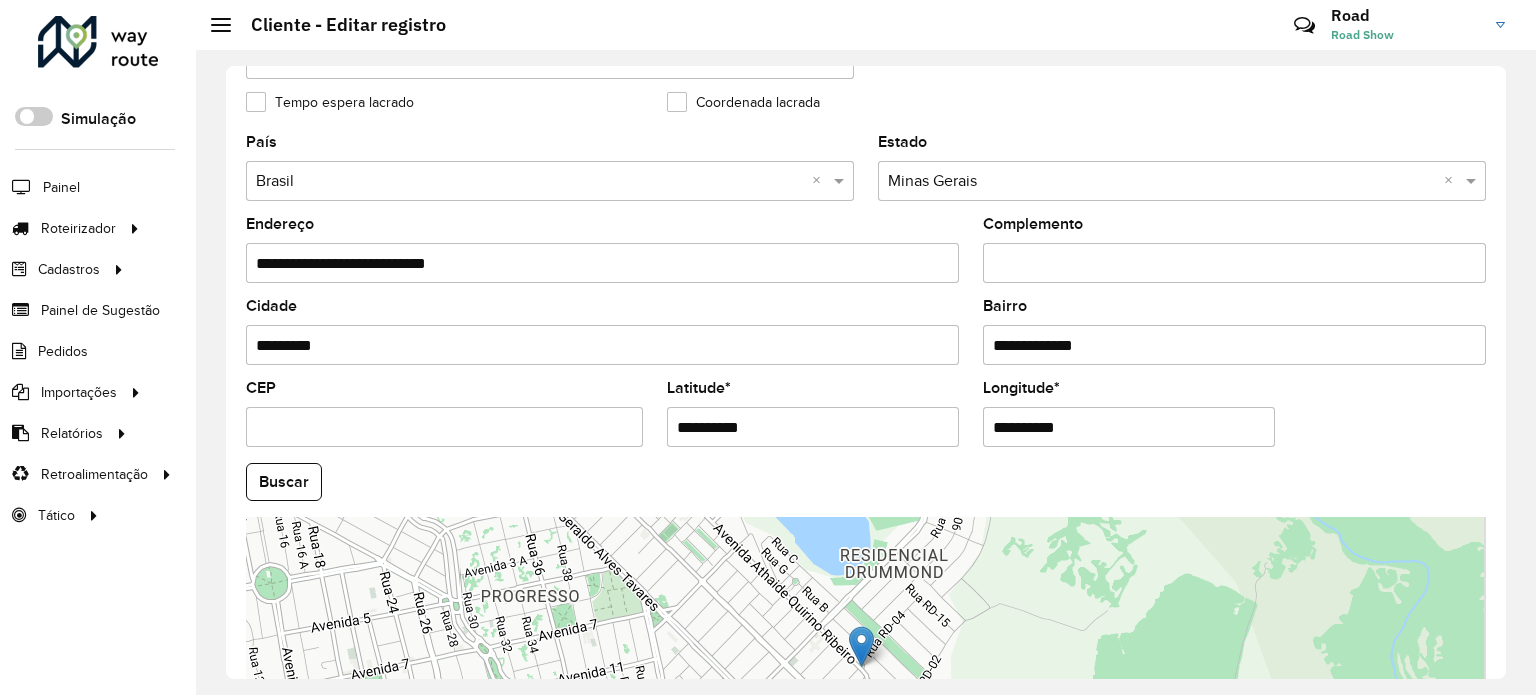 scroll, scrollTop: 784, scrollLeft: 0, axis: vertical 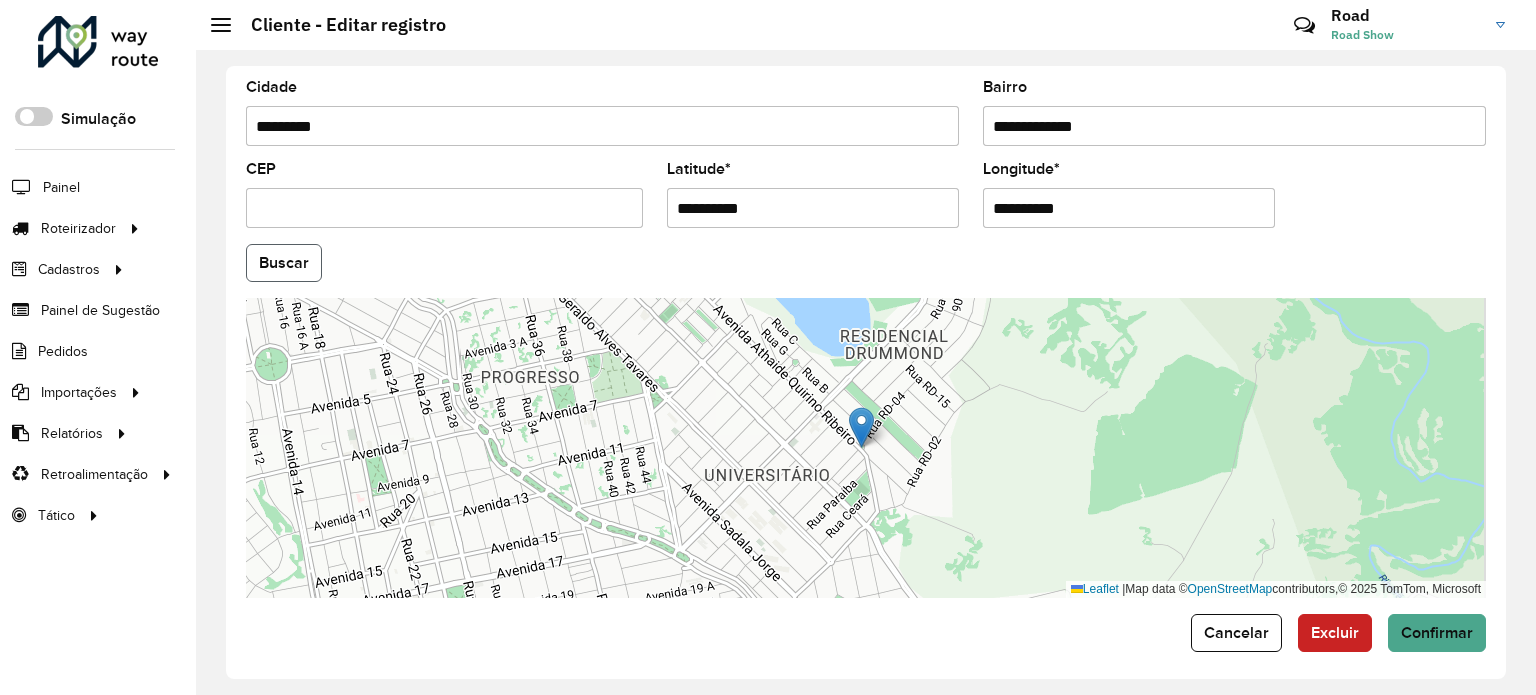 click on "Buscar" 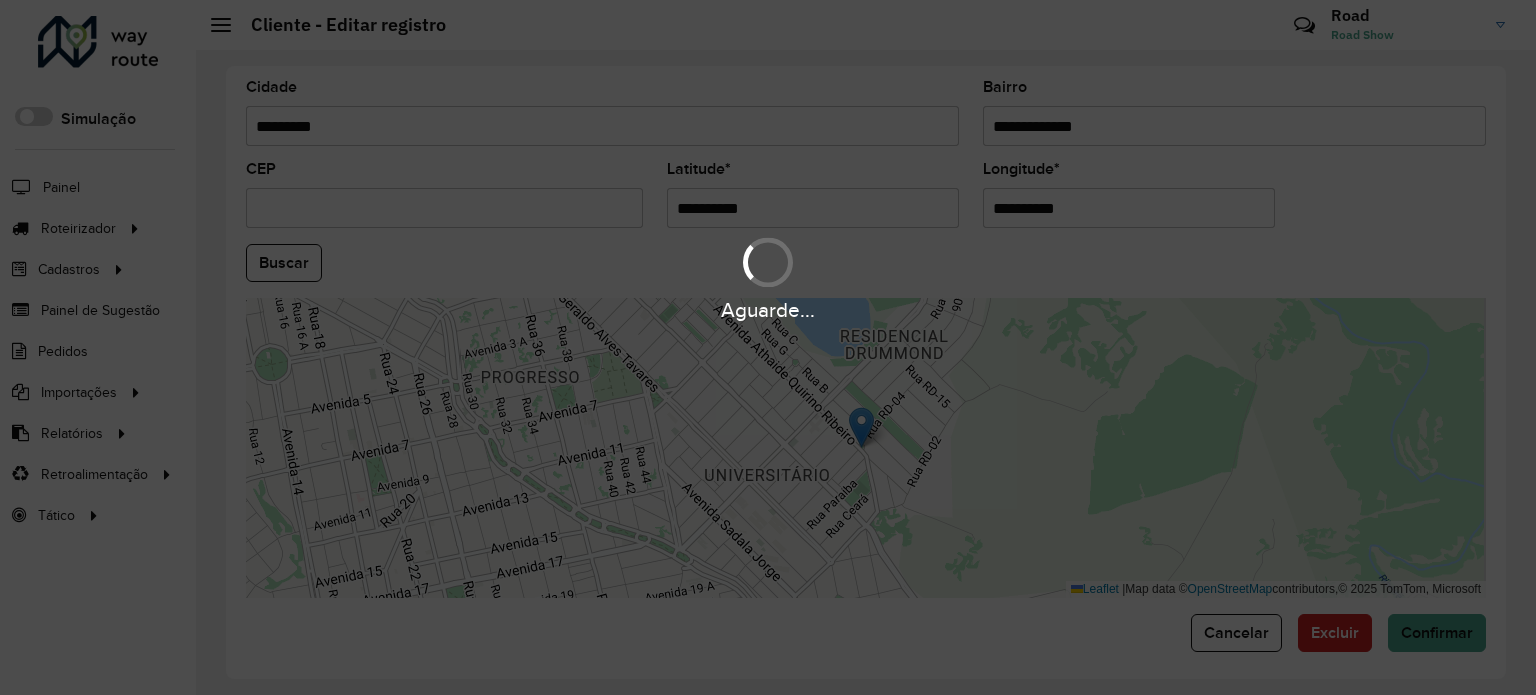 type on "*********" 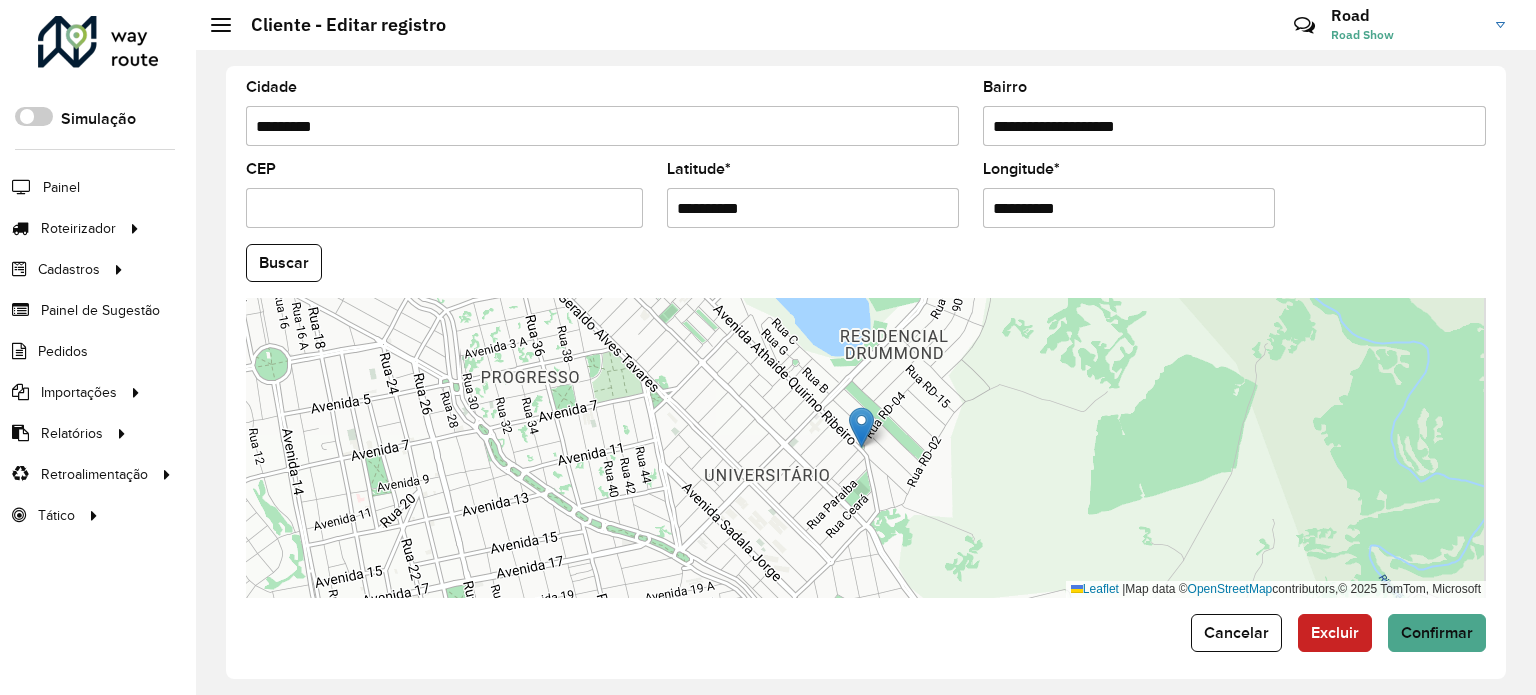 drag, startPoint x: 255, startPoint y: 251, endPoint x: 287, endPoint y: 257, distance: 32.55764 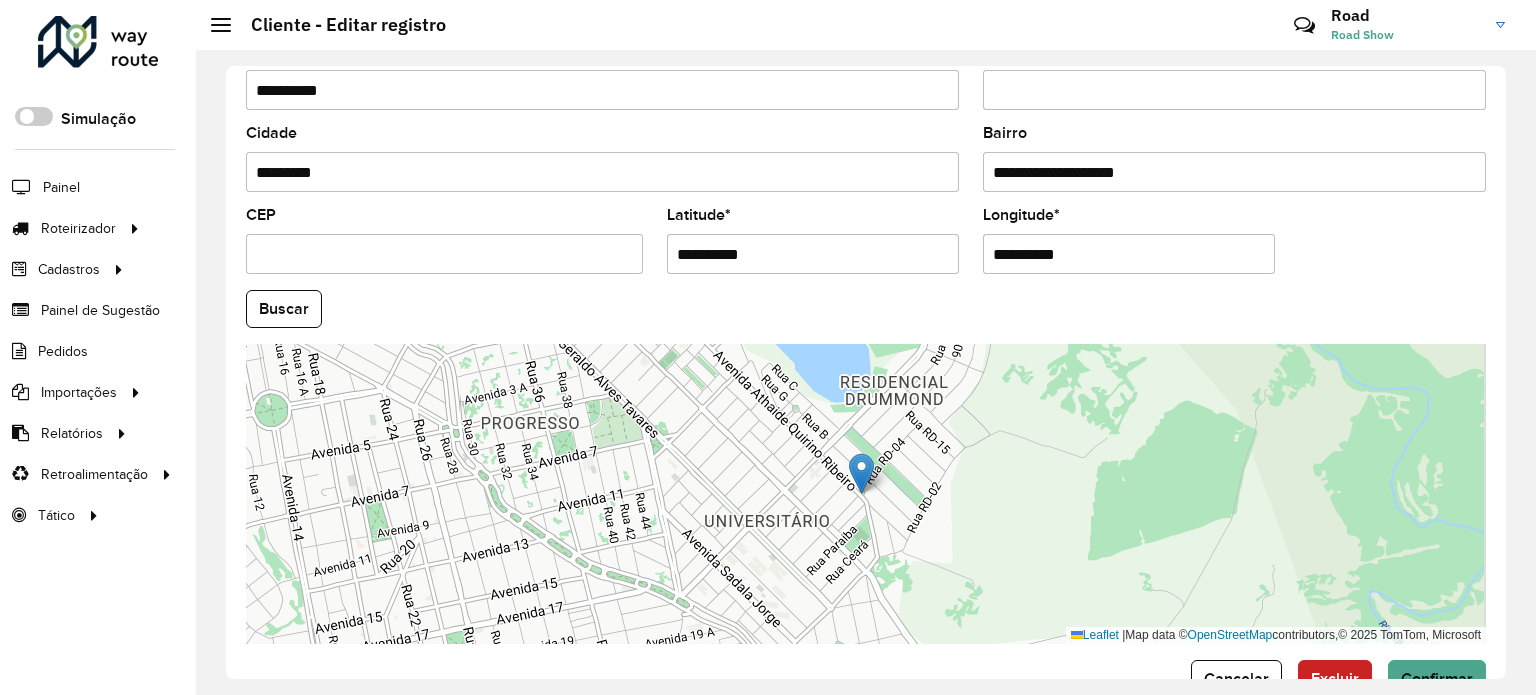 scroll, scrollTop: 784, scrollLeft: 0, axis: vertical 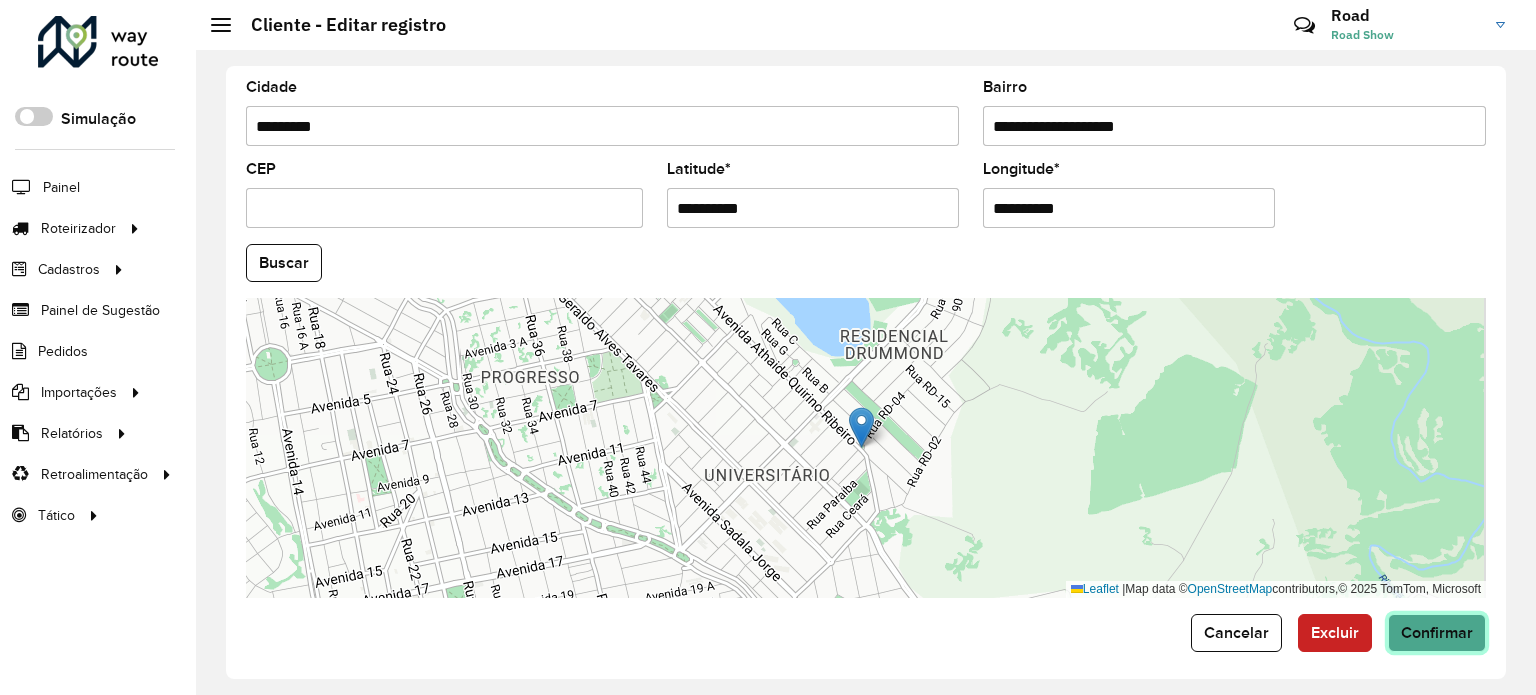 click on "Confirmar" 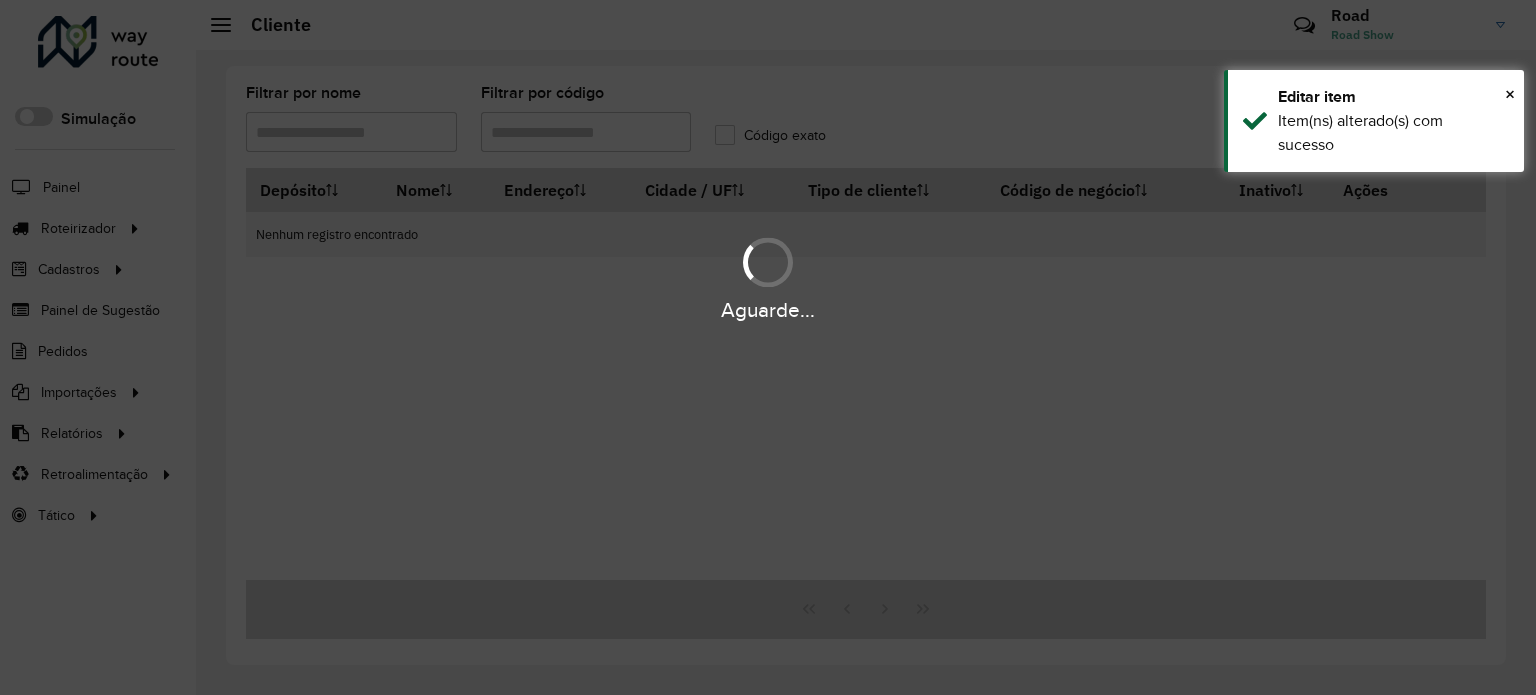 type on "****" 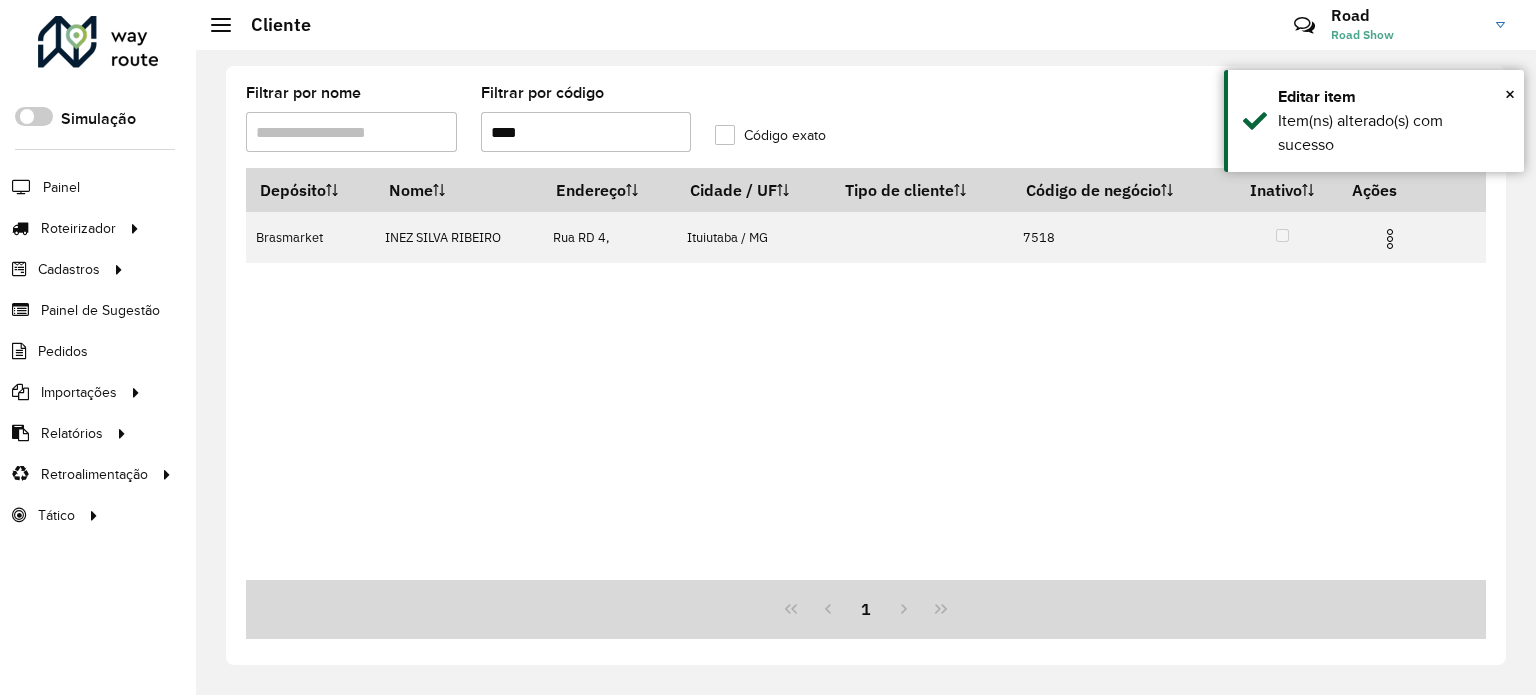 drag, startPoint x: 561, startPoint y: 123, endPoint x: 440, endPoint y: 127, distance: 121.0661 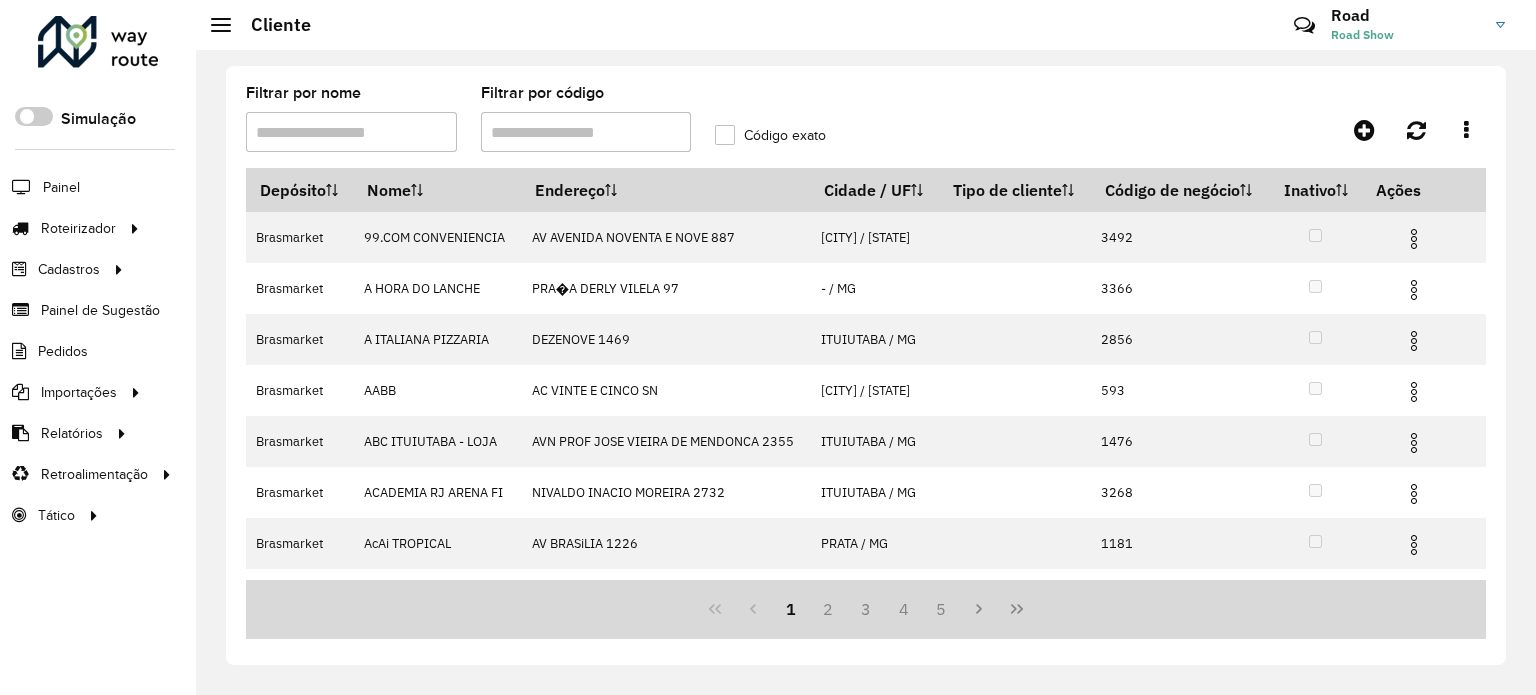 drag, startPoint x: 540, startPoint y: 134, endPoint x: 548, endPoint y: 127, distance: 10.630146 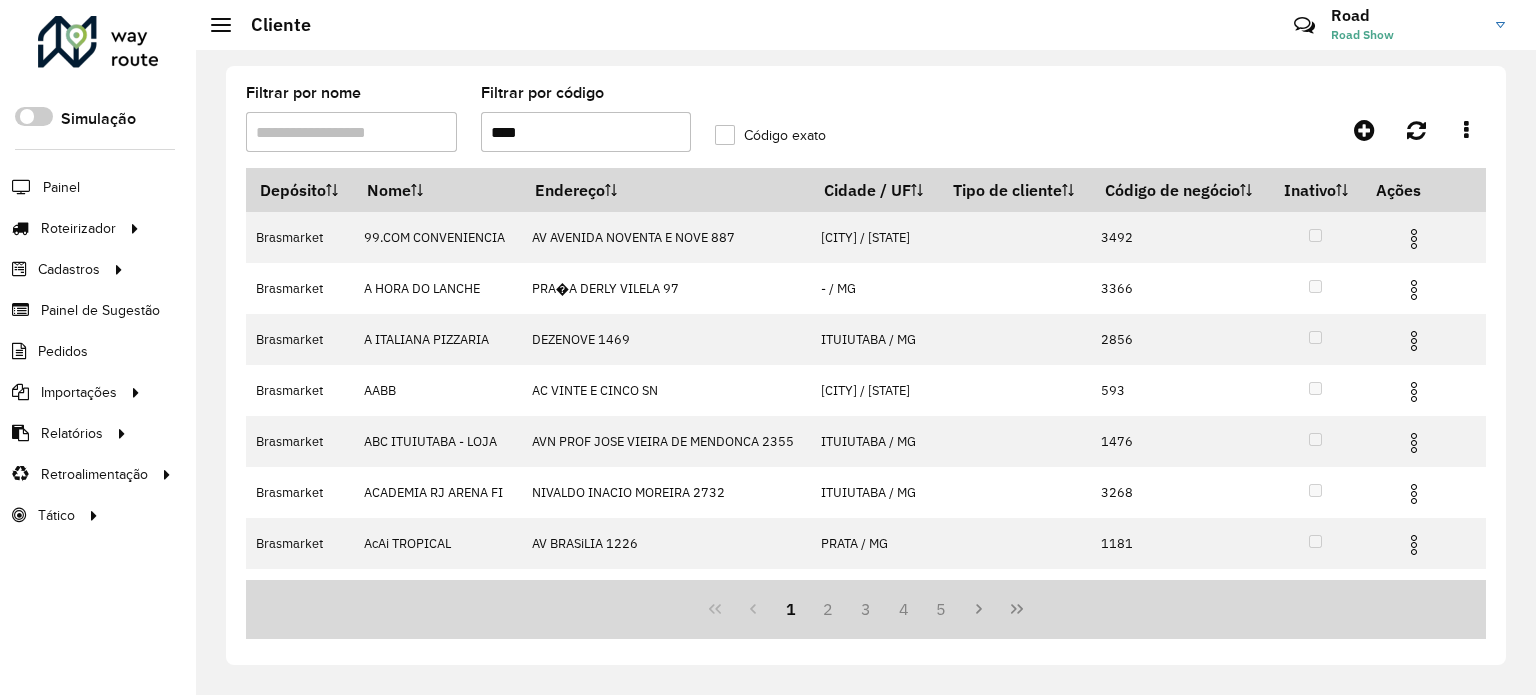 type on "****" 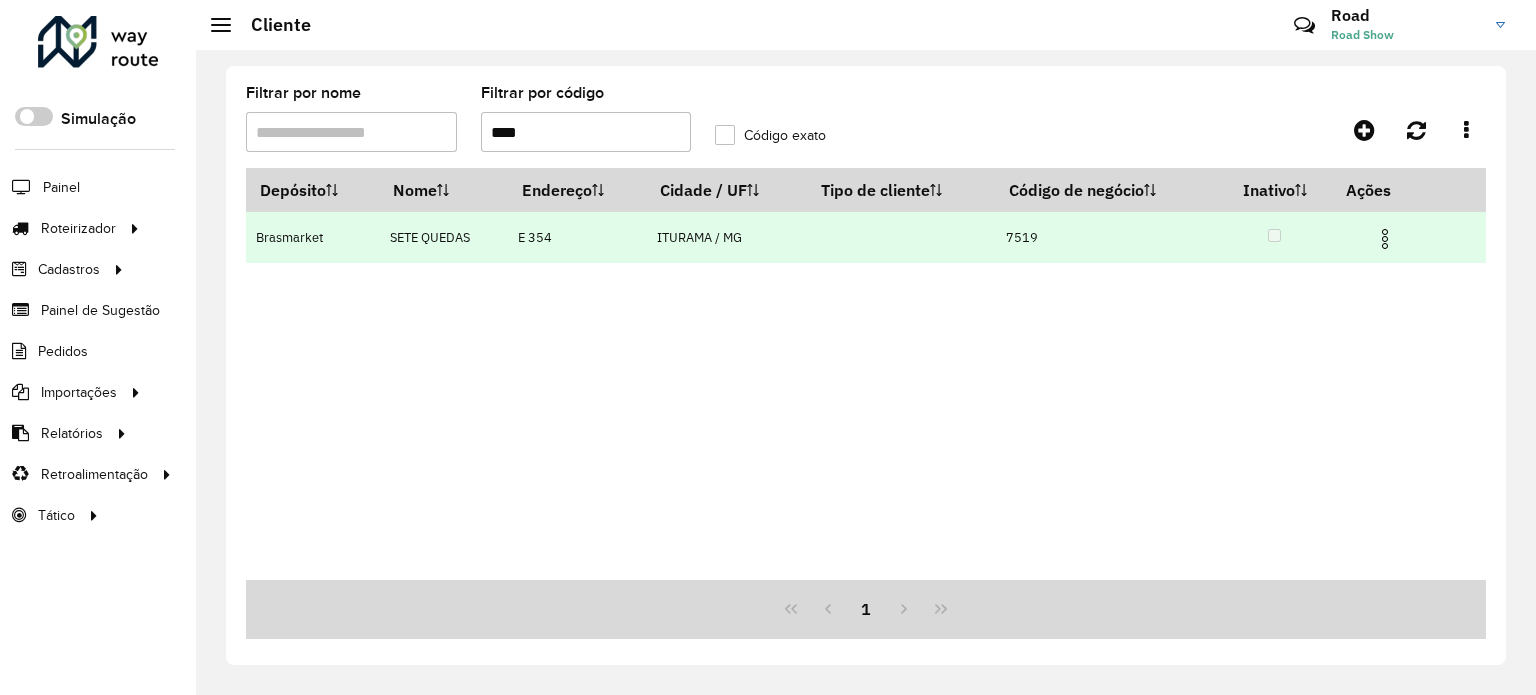 click at bounding box center [1385, 239] 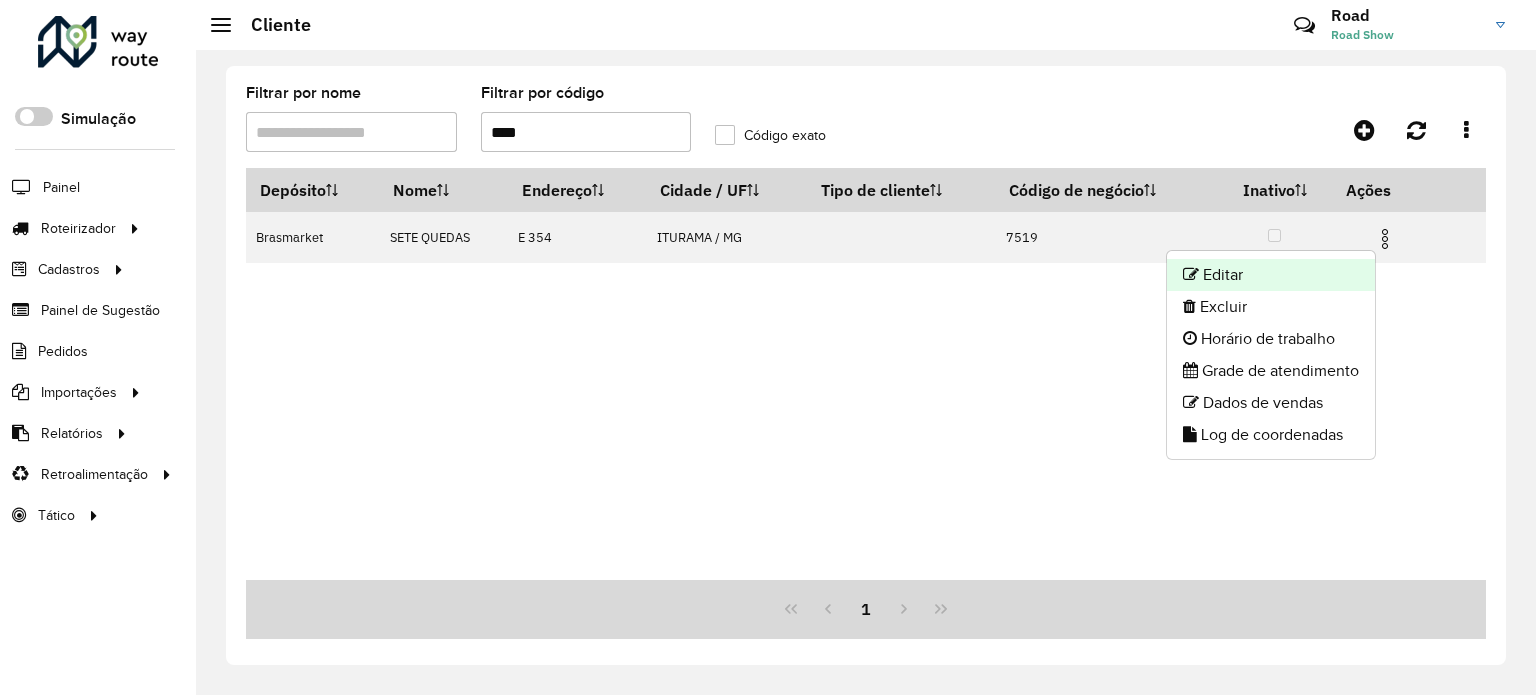 drag, startPoint x: 1284, startPoint y: 269, endPoint x: 1272, endPoint y: 268, distance: 12.0415945 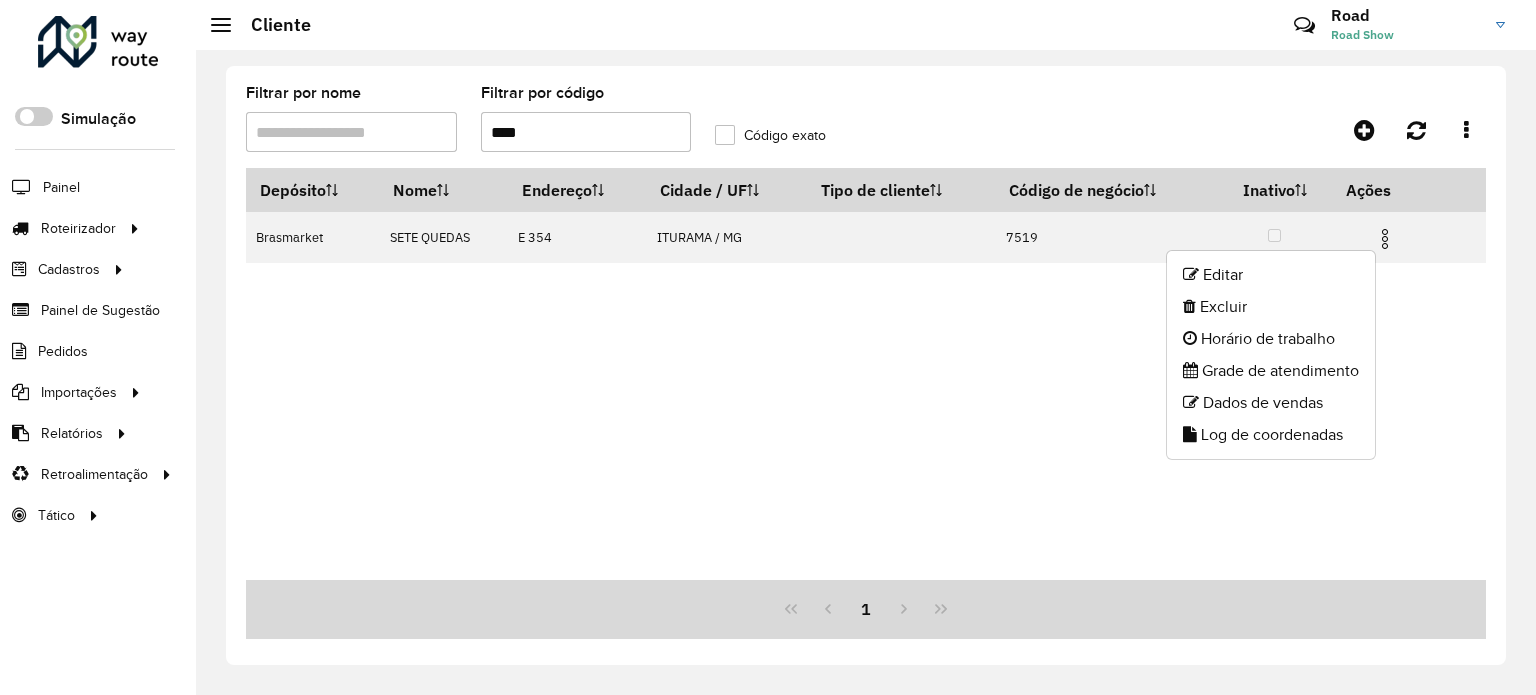 click on "Editar" 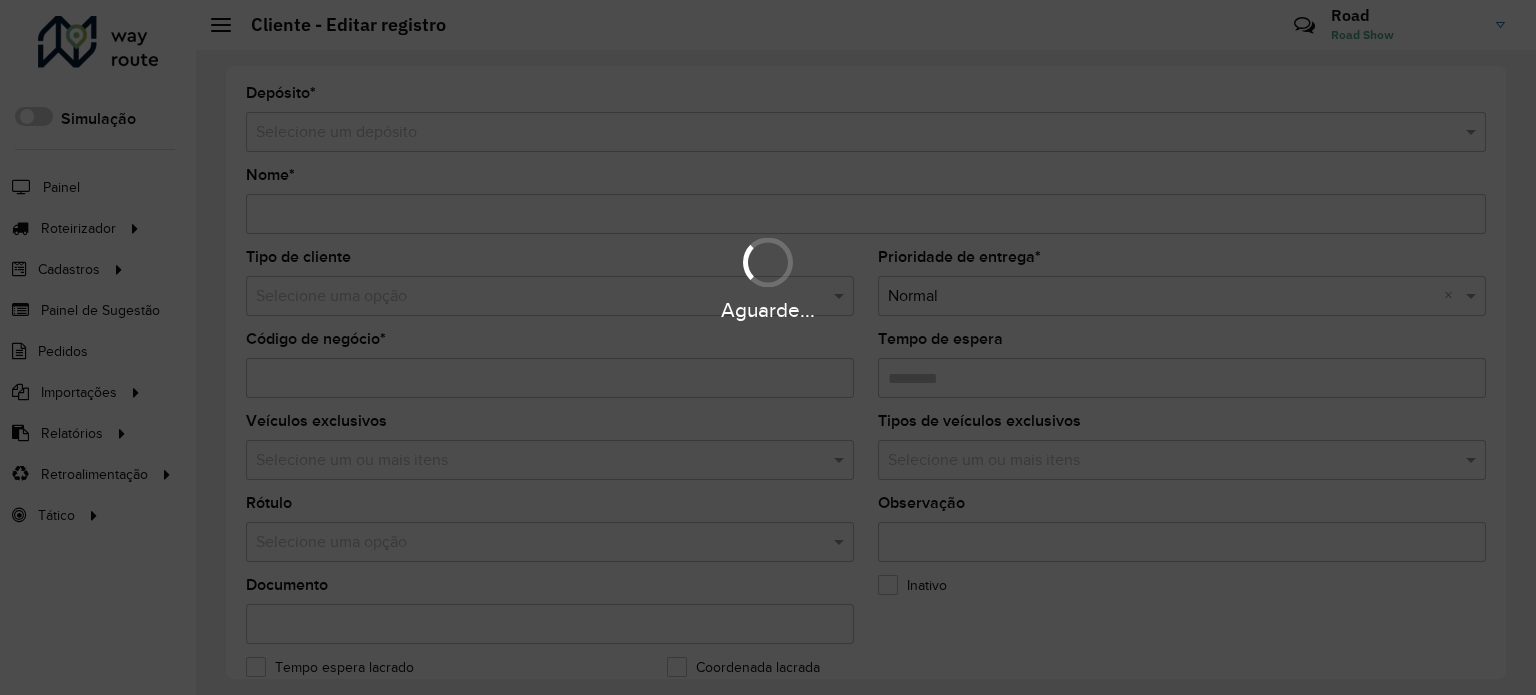 type on "**********" 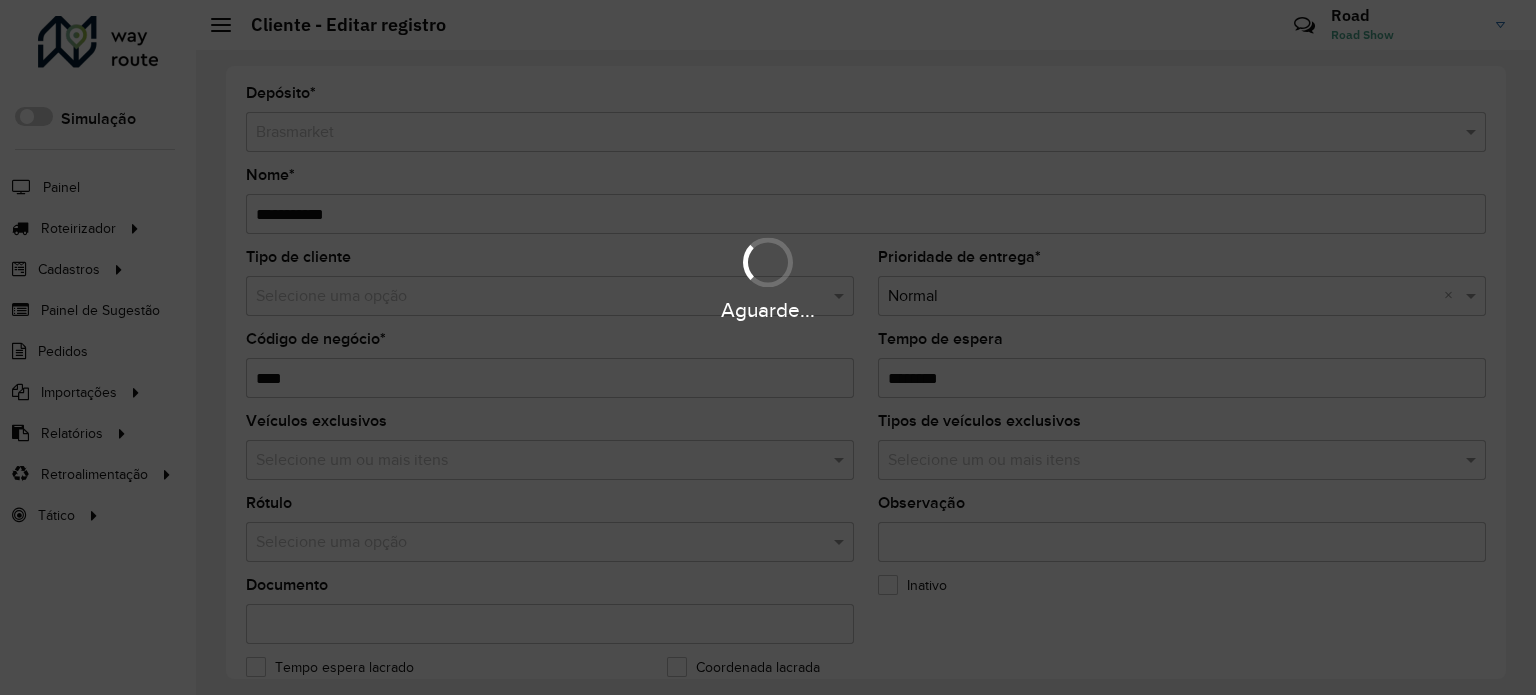 click on "Aguarde..." at bounding box center [768, 347] 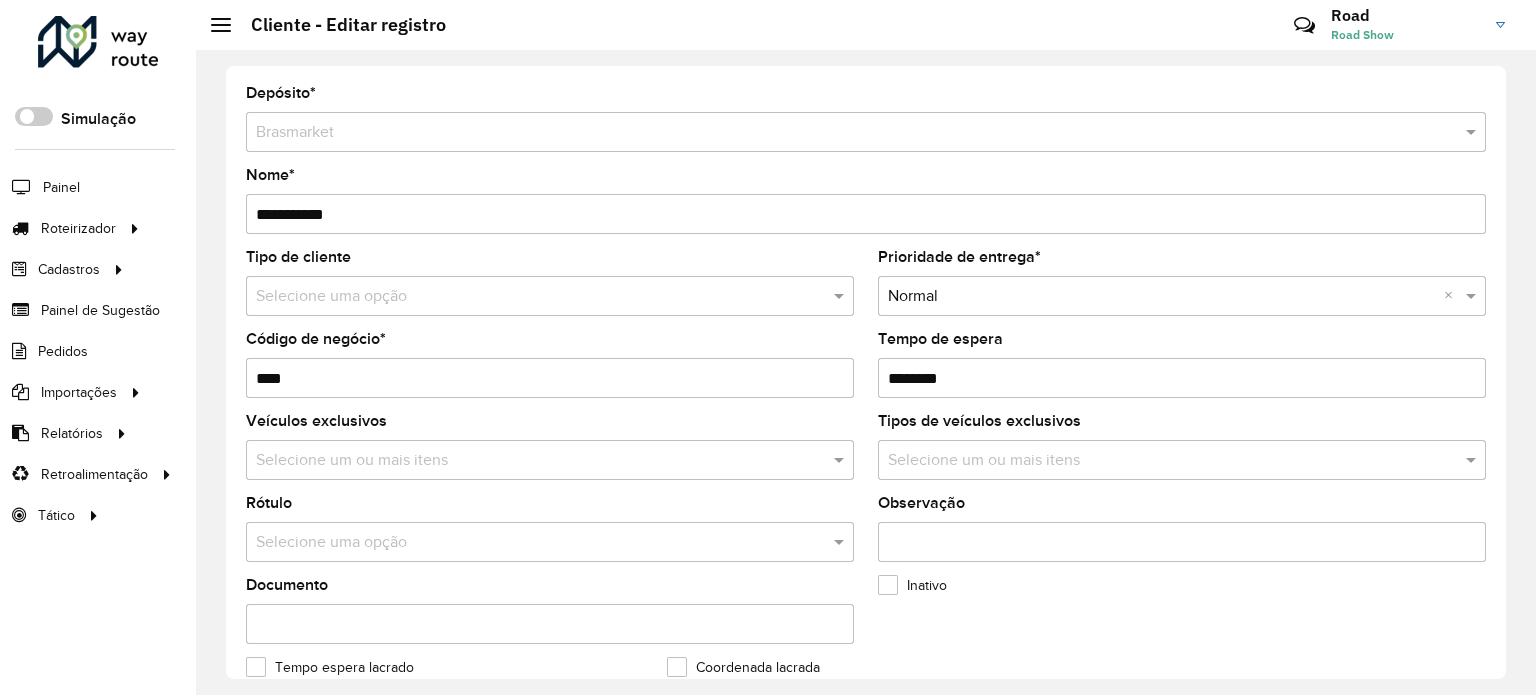click on "Tempo de espera" at bounding box center (1182, 378) 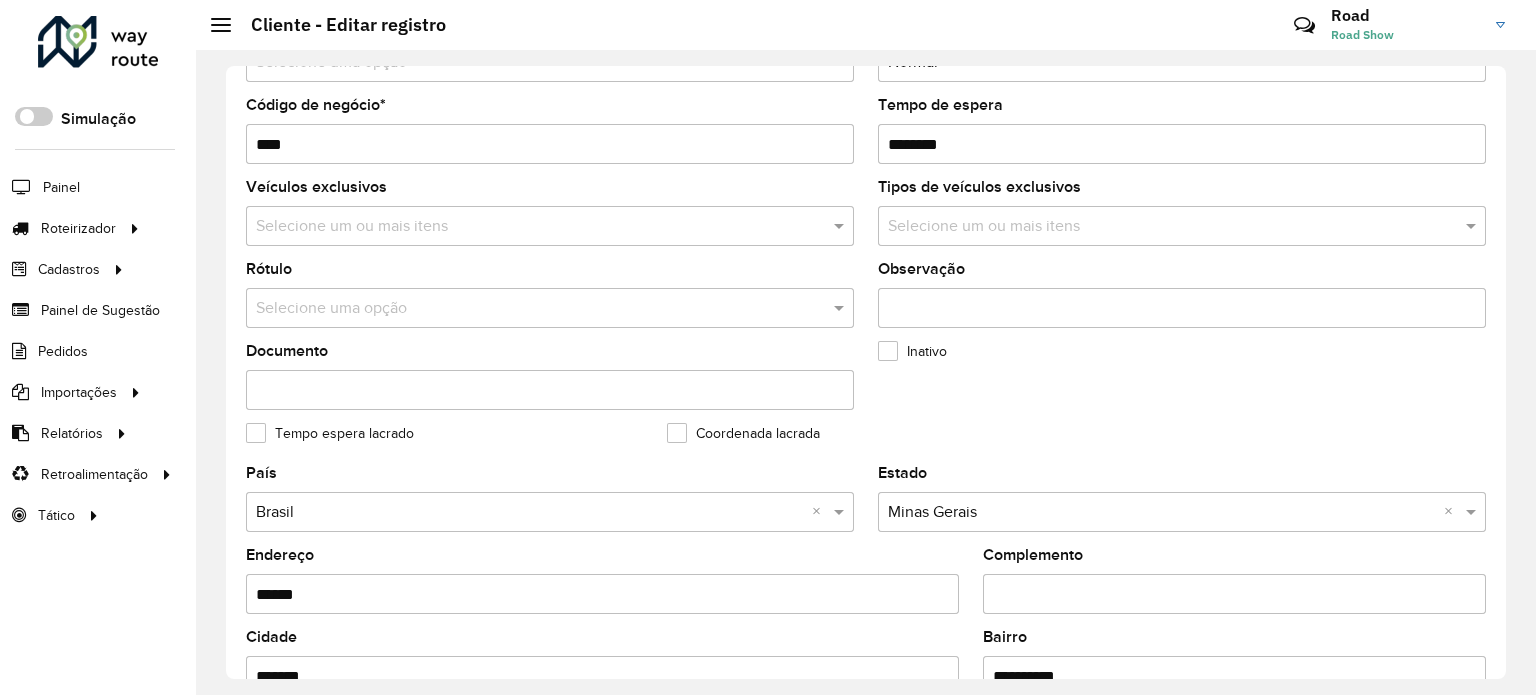 scroll, scrollTop: 400, scrollLeft: 0, axis: vertical 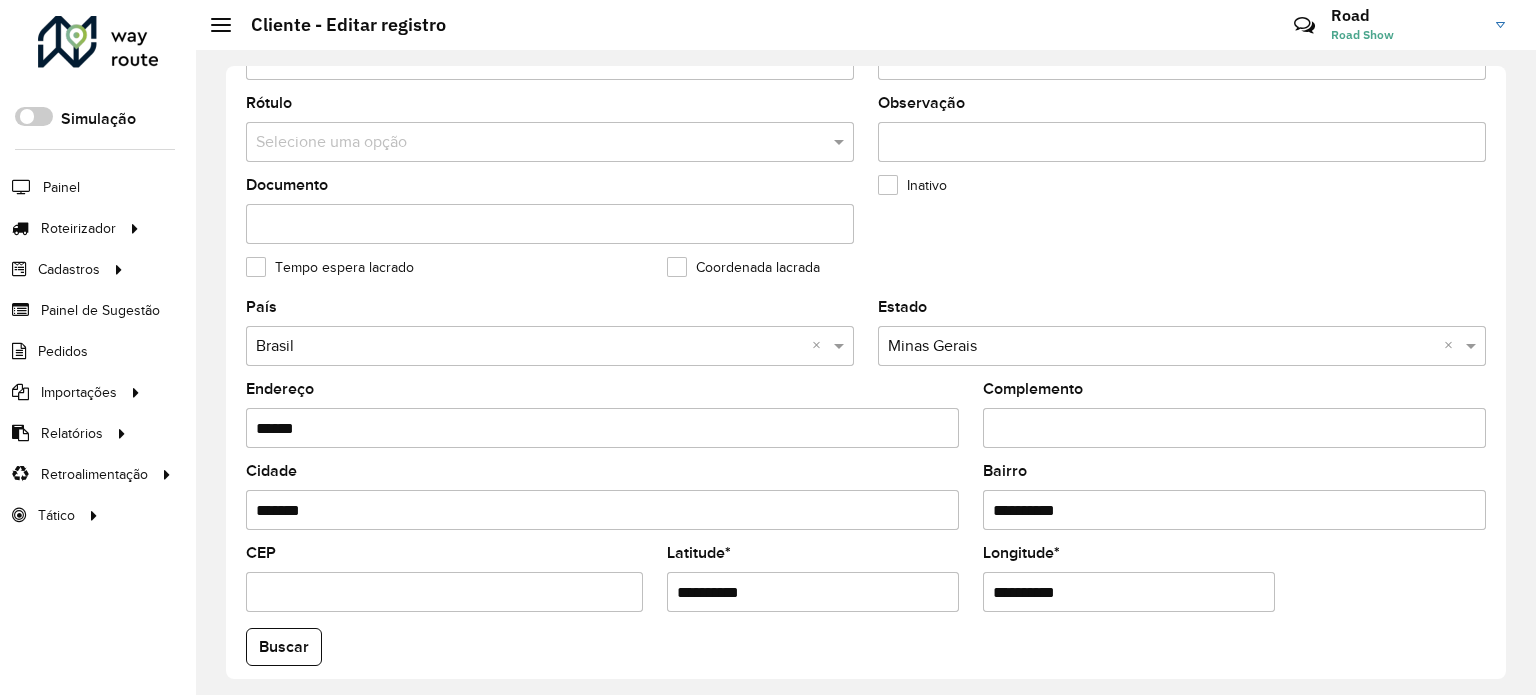 type on "********" 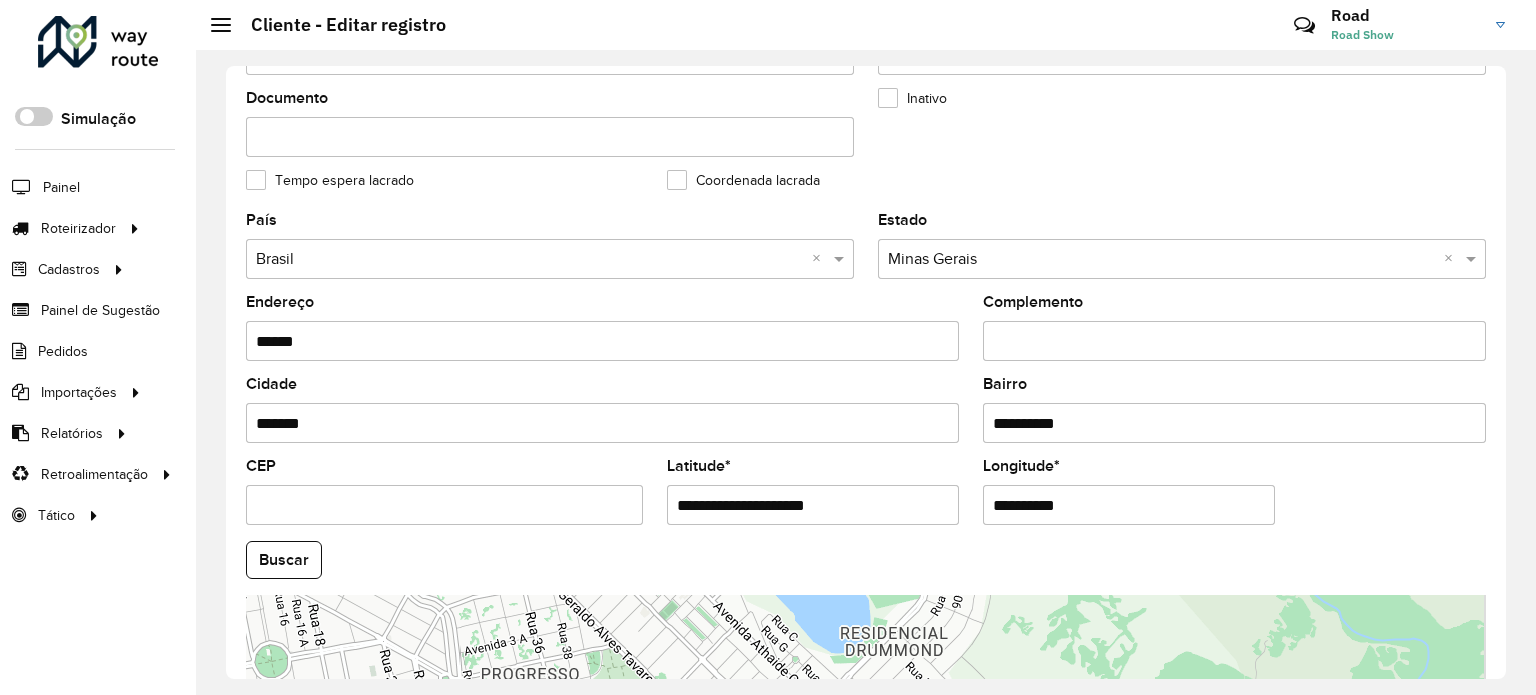 scroll, scrollTop: 600, scrollLeft: 0, axis: vertical 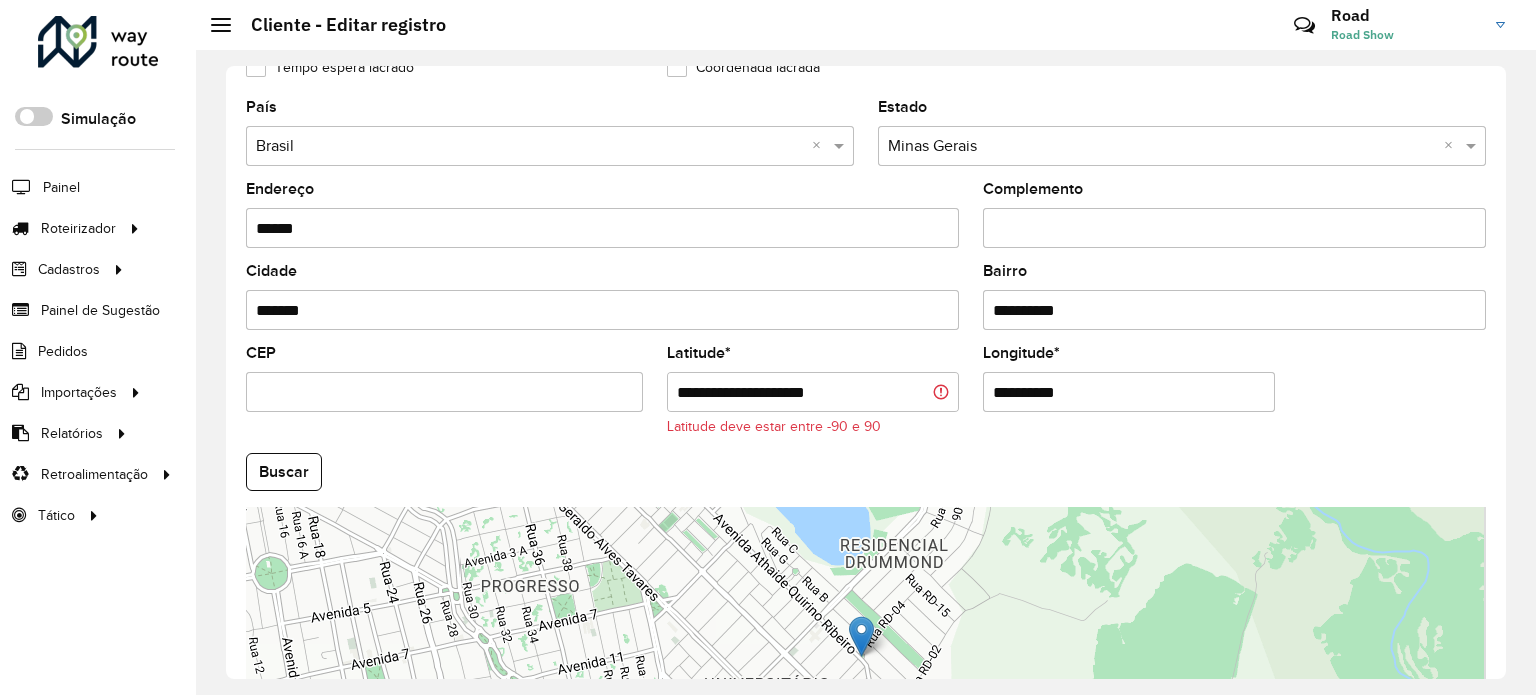 drag, startPoint x: 847, startPoint y: 391, endPoint x: 607, endPoint y: 367, distance: 241.19702 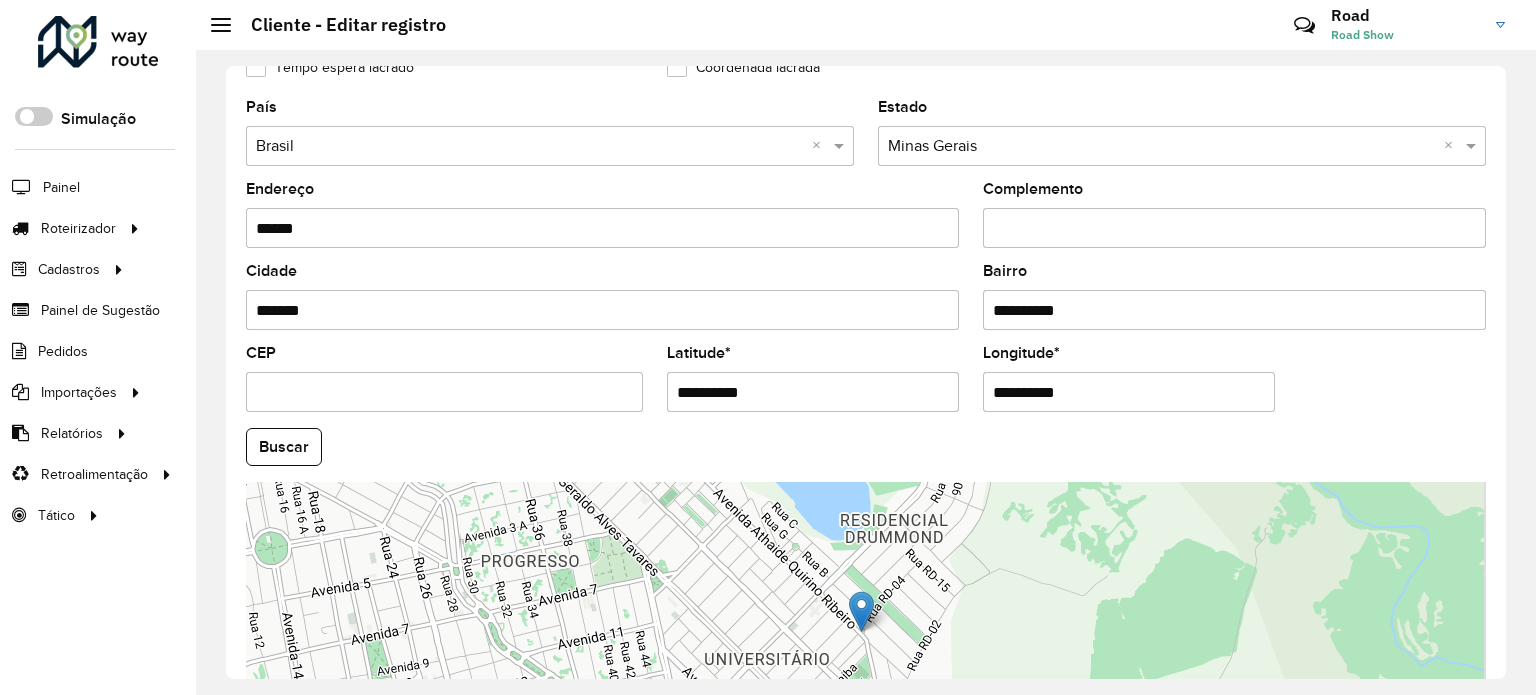 type on "**********" 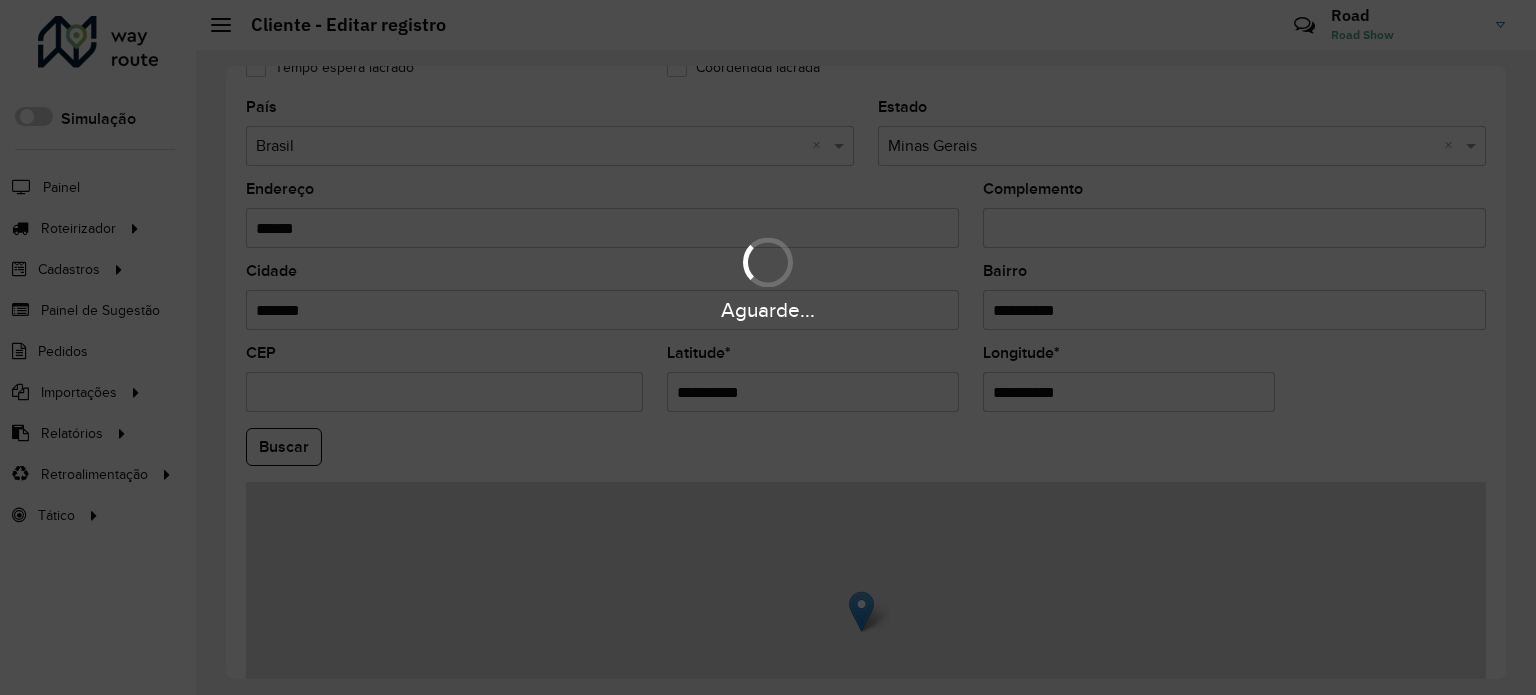 drag, startPoint x: 1094, startPoint y: 383, endPoint x: 787, endPoint y: 398, distance: 307.36624 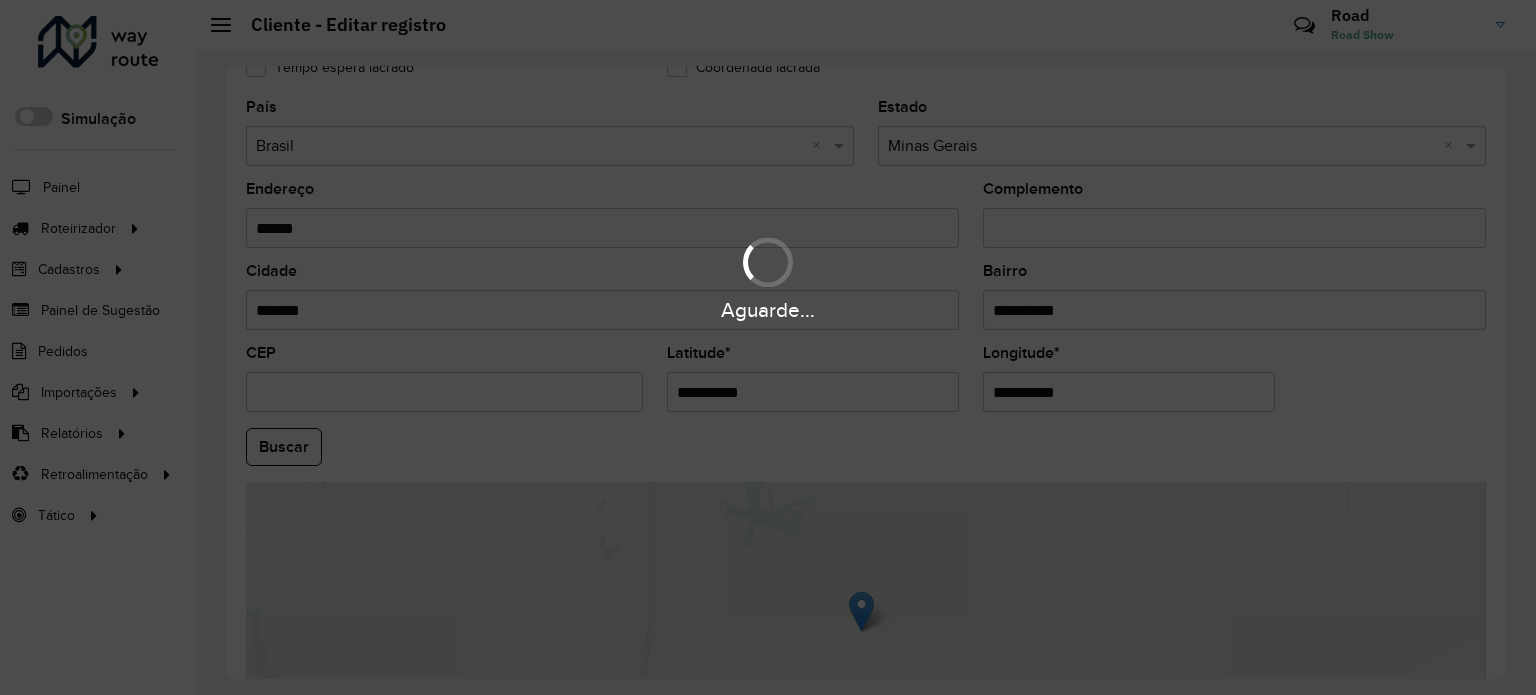 paste 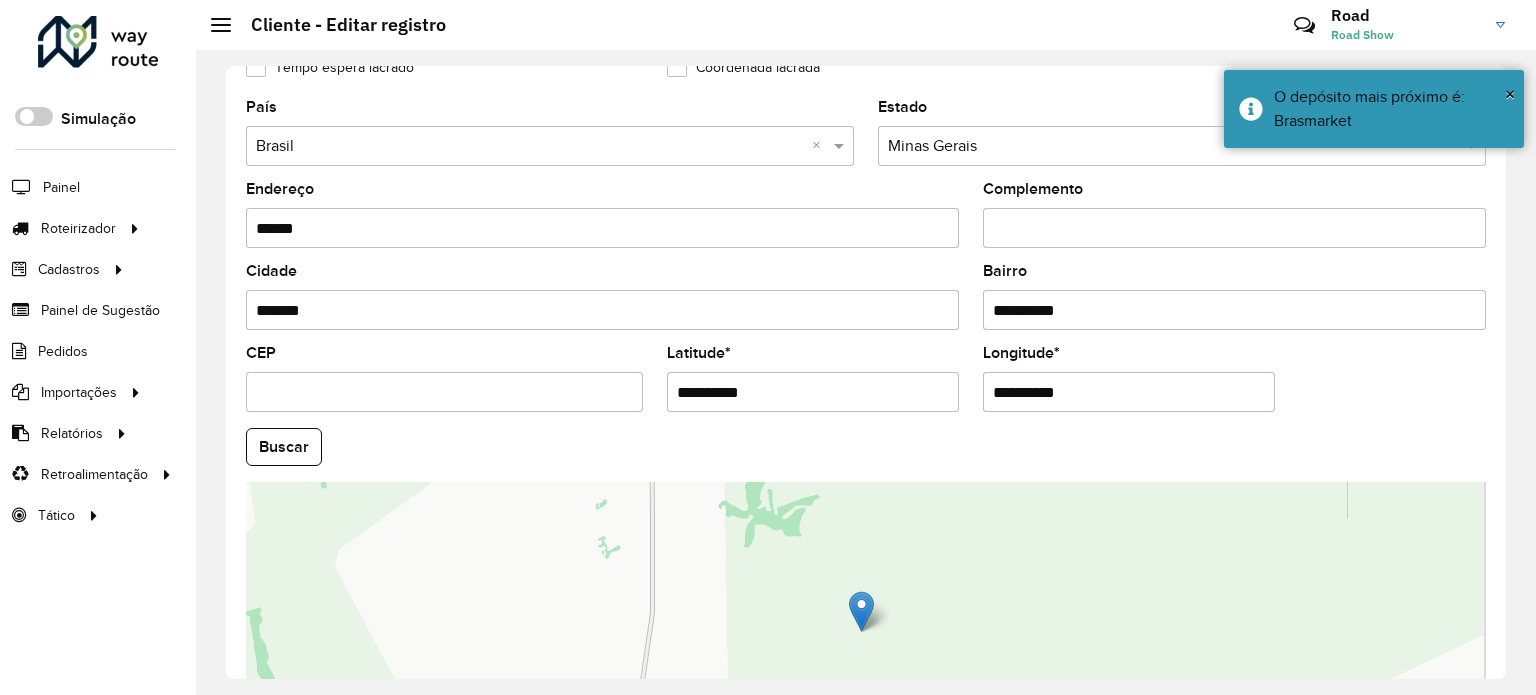 type on "**********" 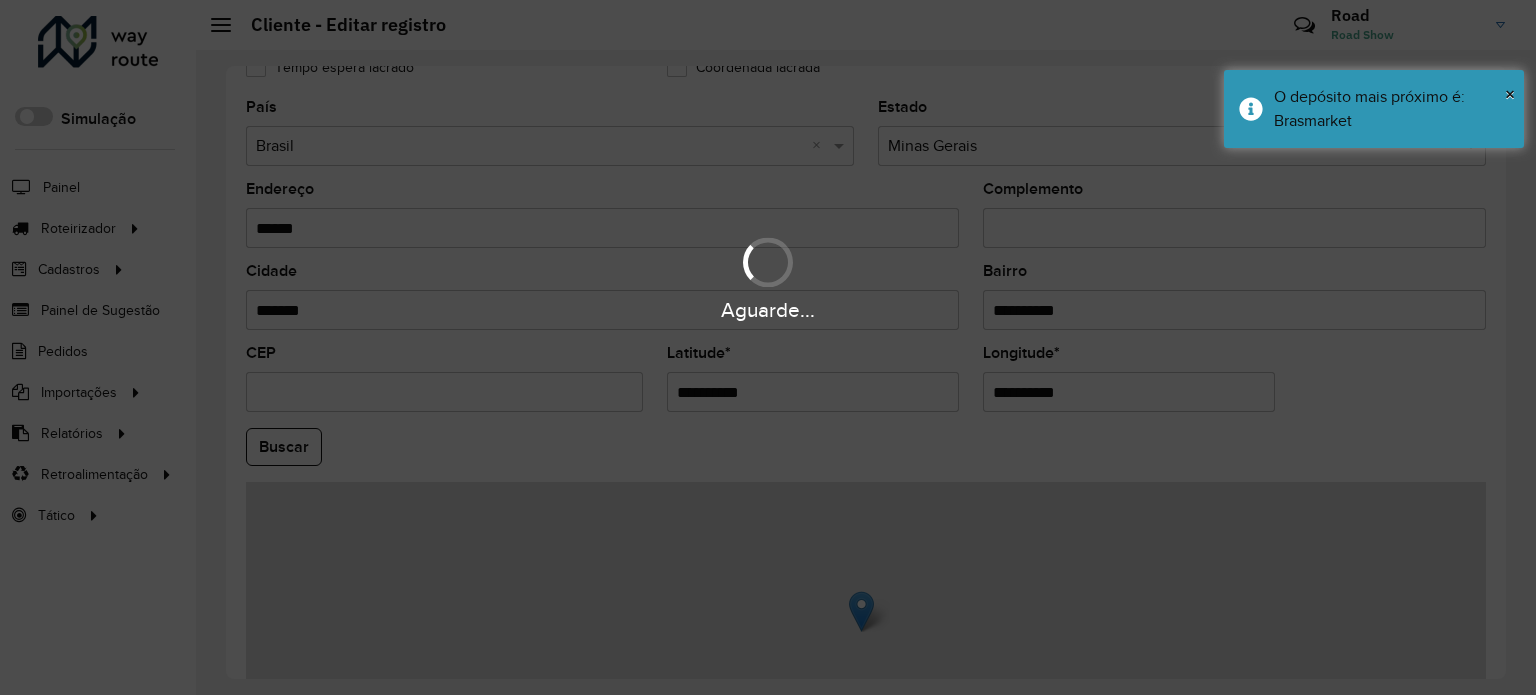click on "Aguarde...  Pop-up bloqueado!  Seu navegador bloqueou automáticamente a abertura de uma nova janela.   Acesse as configurações e adicione o endereço do sistema a lista de permissão.   Fechar  Roteirizador AmbevTech Simulação Painel Roteirizador Entregas Vendas Cadastros Checkpoint Cliente Condição de pagamento Consulta de setores Depósito Disponibilidade de veículos Fator tipo de produto Grupo Rota Fator Tipo Produto Grupo de Depósito Grupo de rotas exclusiva Grupo de setores Jornada Layout integração Modelo Motorista Multi Depósito Painel de sugestão Parada Pedágio Perfil de Vendedor Ponto de apoio Ponto de apoio FAD Prioridade pedido Produto Restrição de Atendimento Planner Rodízio de placa Rota exclusiva FAD Rótulo Setor Setor Planner Tempo de parada de refeição Tipo de cliente Tipo de jornada Tipo de produto Tipo de veículo Tipo de veículo RN Transportadora Usuário Vendedor Veículo Painel de Sugestão Pedidos Importações Clientes Fator tipo produto Grade de atendimento Setor" at bounding box center [768, 347] 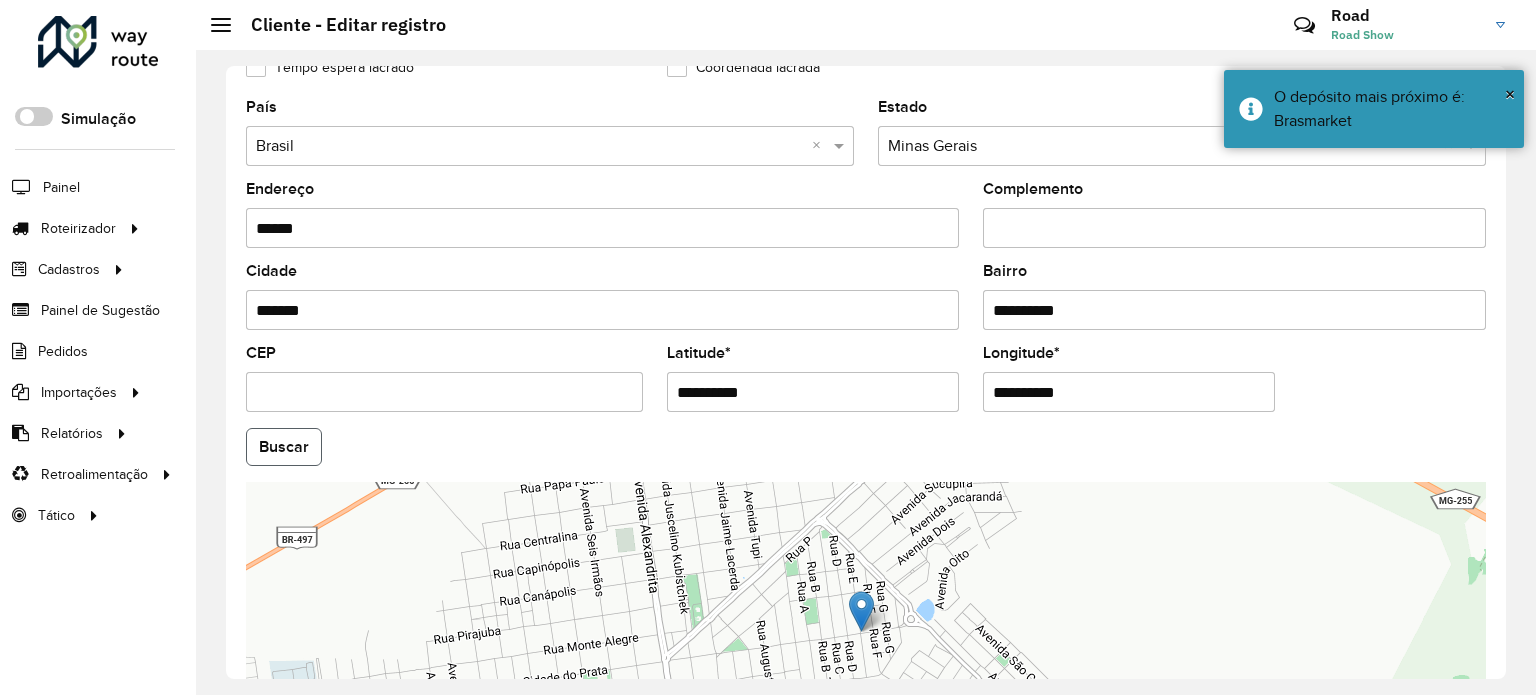 click on "Buscar" 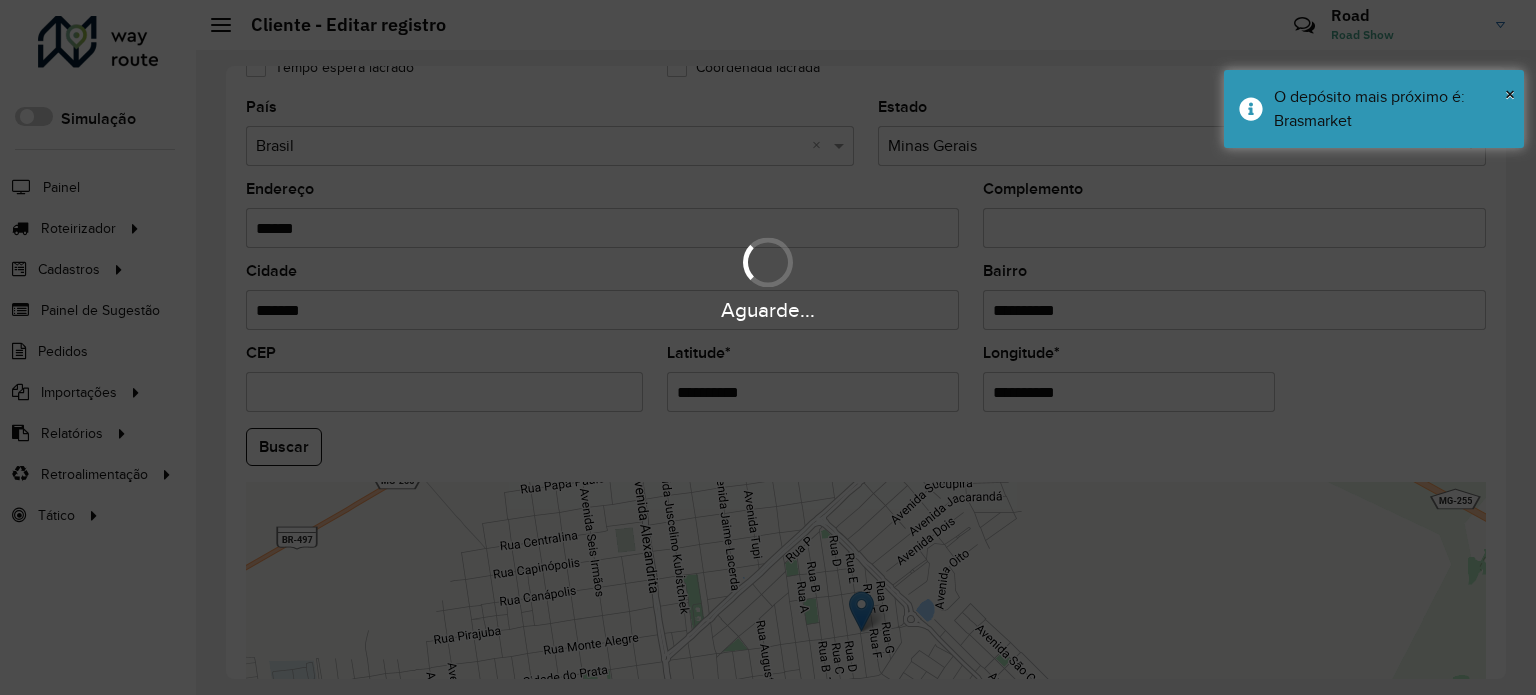 type on "**********" 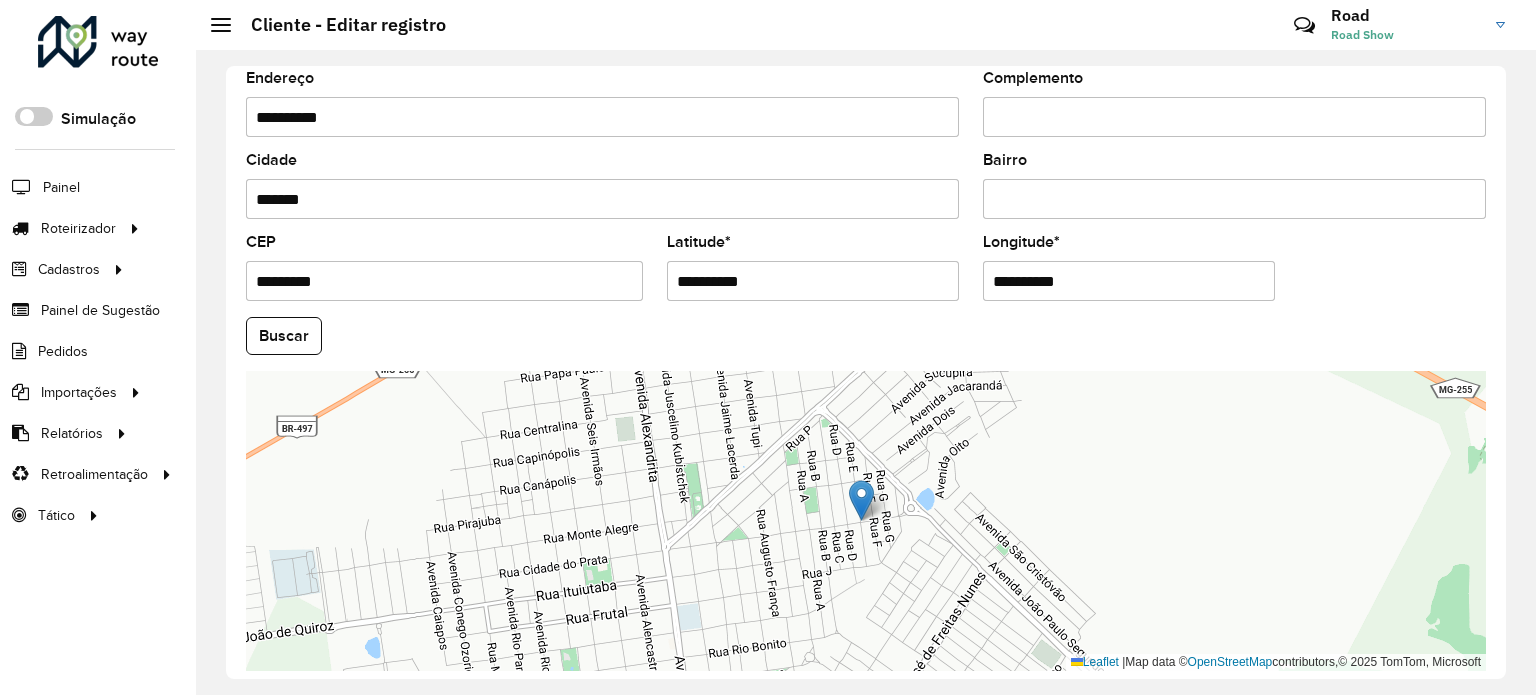 scroll, scrollTop: 784, scrollLeft: 0, axis: vertical 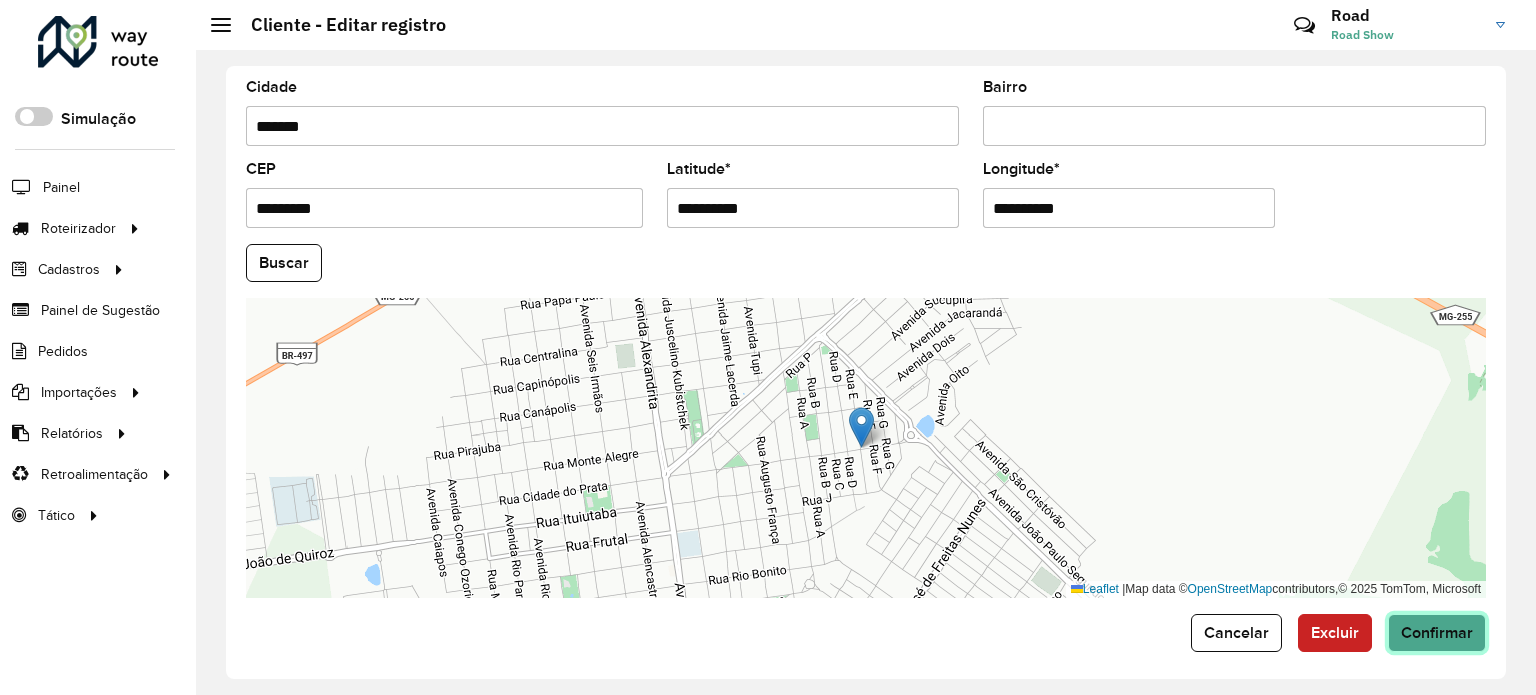 click on "Confirmar" 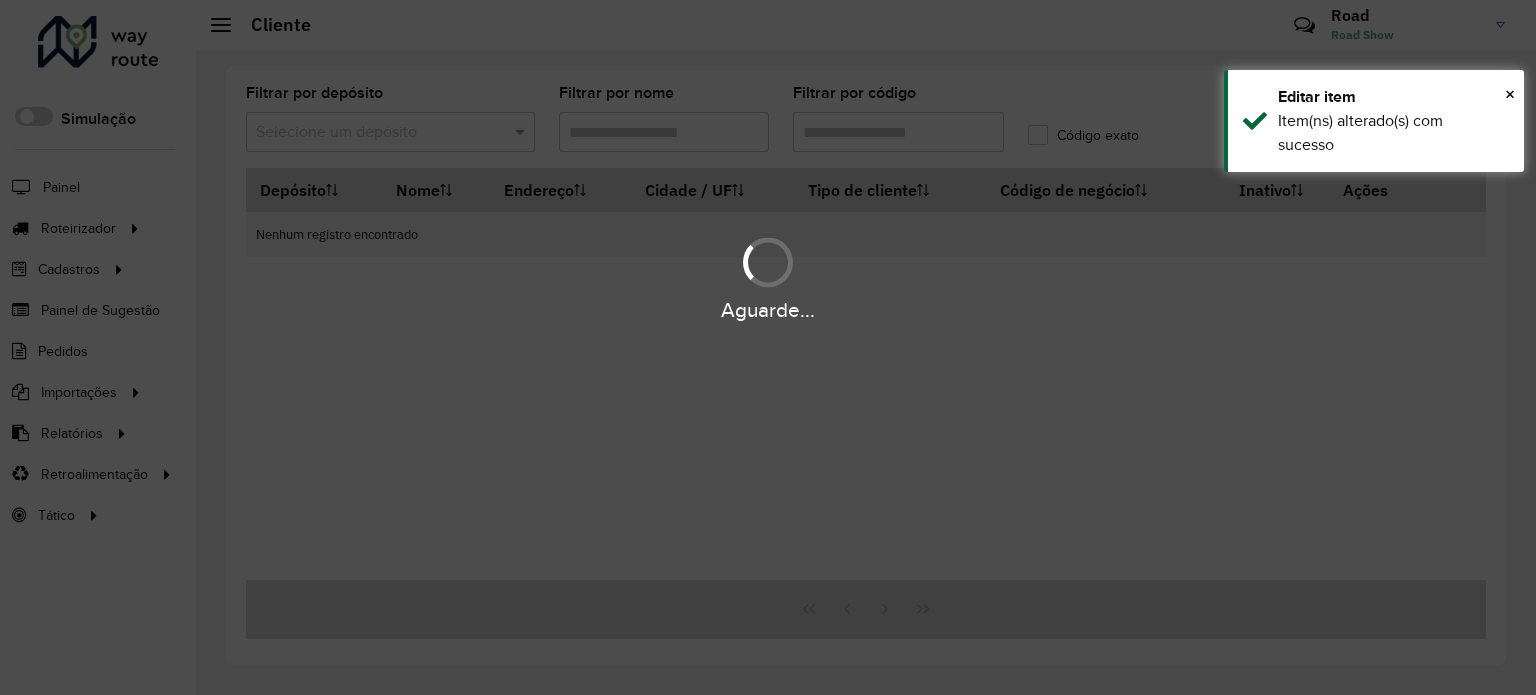 type on "****" 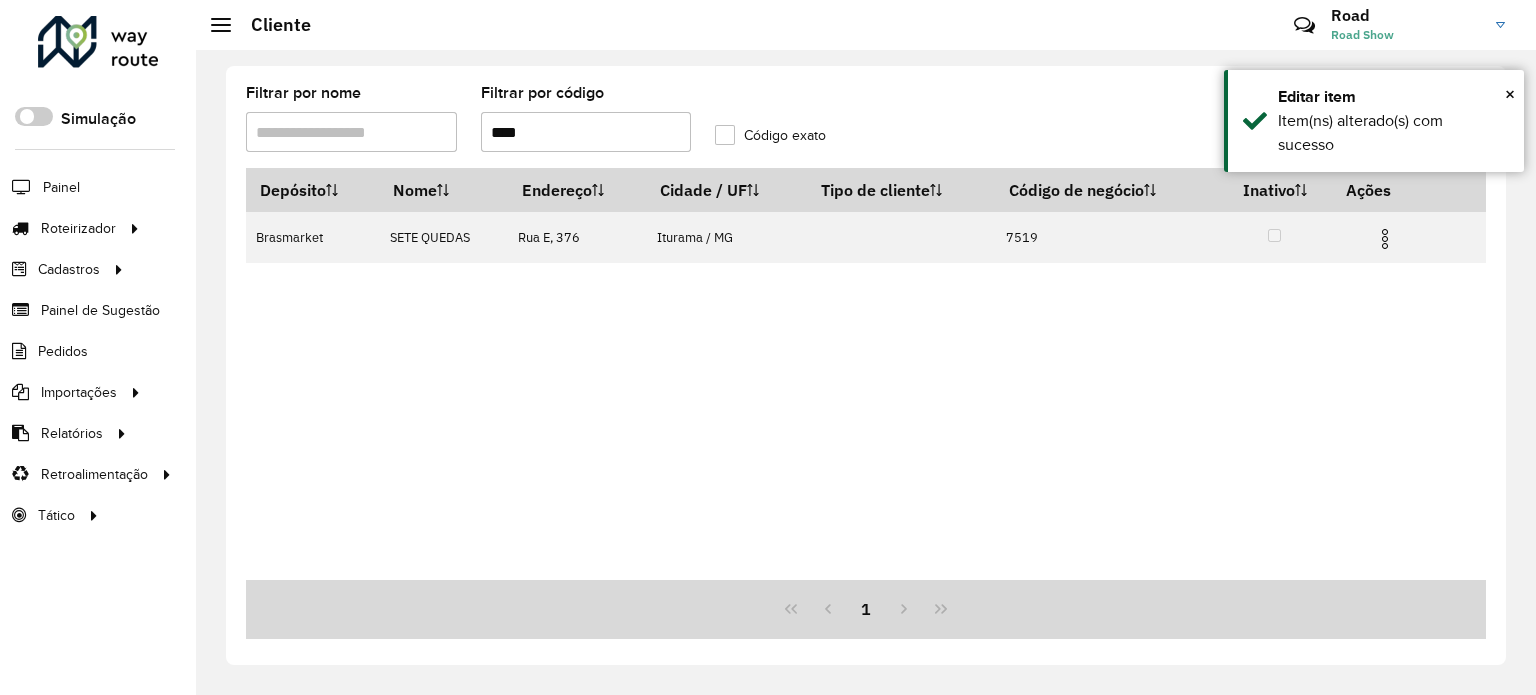drag, startPoint x: 541, startPoint y: 130, endPoint x: 461, endPoint y: 137, distance: 80.305664 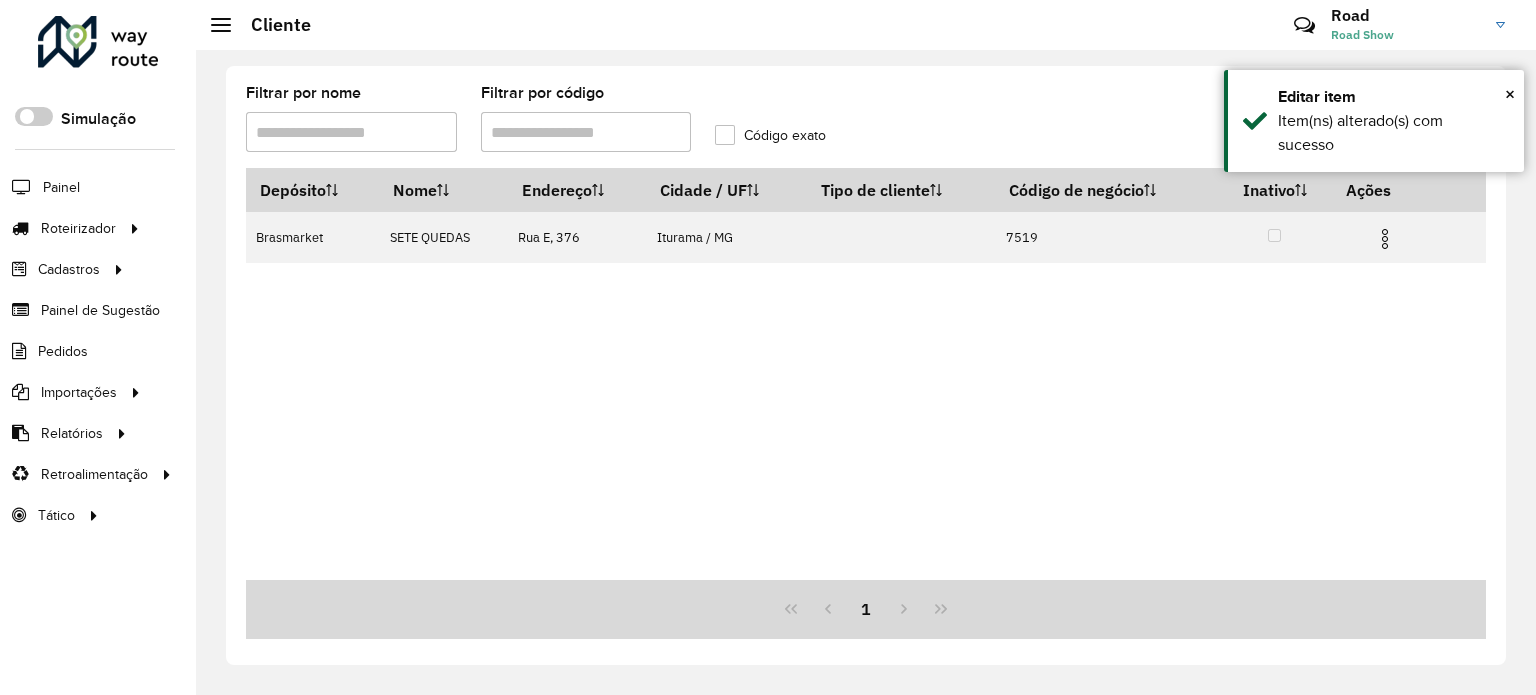 type 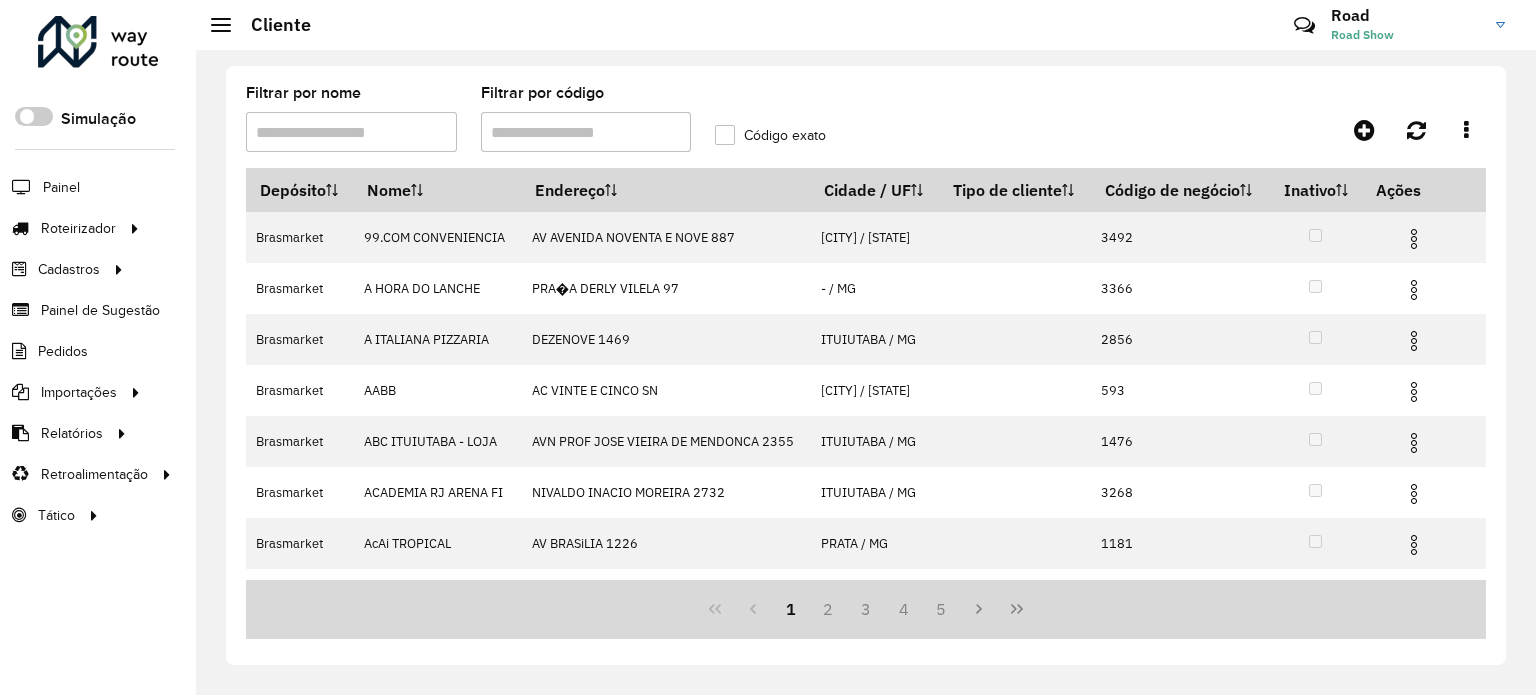 click on "Filtrar por nome" at bounding box center (351, 132) 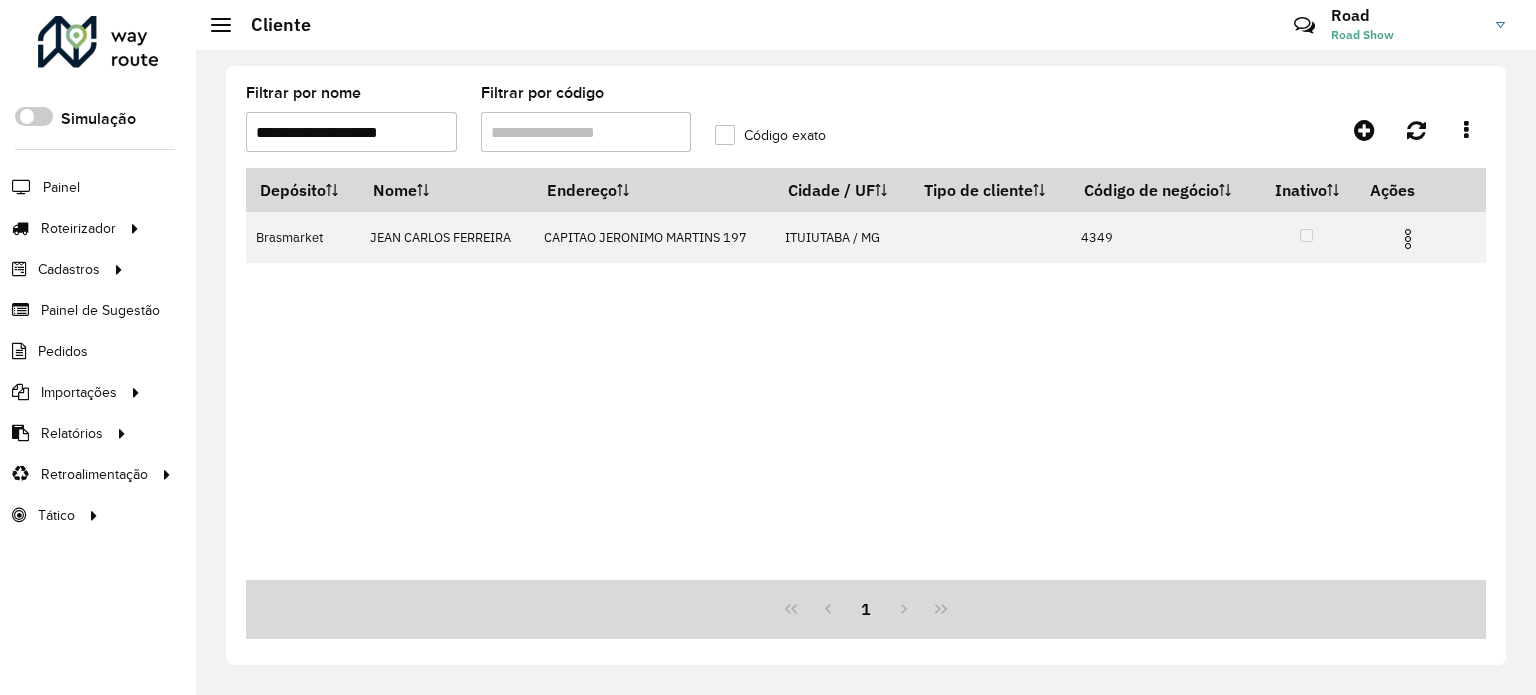 drag, startPoint x: 407, startPoint y: 130, endPoint x: 109, endPoint y: 137, distance: 298.0822 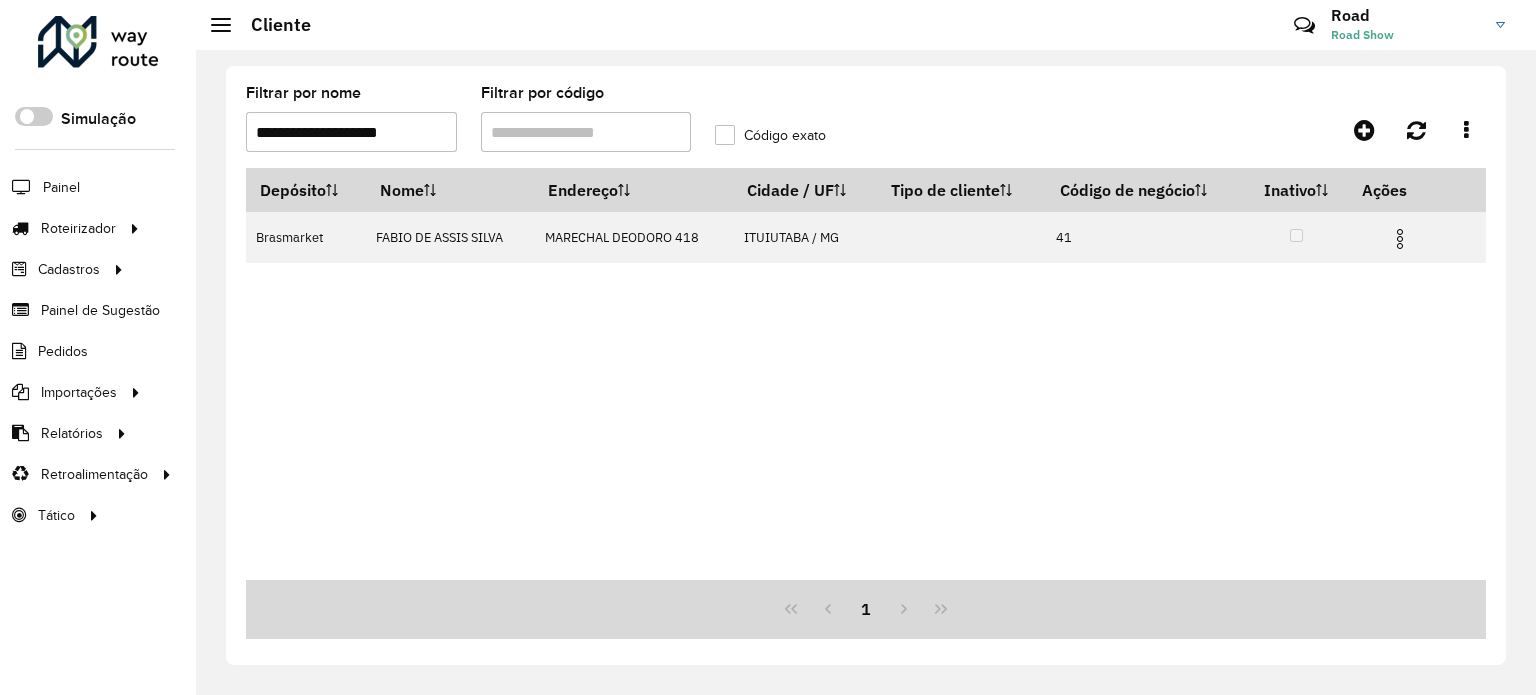 click on "**********" at bounding box center (351, 132) 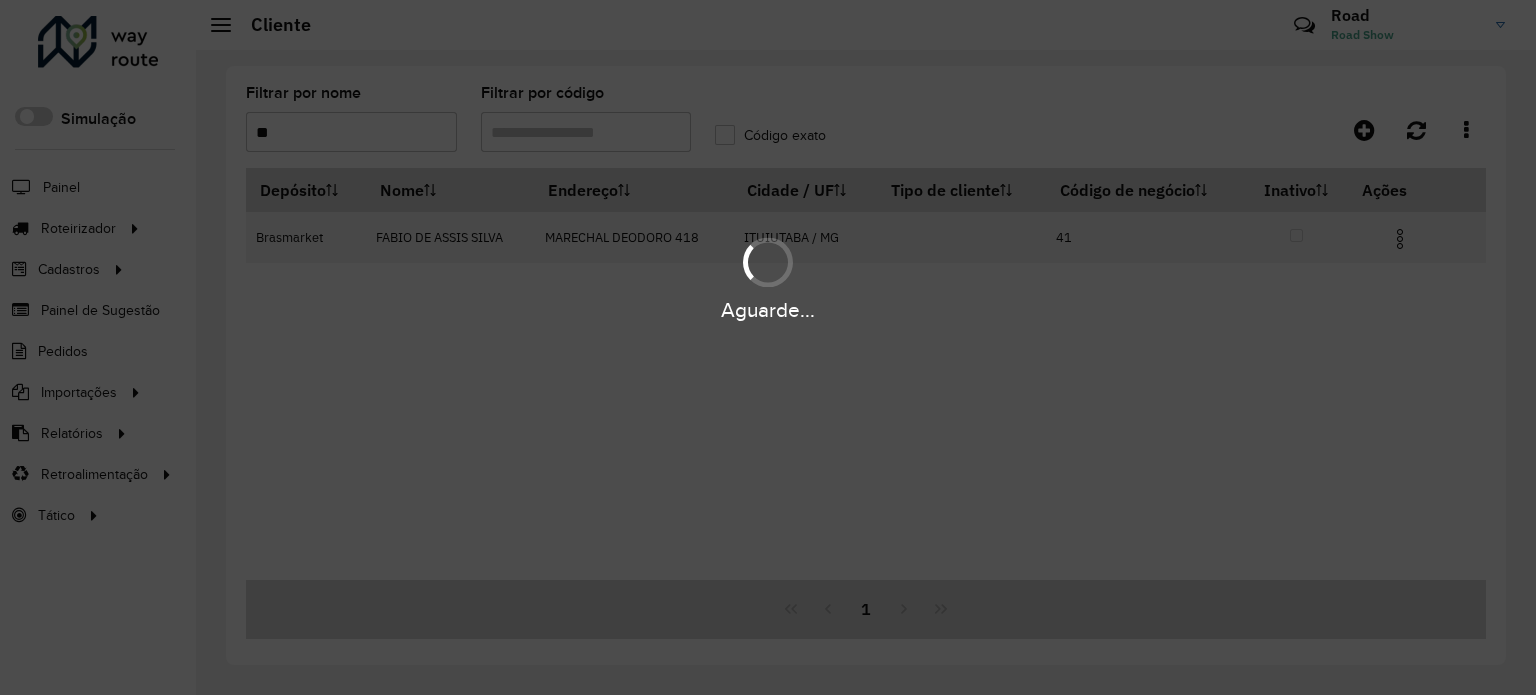 type on "*" 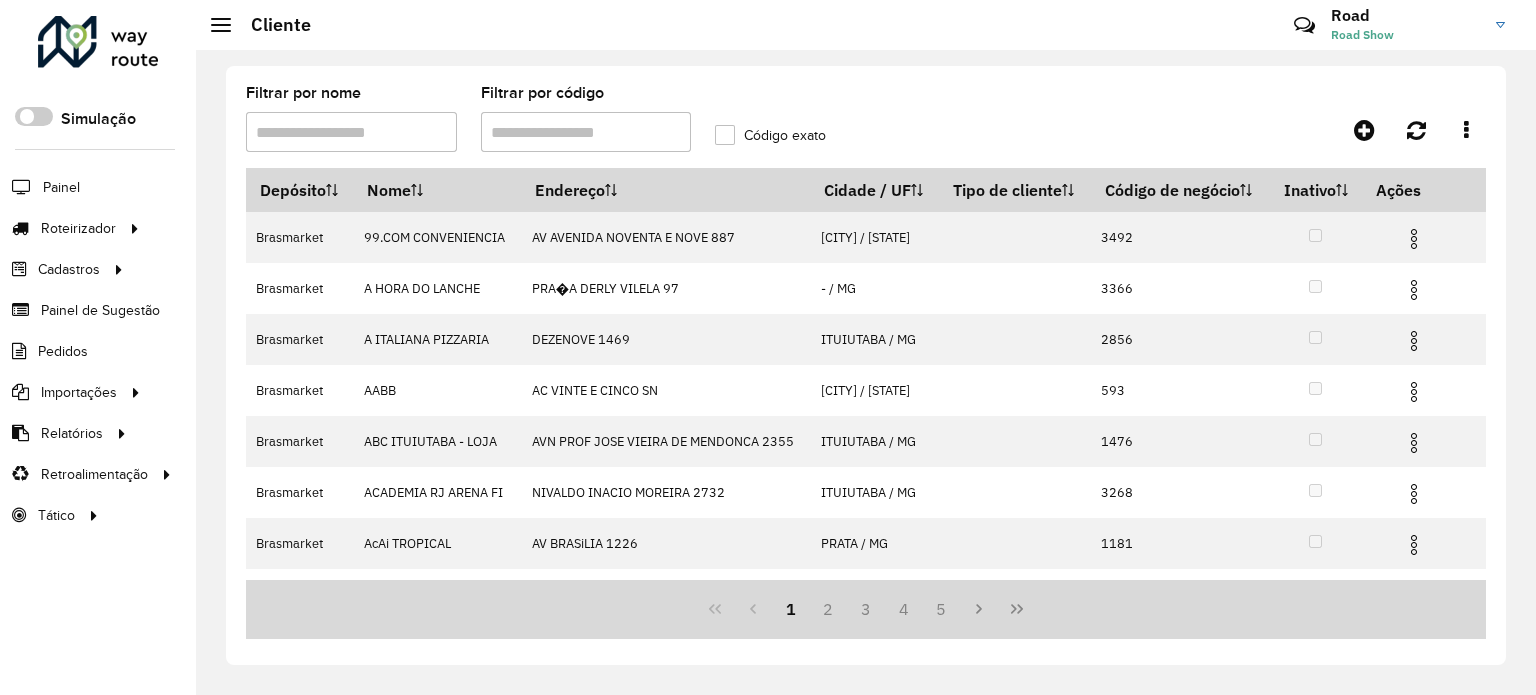 type 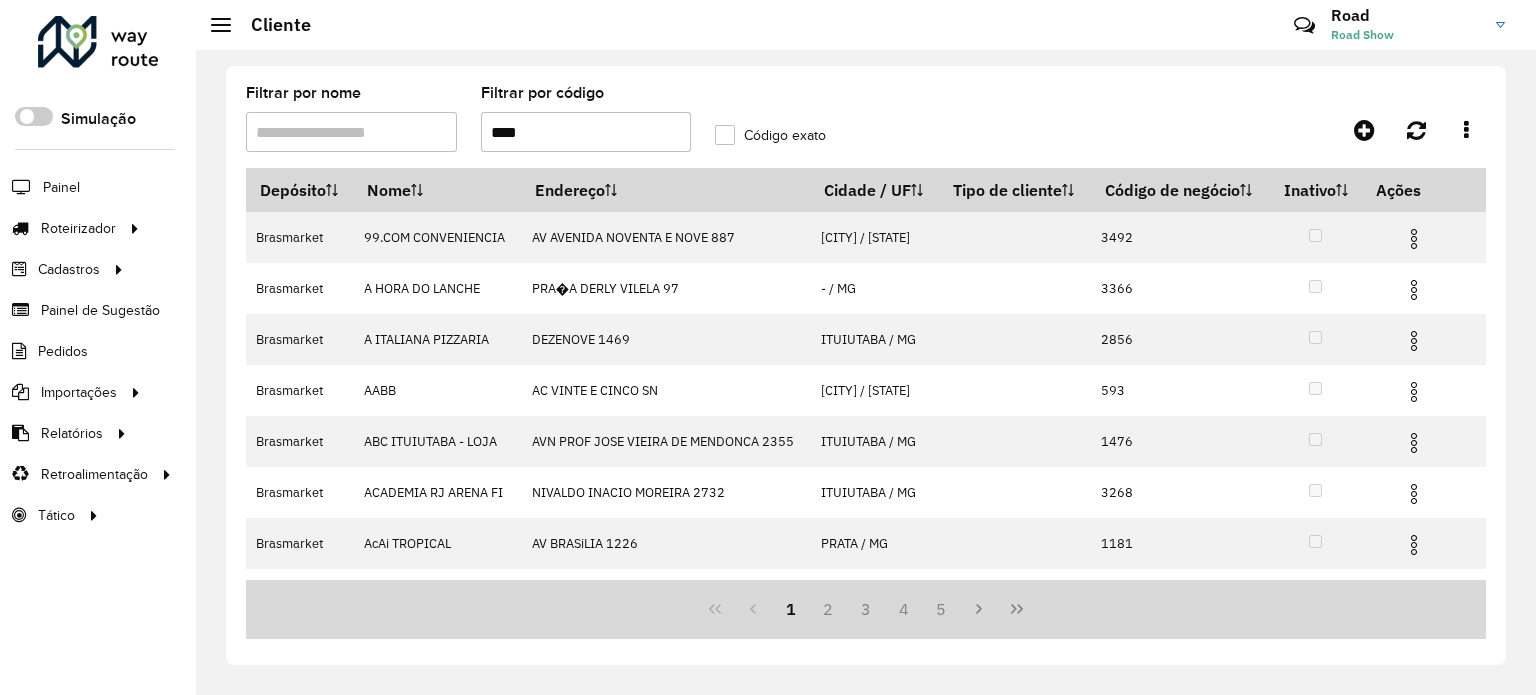 type on "****" 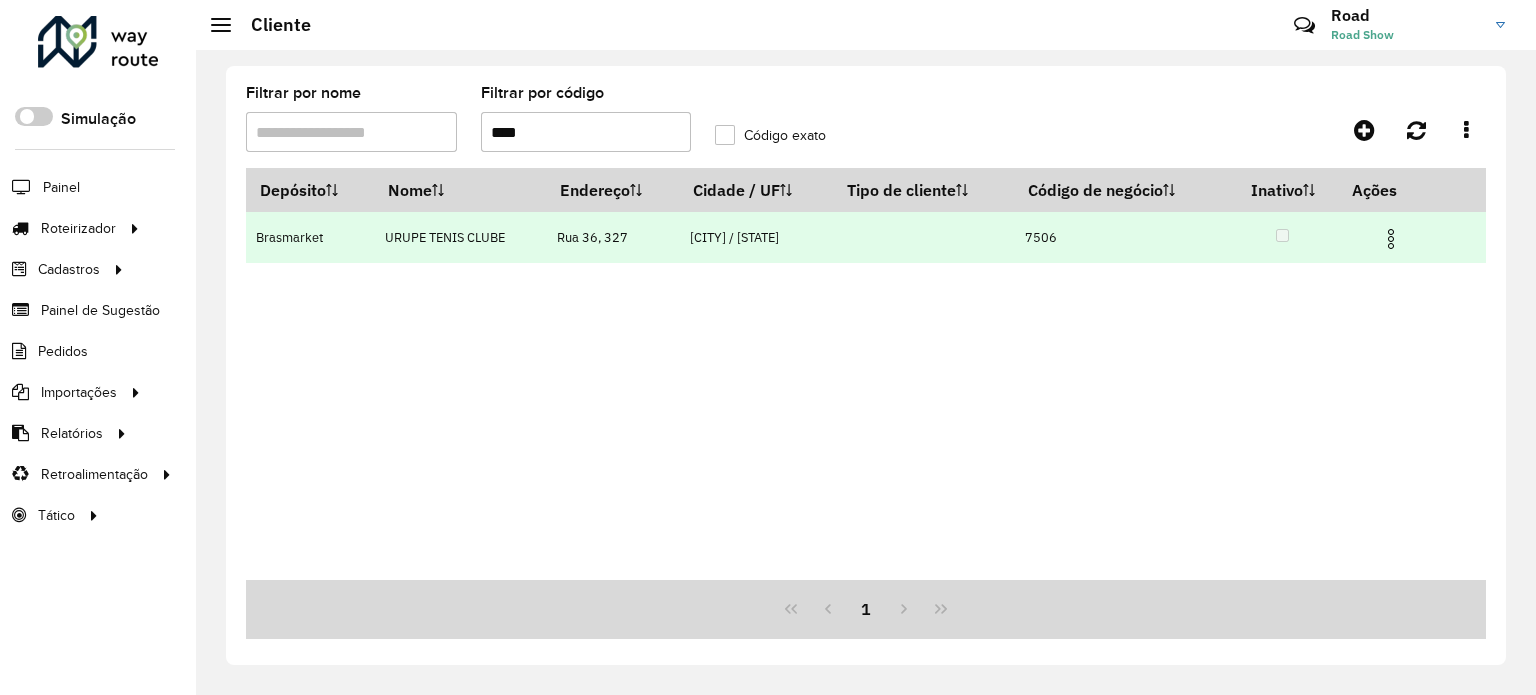 click at bounding box center [1391, 239] 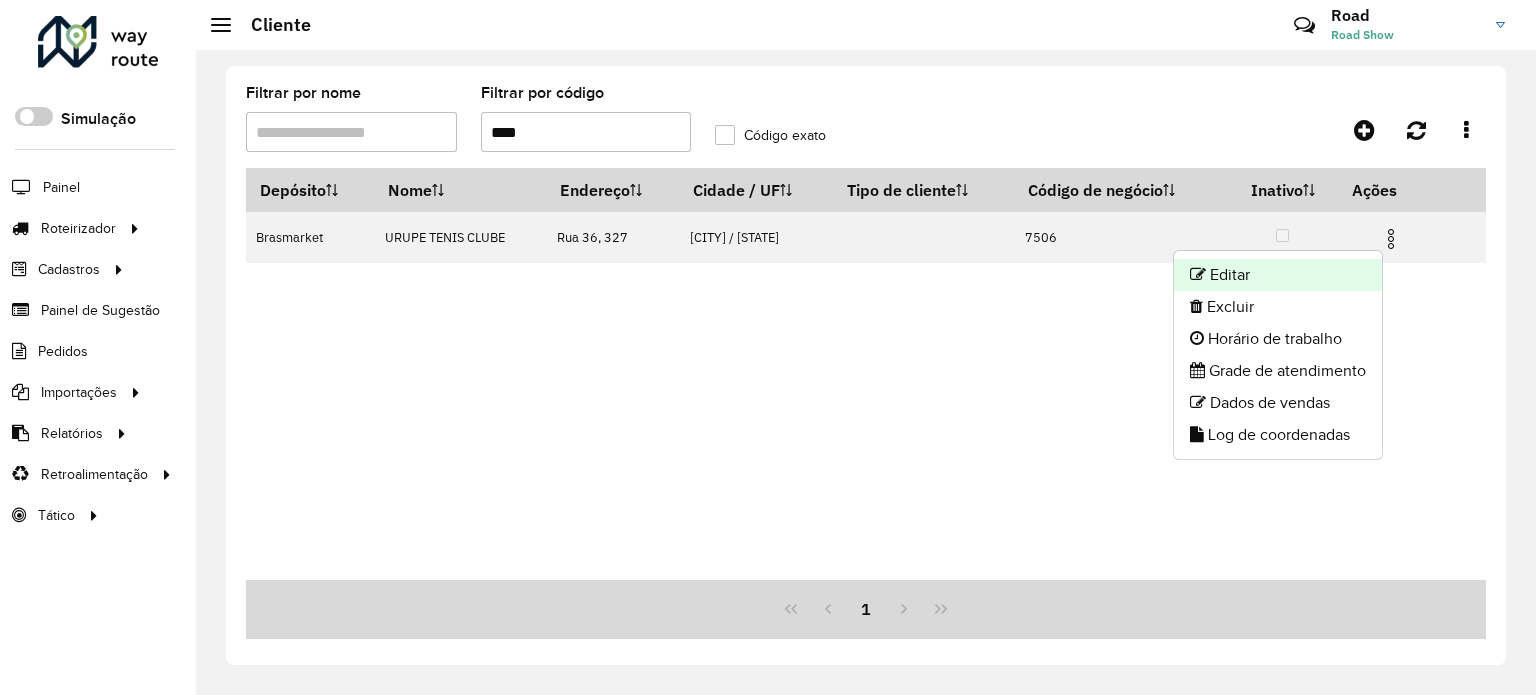 click on "Editar" 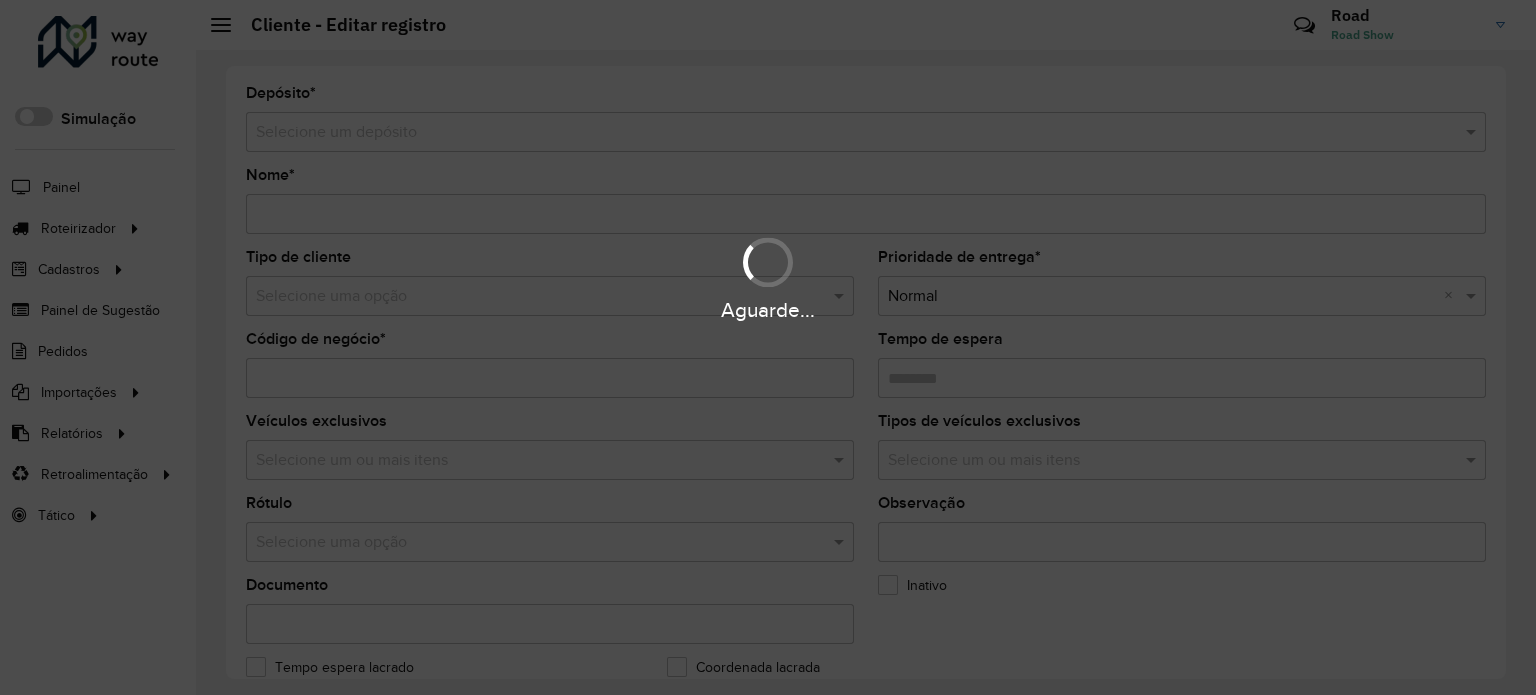 type on "**********" 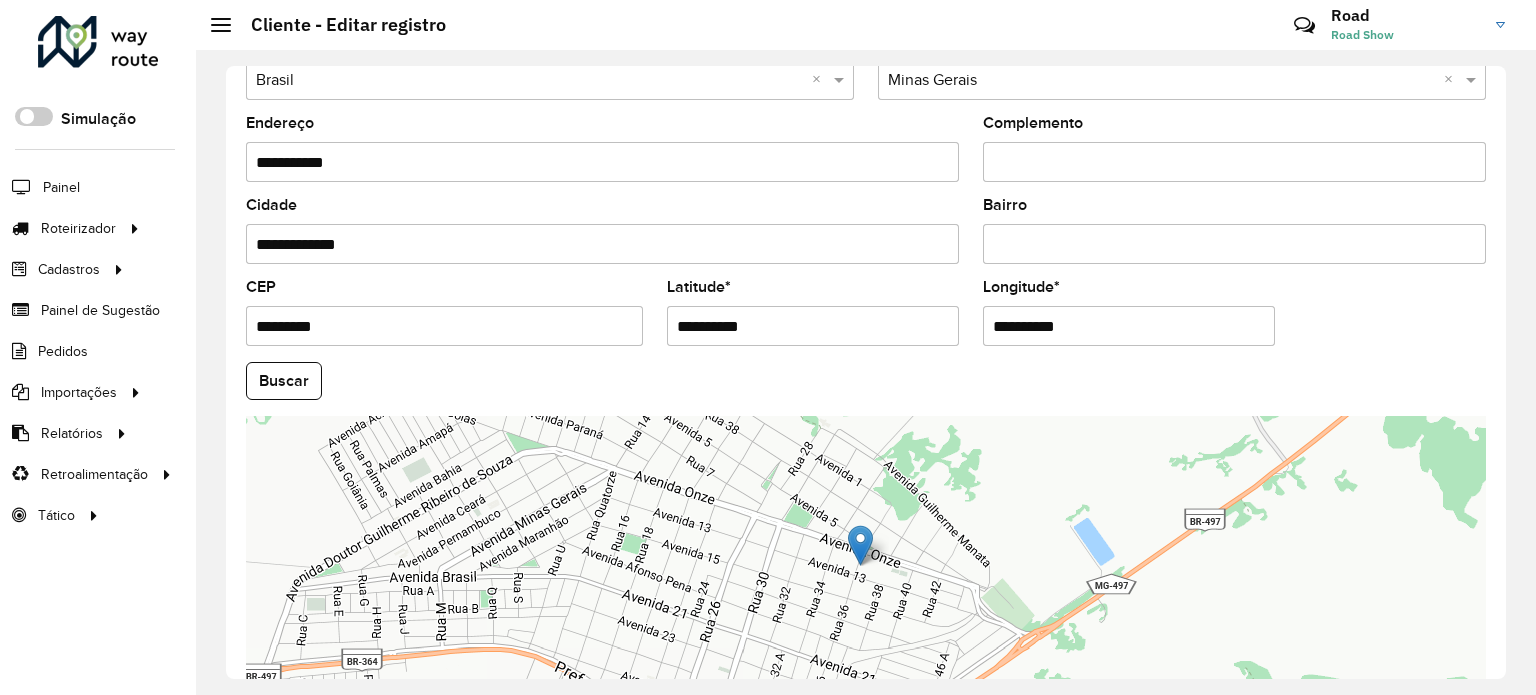 scroll, scrollTop: 784, scrollLeft: 0, axis: vertical 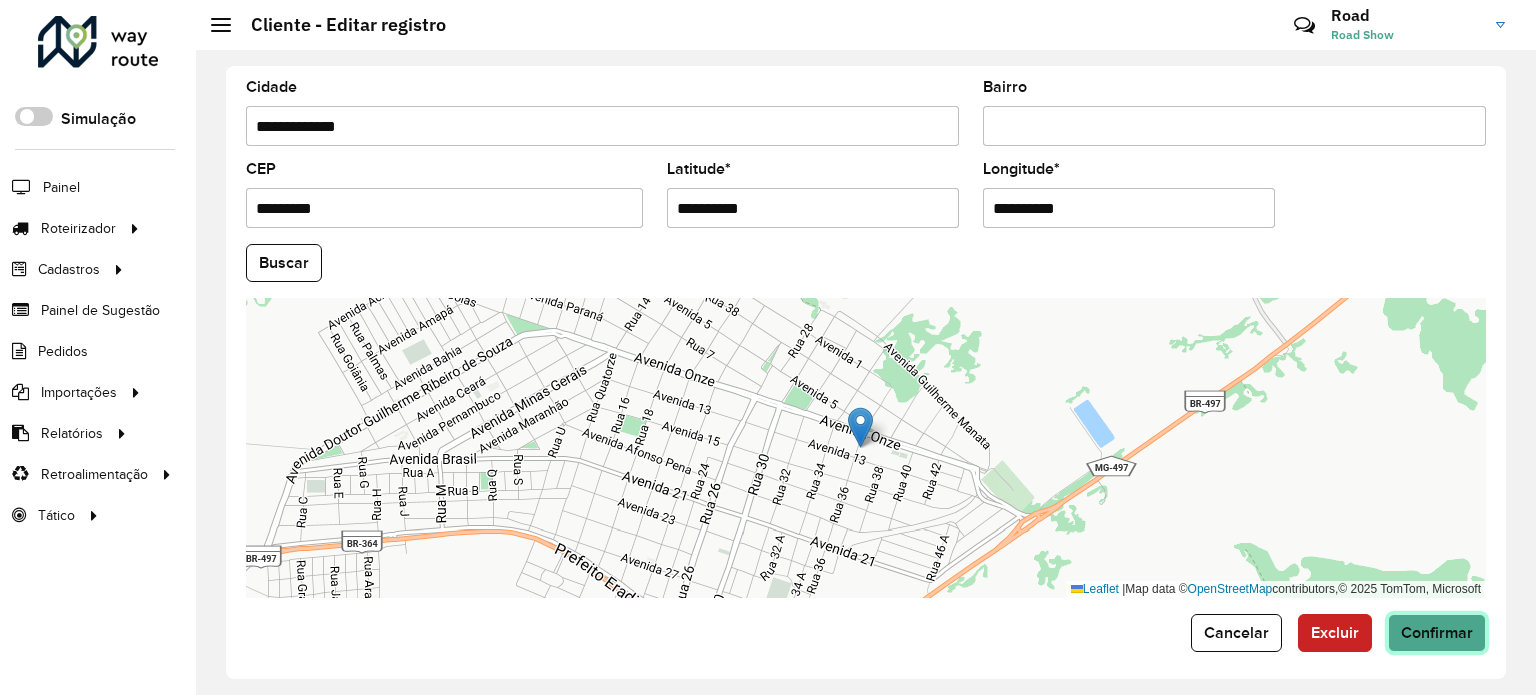 click on "Confirmar" 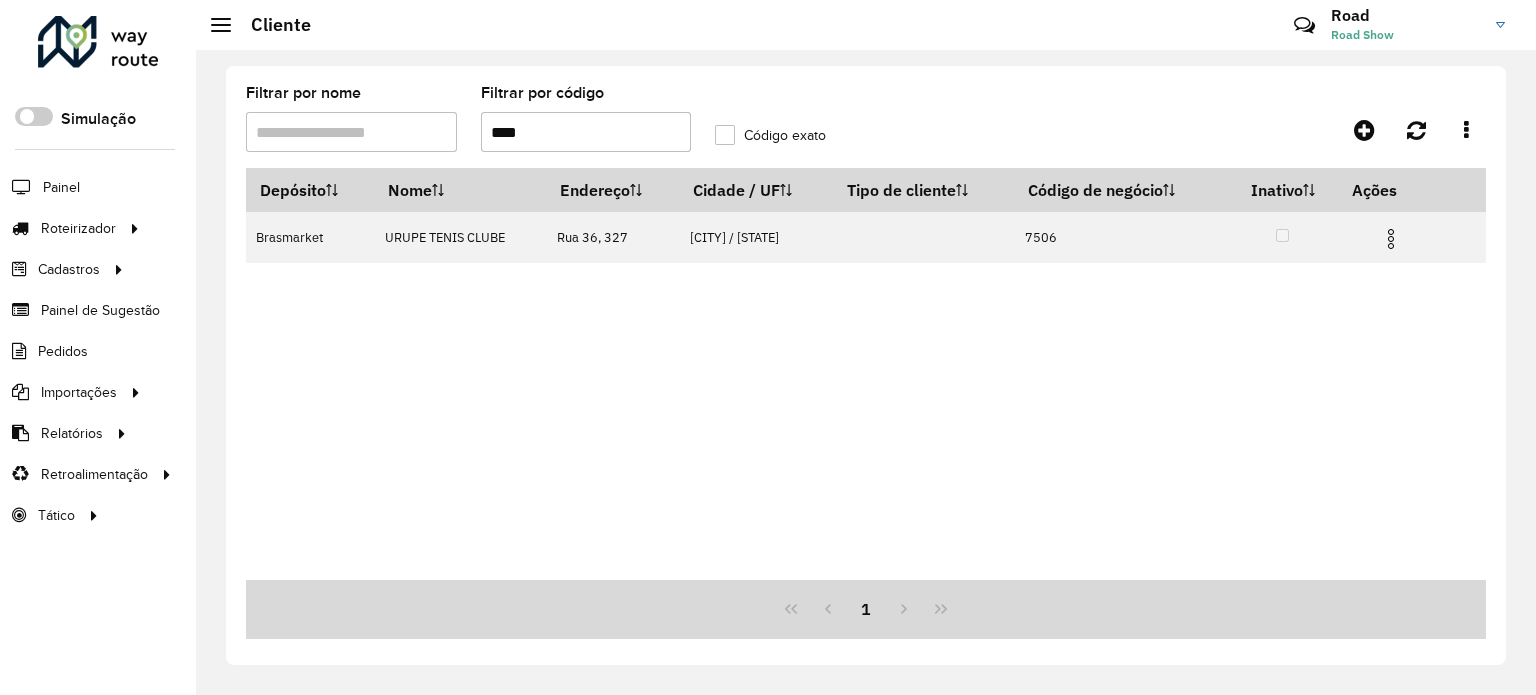click on "****" at bounding box center [586, 132] 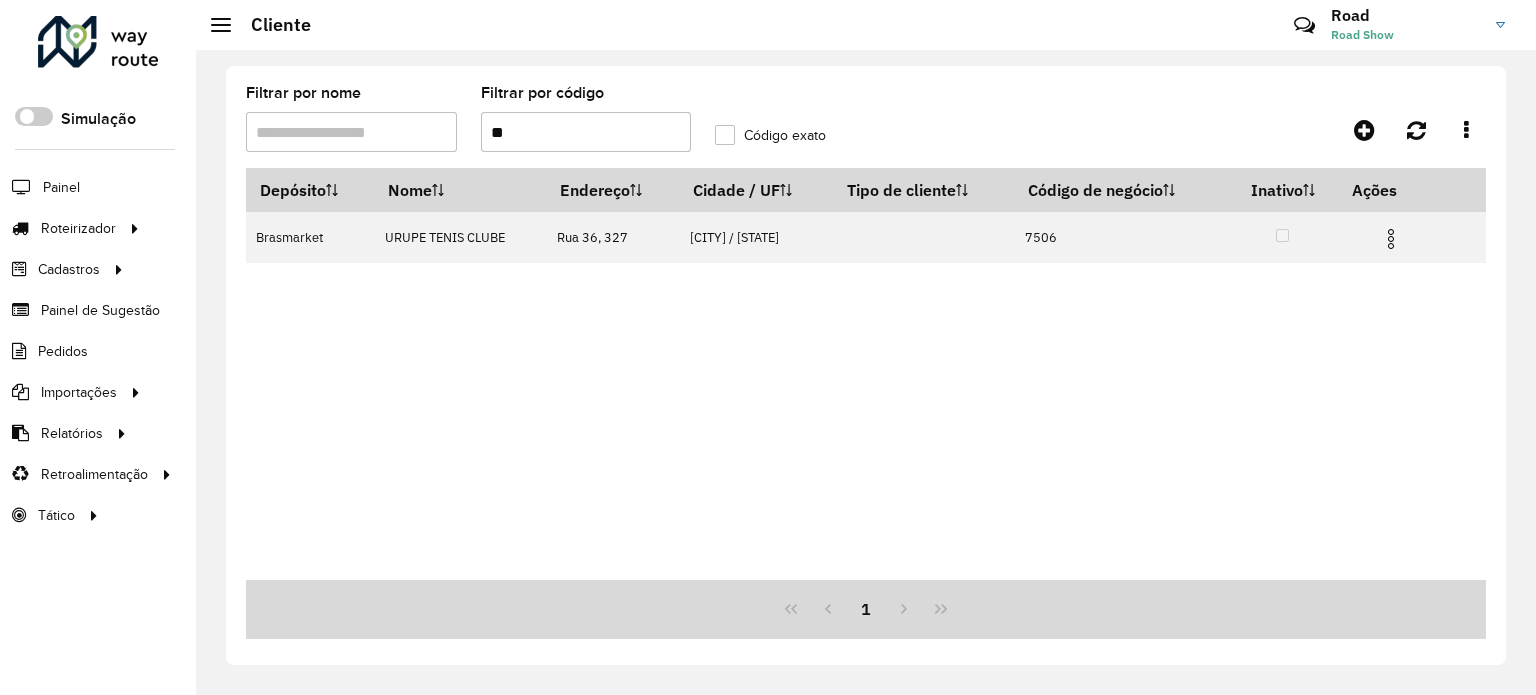 type on "*" 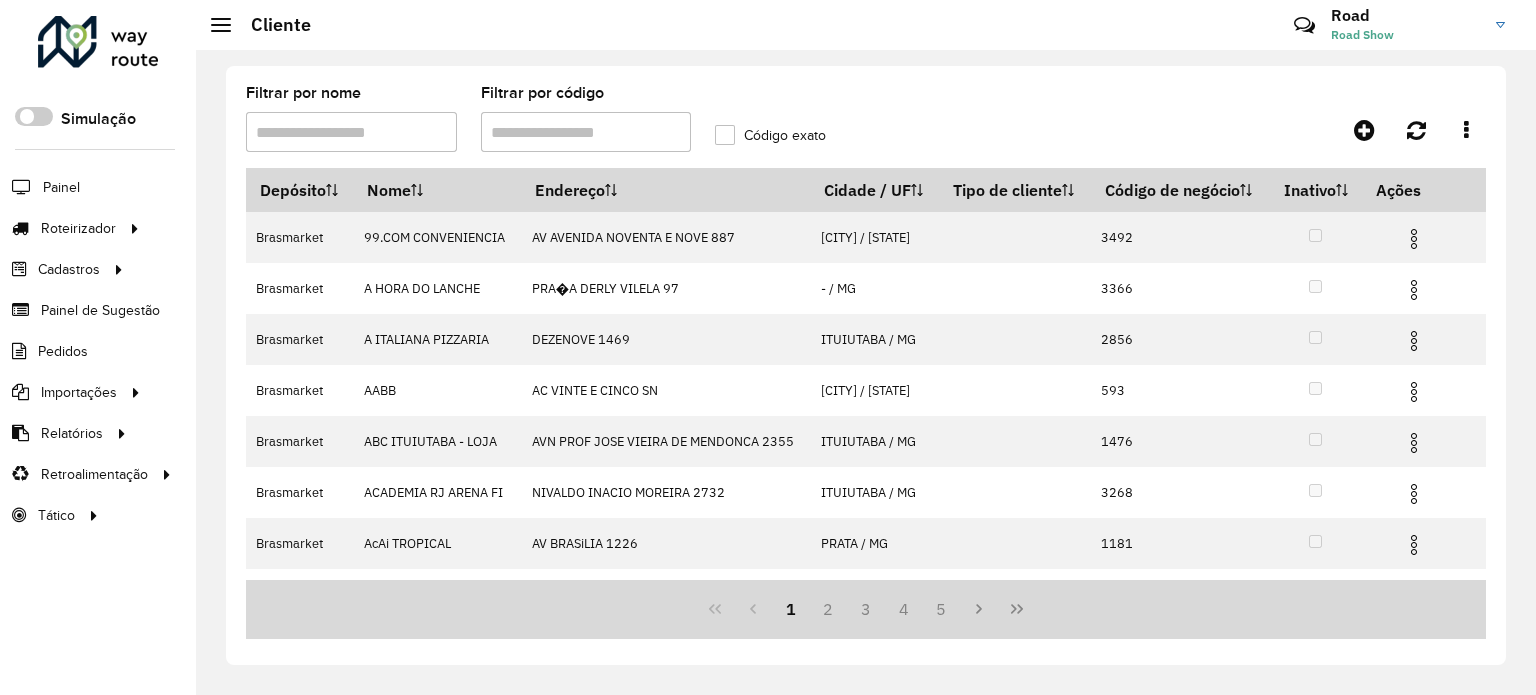 type 